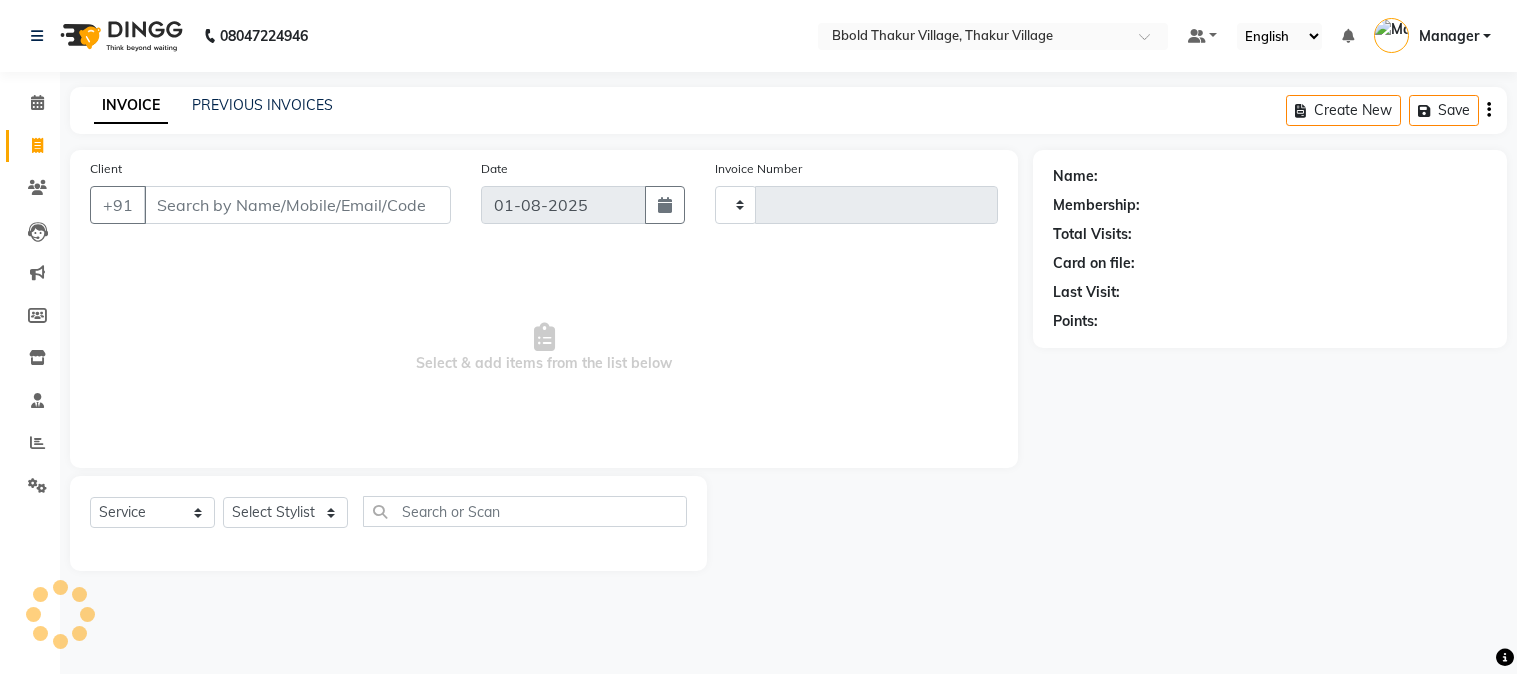 select on "service" 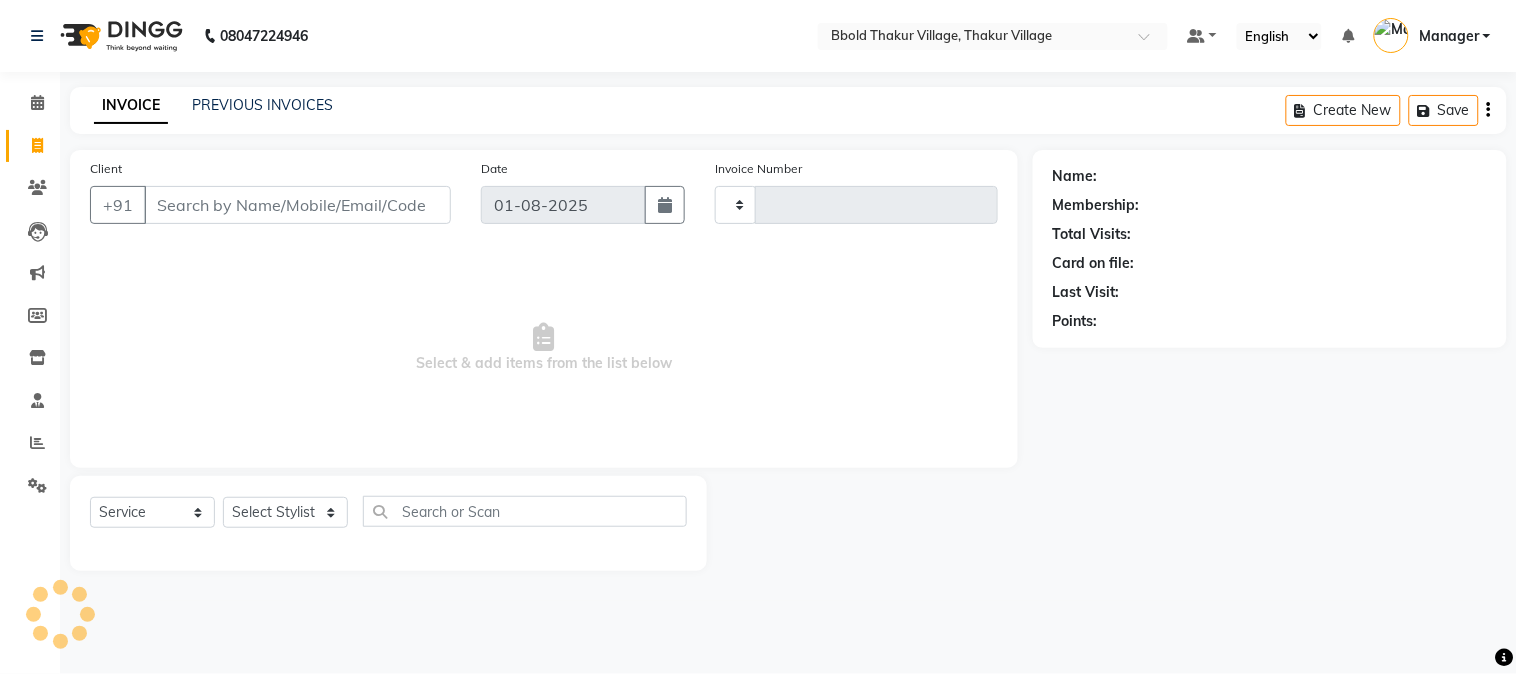 type on "1013" 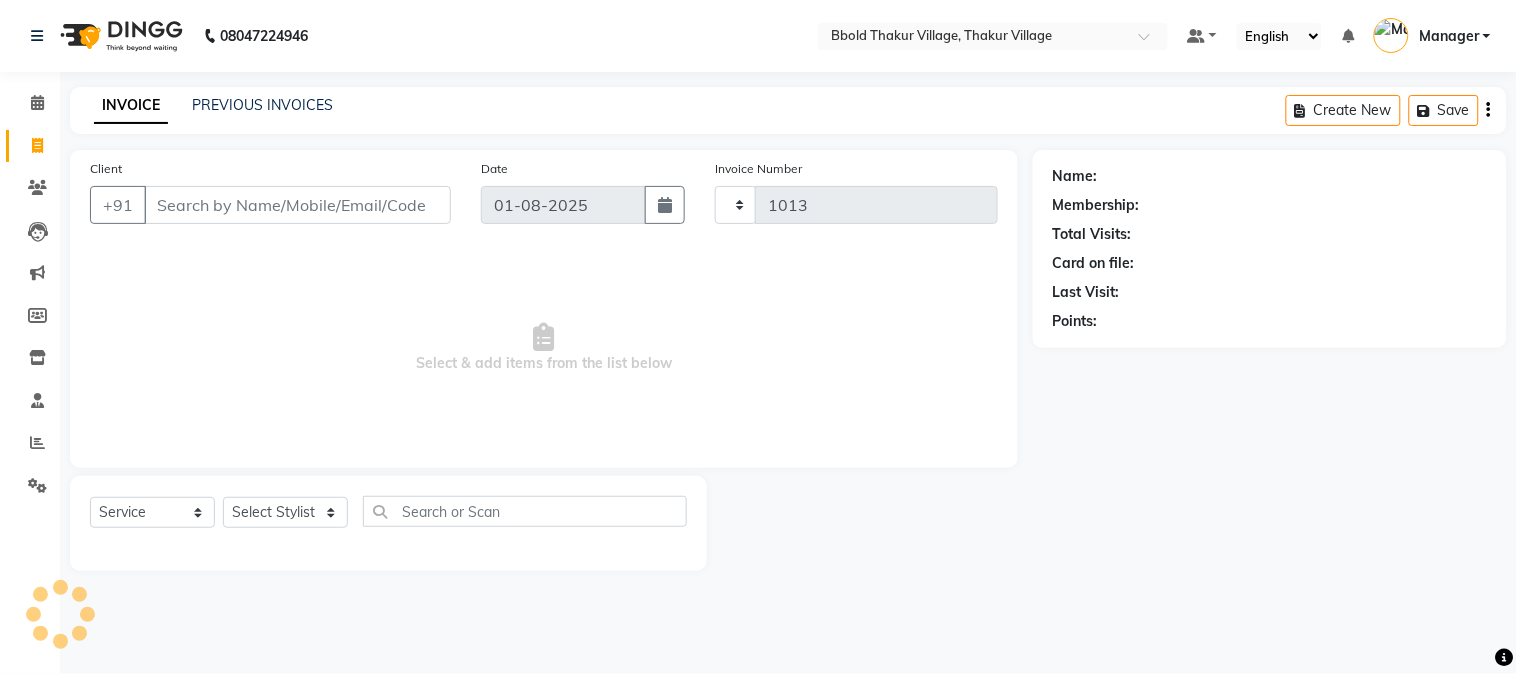 select on "7742" 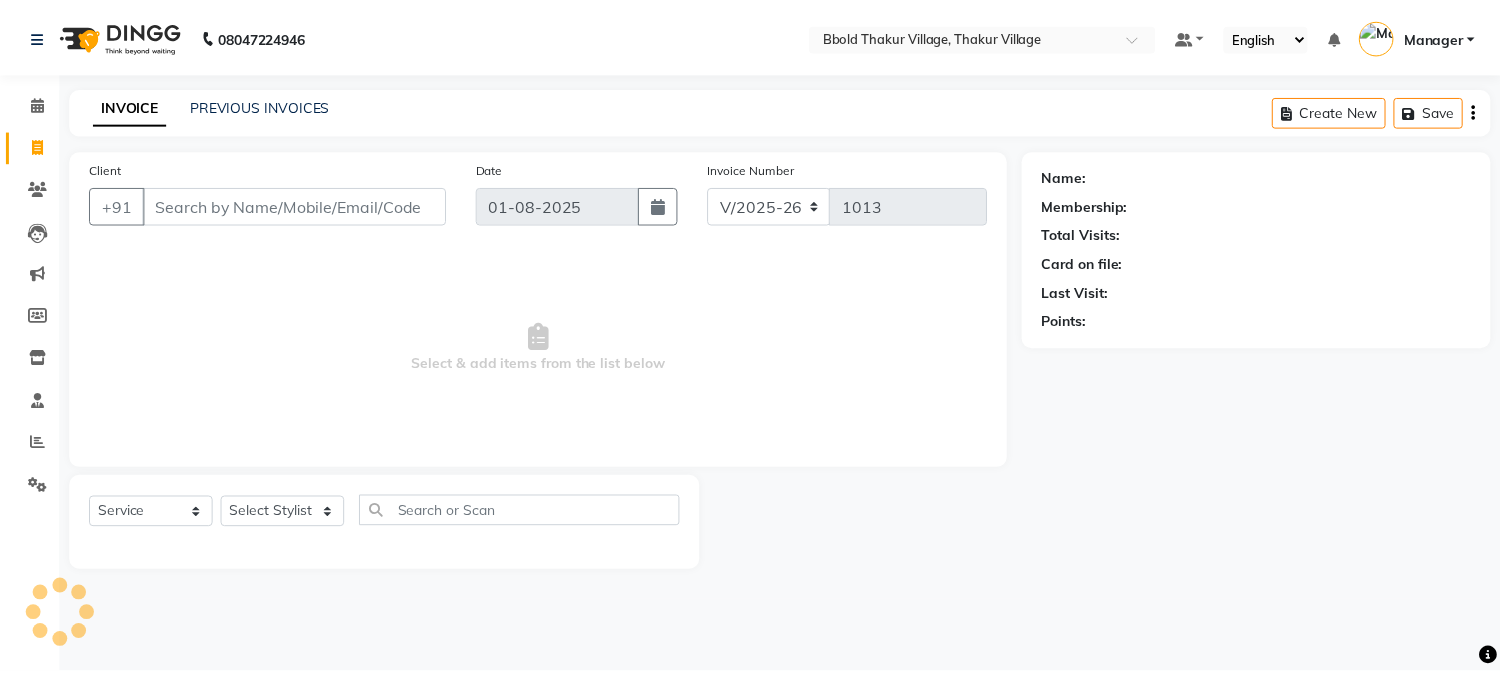 scroll, scrollTop: 0, scrollLeft: 0, axis: both 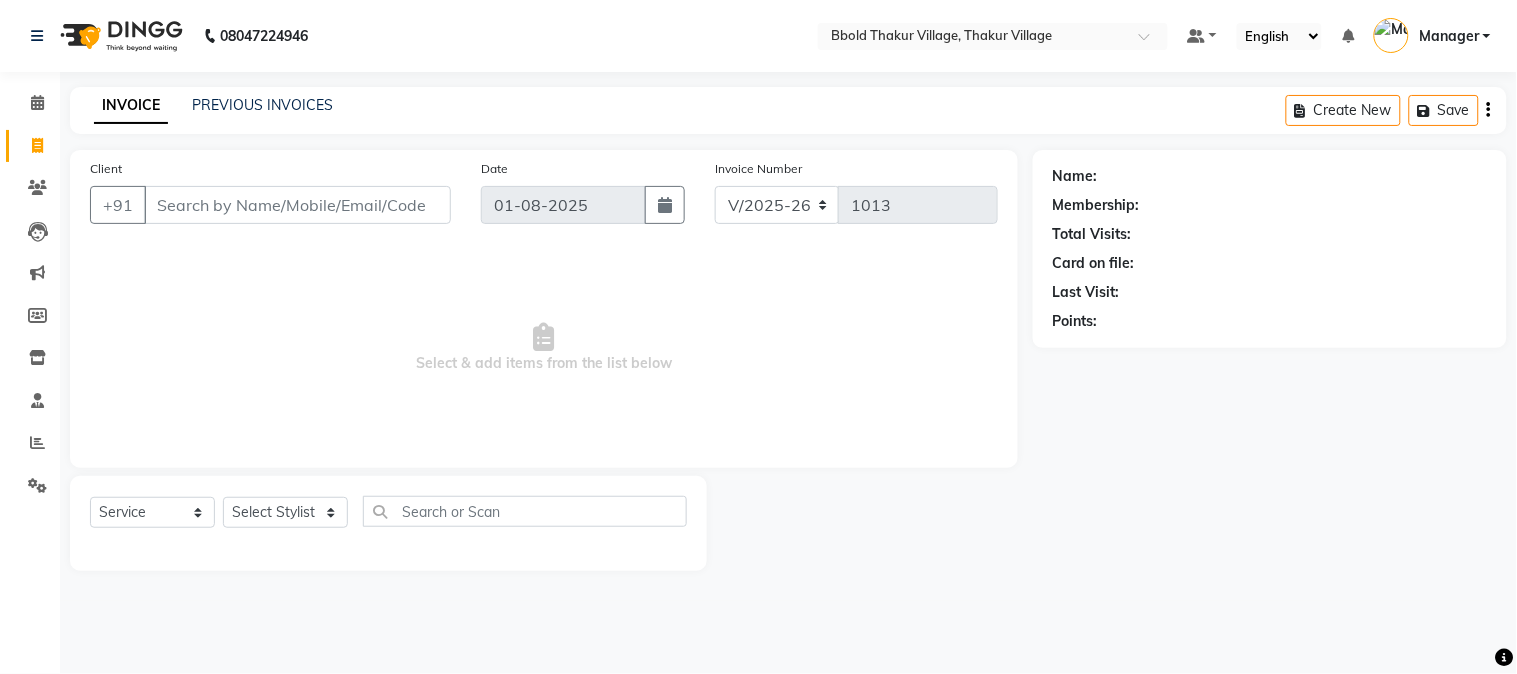 select on "membership" 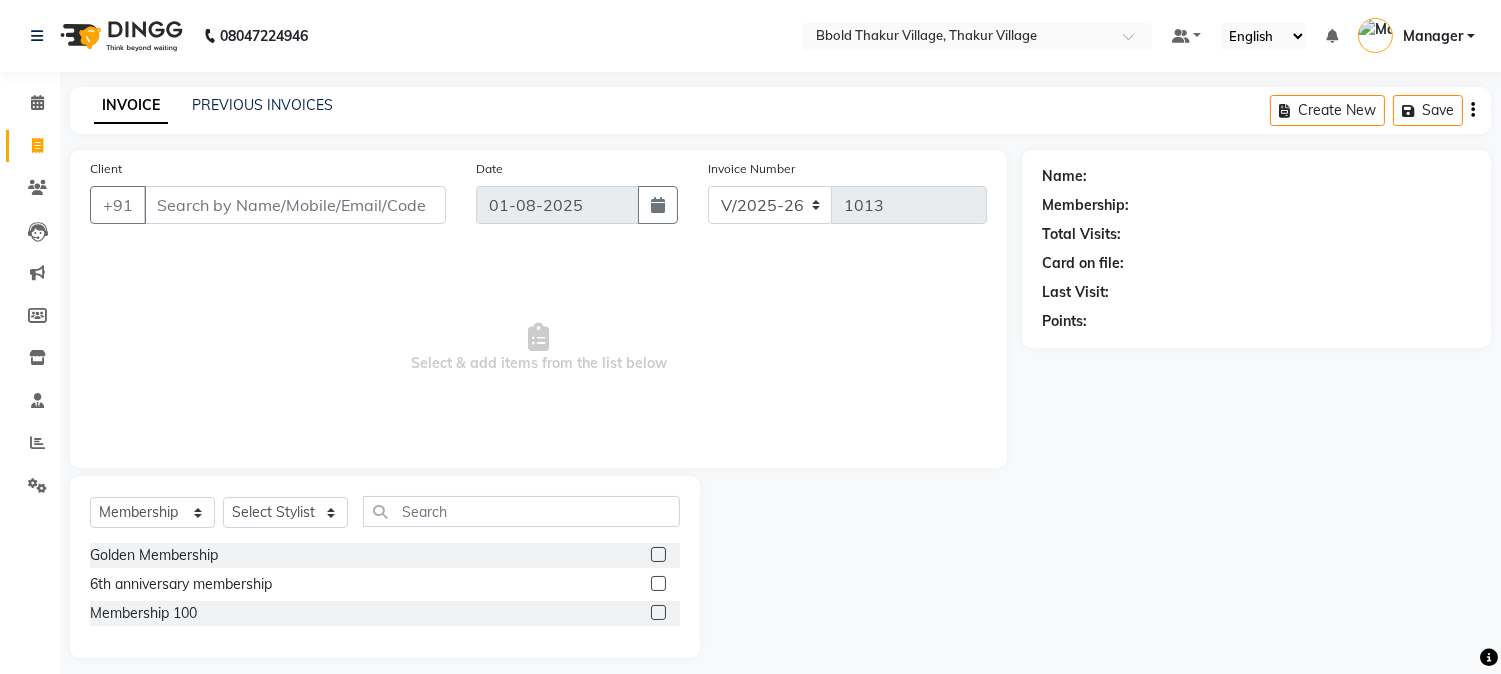 click on "Client" at bounding box center [295, 205] 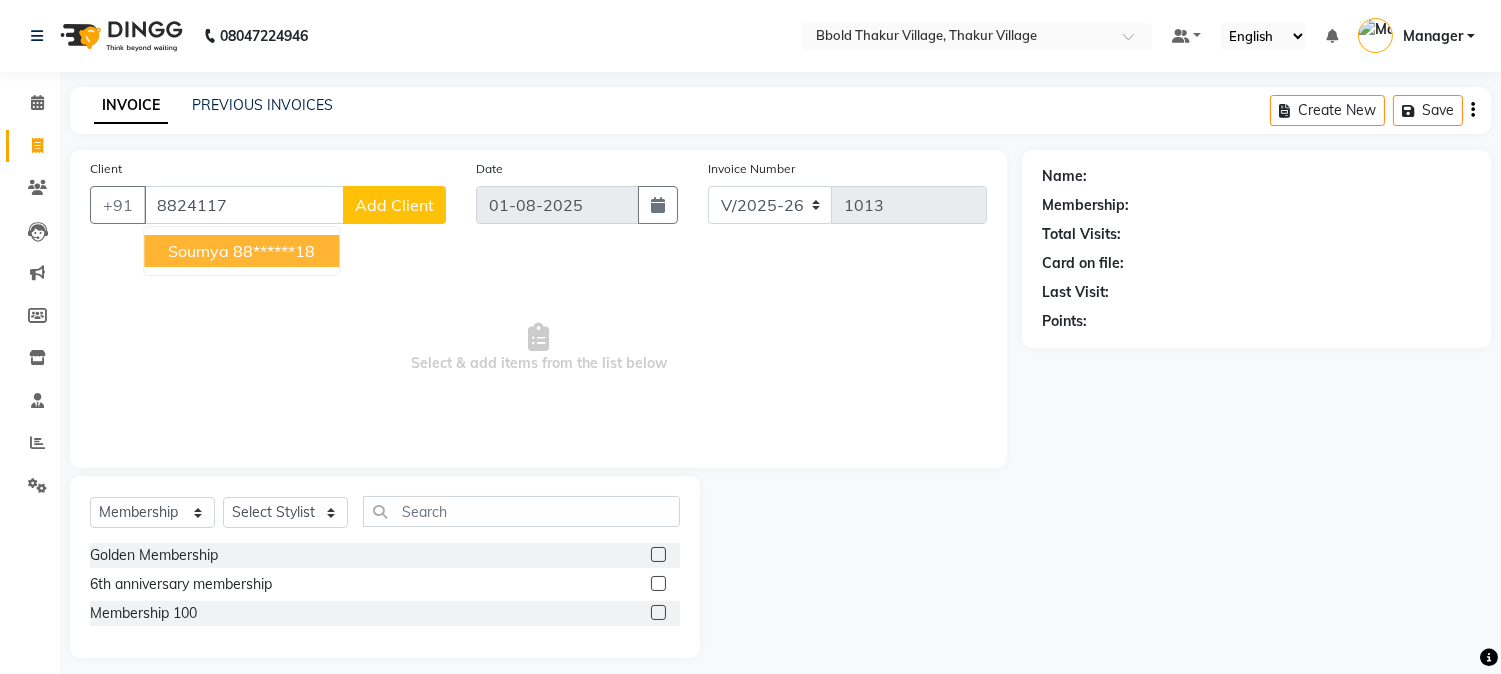 click on "88******18" at bounding box center [274, 251] 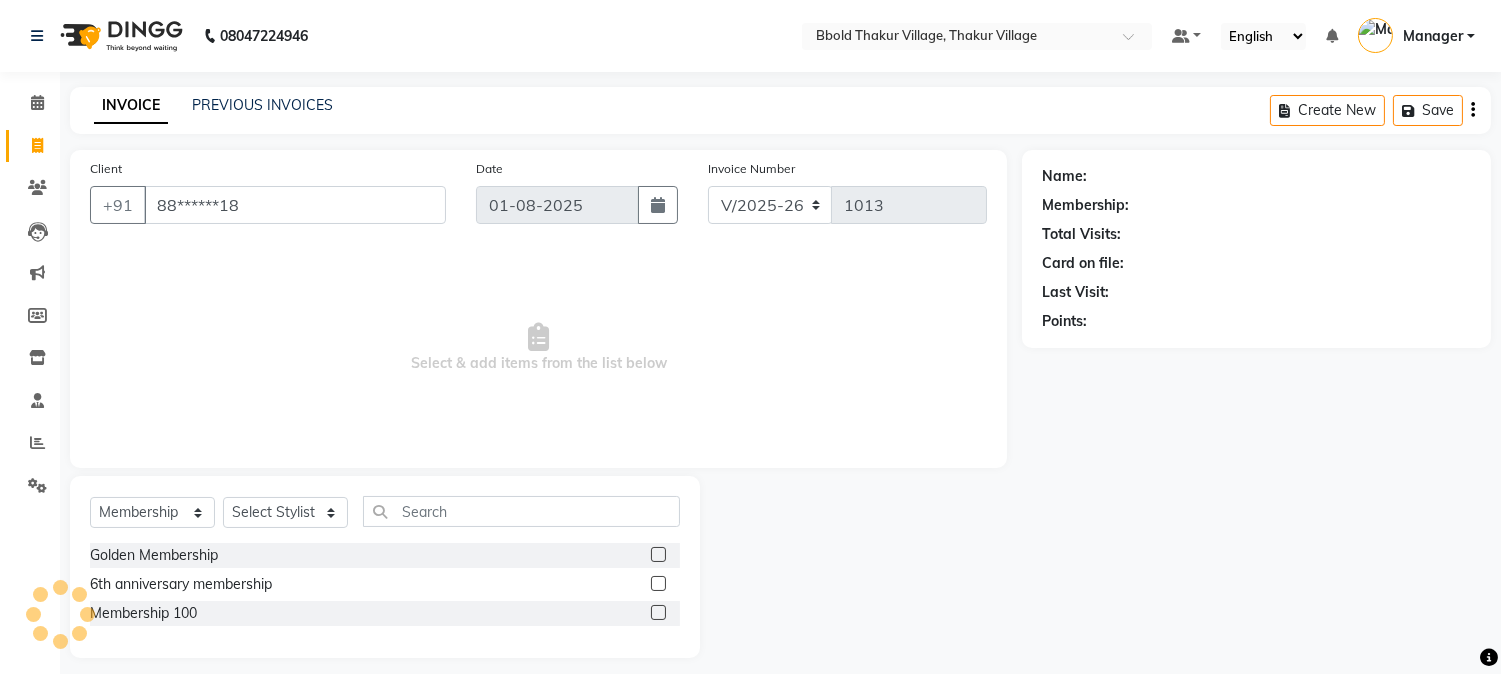 type on "88******18" 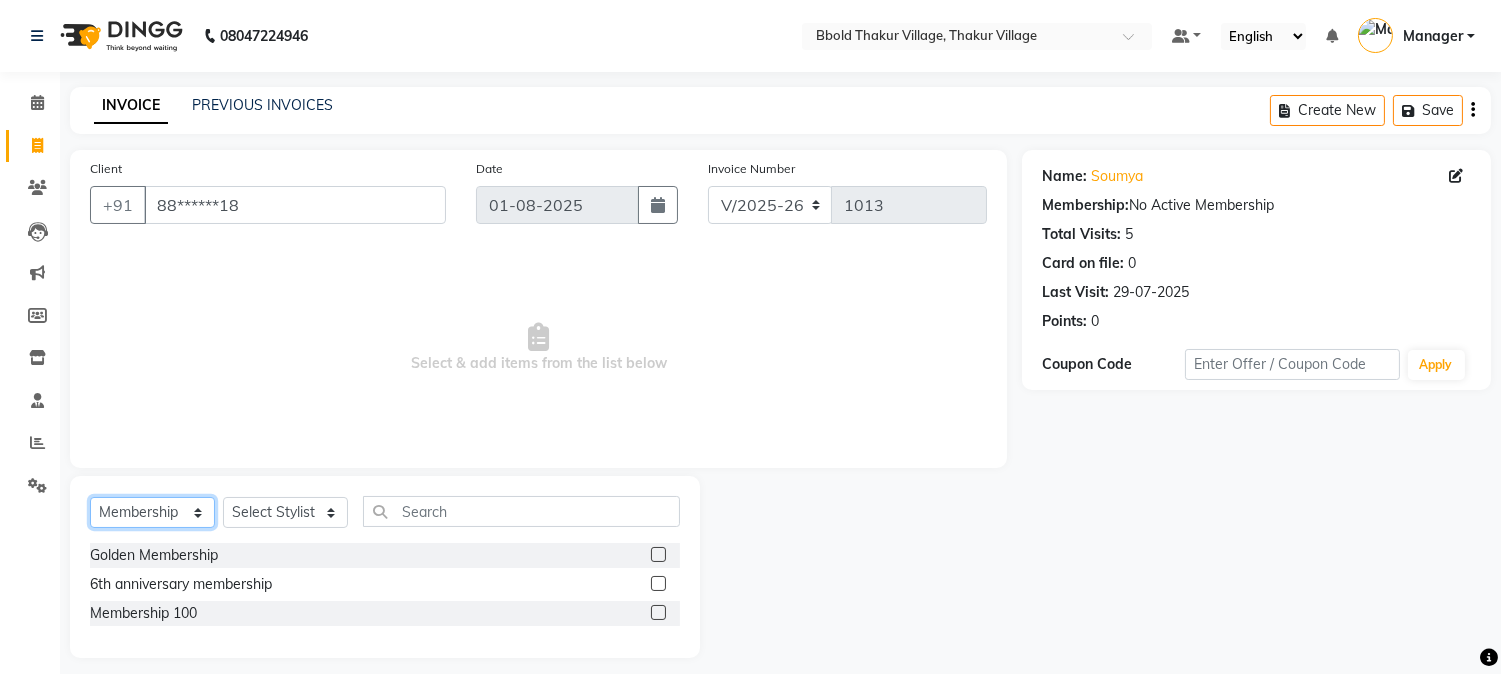 click on "Select  Service  Product  Membership  Package Voucher Prepaid Gift Card" 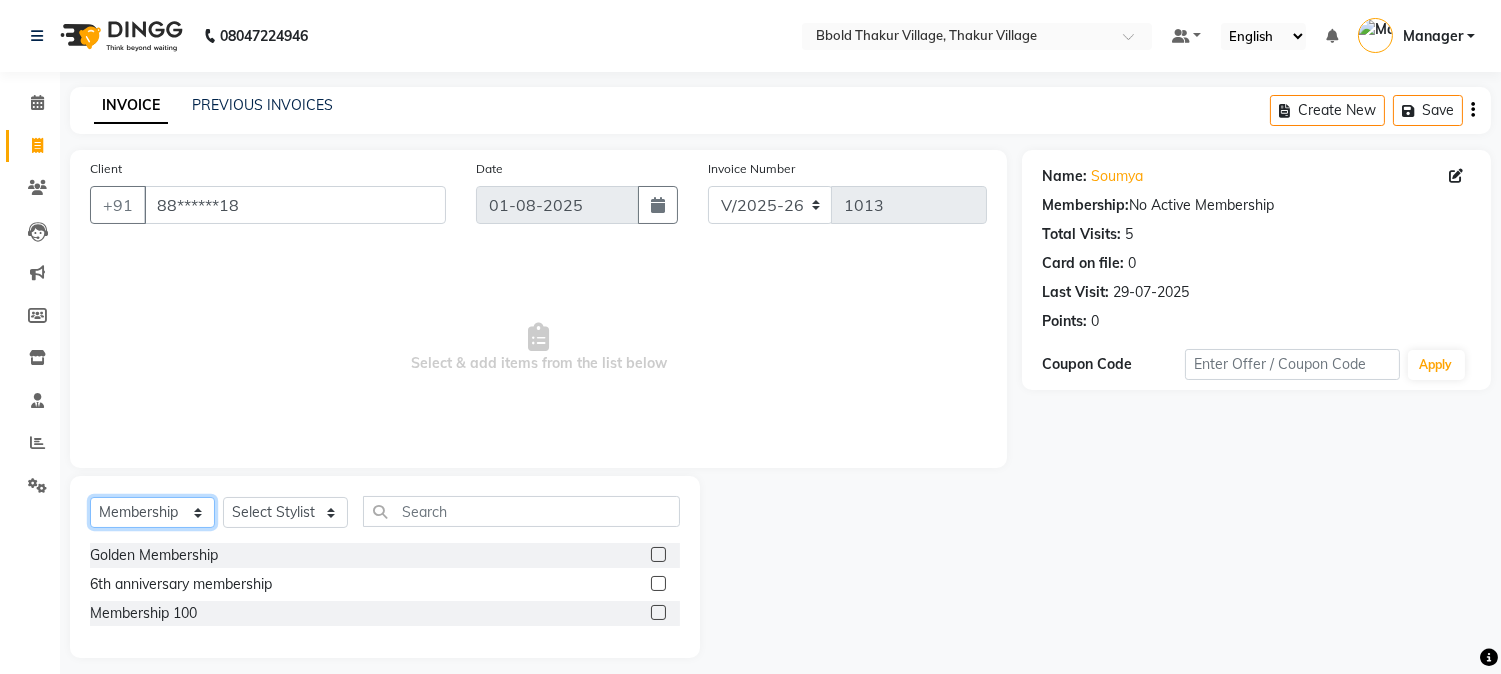 select on "service" 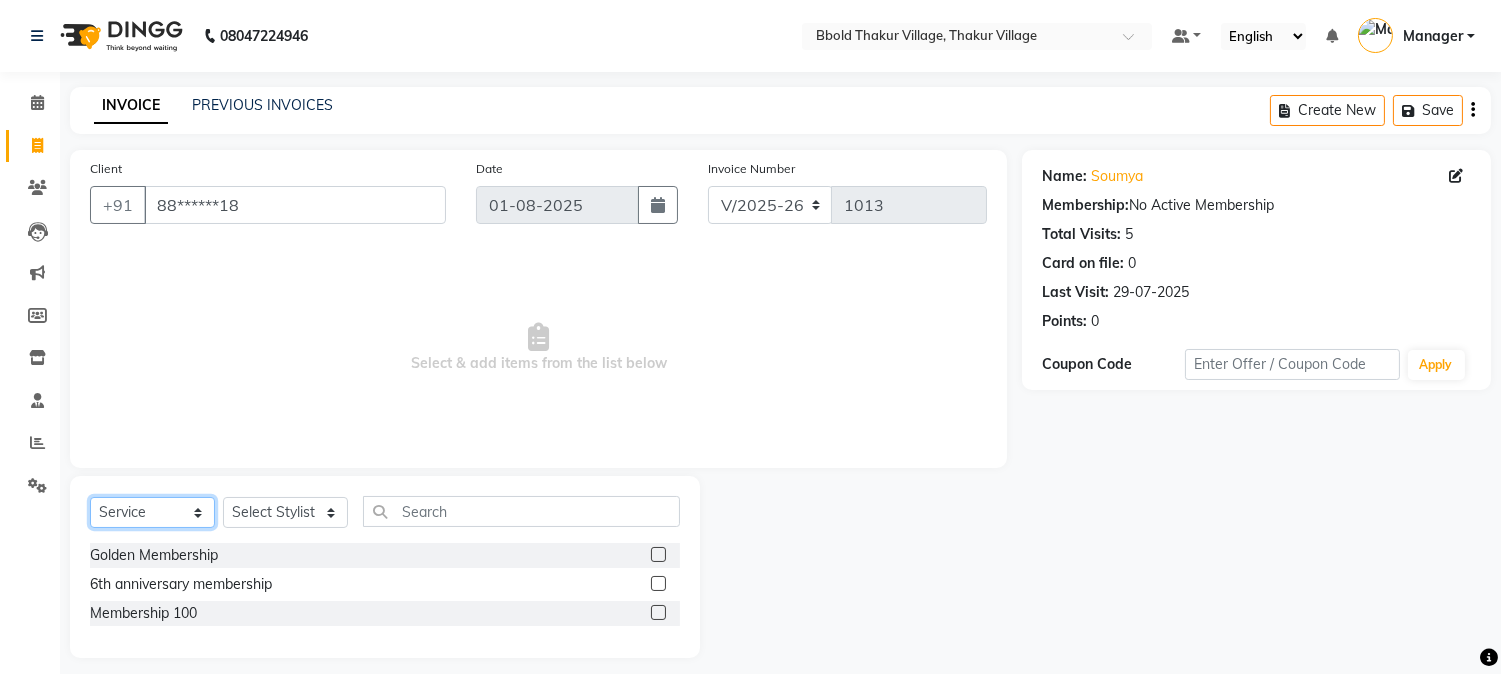 click on "Select  Service  Product  Membership  Package Voucher Prepaid Gift Card" 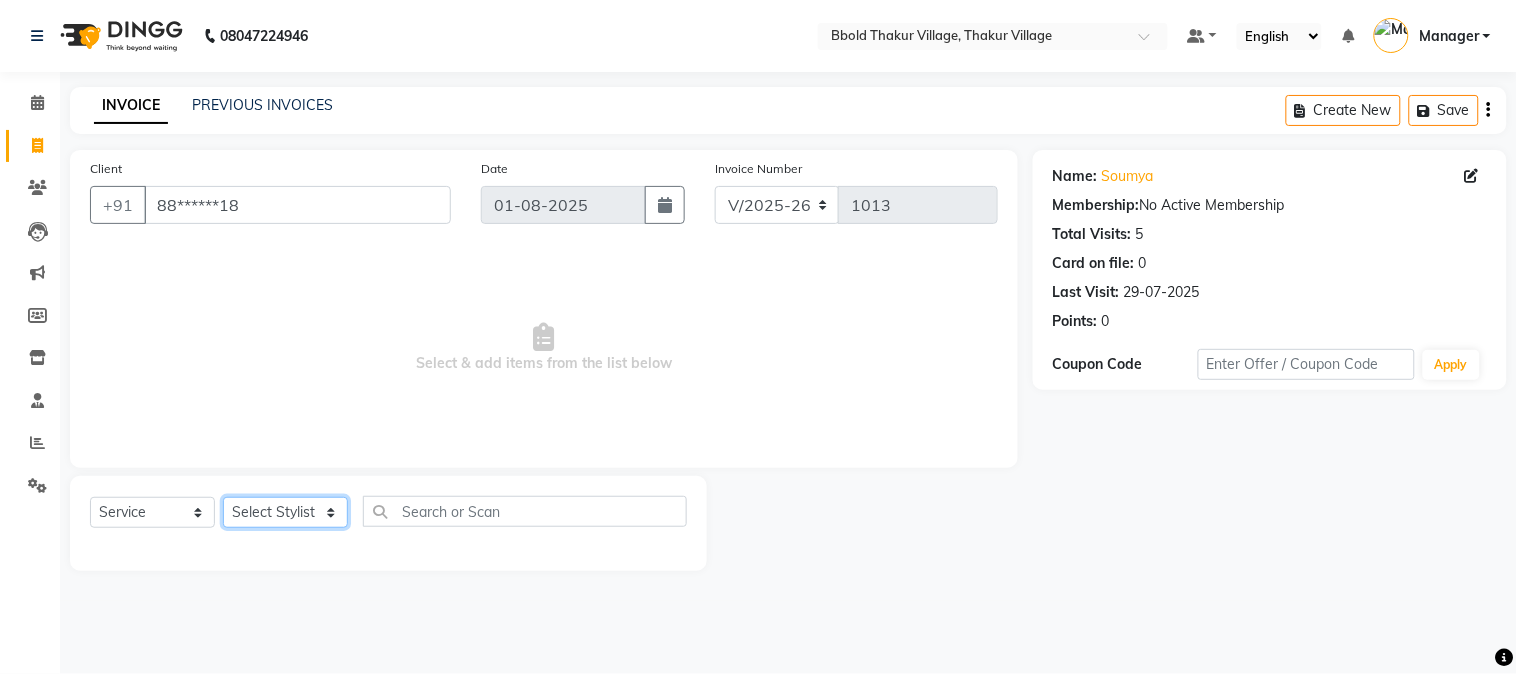 click on "Select Stylist [FIRST] [LAST] [FIRST] [LAST] Manager [FIRST] [LAST] [FIRST] [LAST]  [FIRST] [LAST] [FIRST] [LAST] [FIRST] [LAST] [FIRST] [LAST] [FIRST] [LAST]" 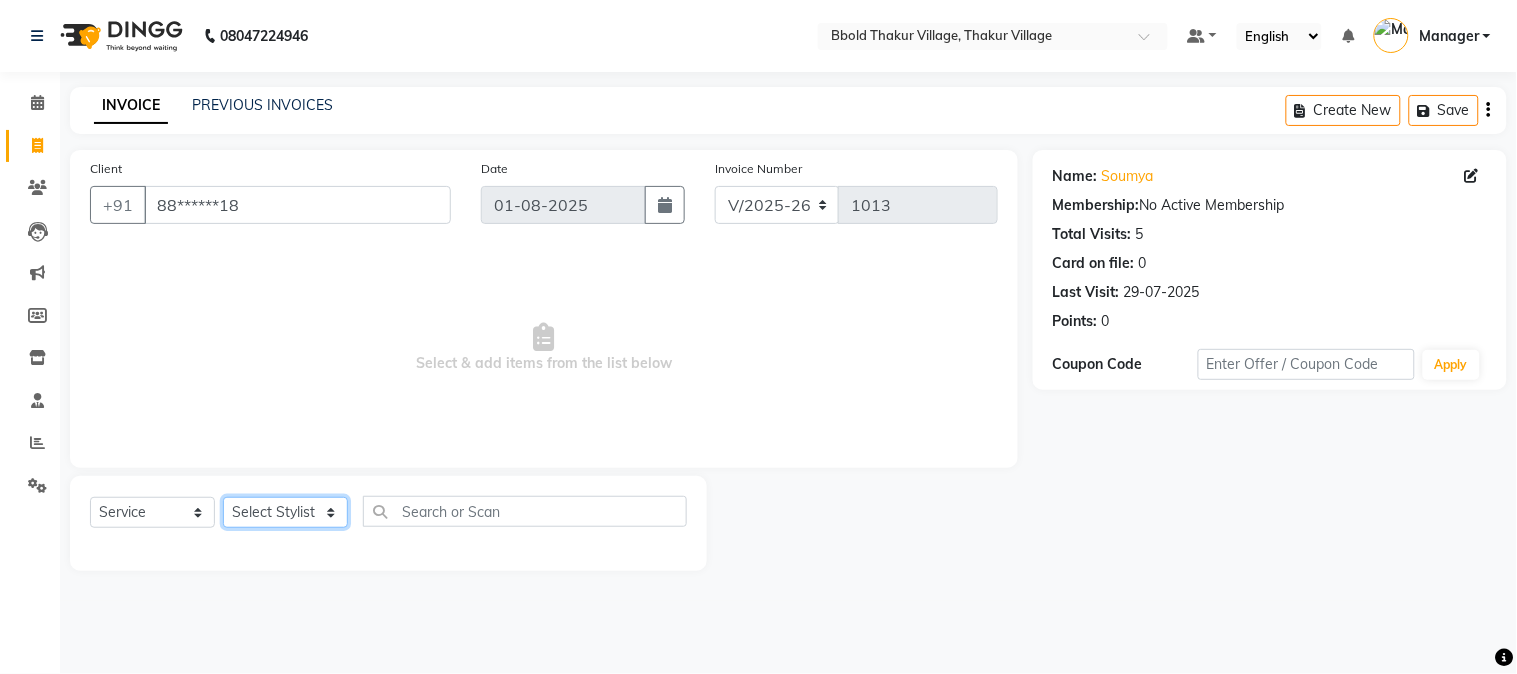 select on "68995" 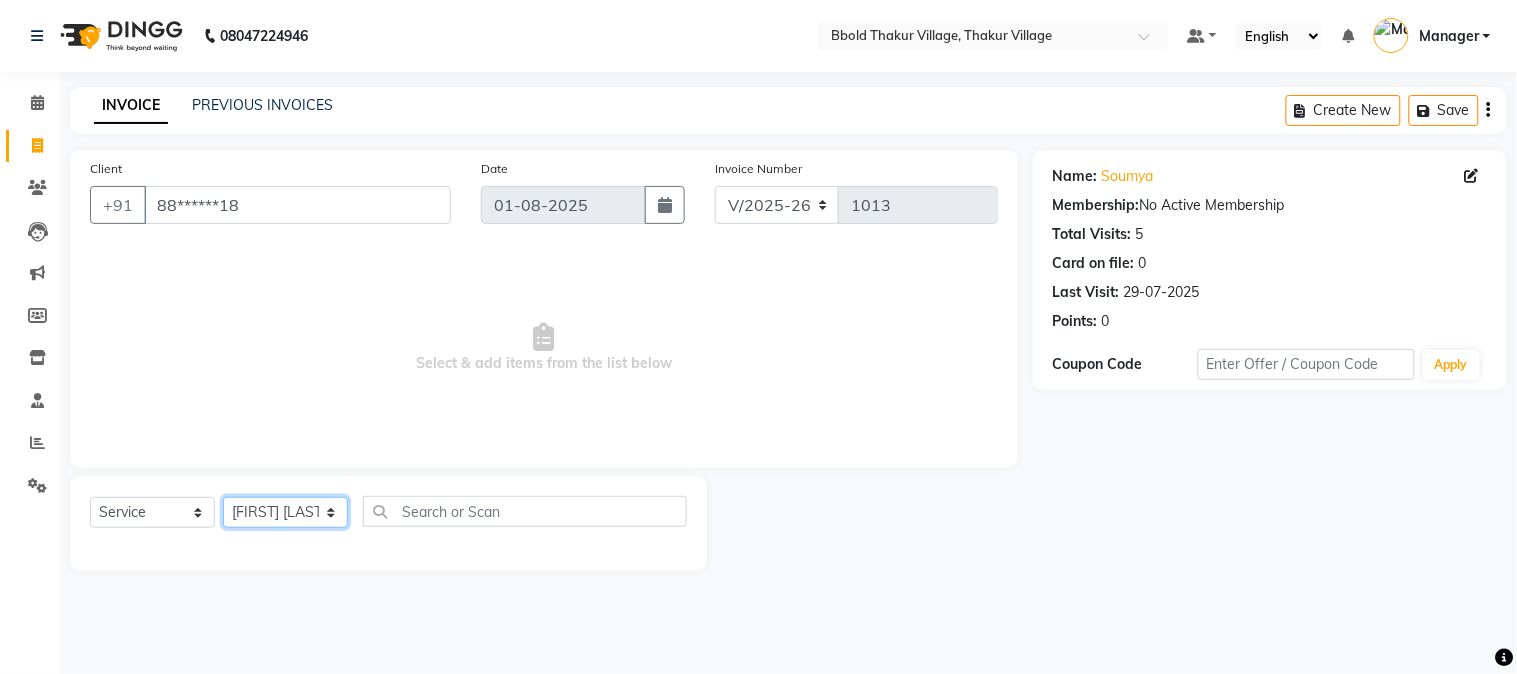 click on "Select Stylist [FIRST] [LAST] [FIRST] [LAST] Manager [FIRST] [LAST] [FIRST] [LAST]  [FIRST] [LAST] [FIRST] [LAST] [FIRST] [LAST] [FIRST] [LAST] [FIRST] [LAST]" 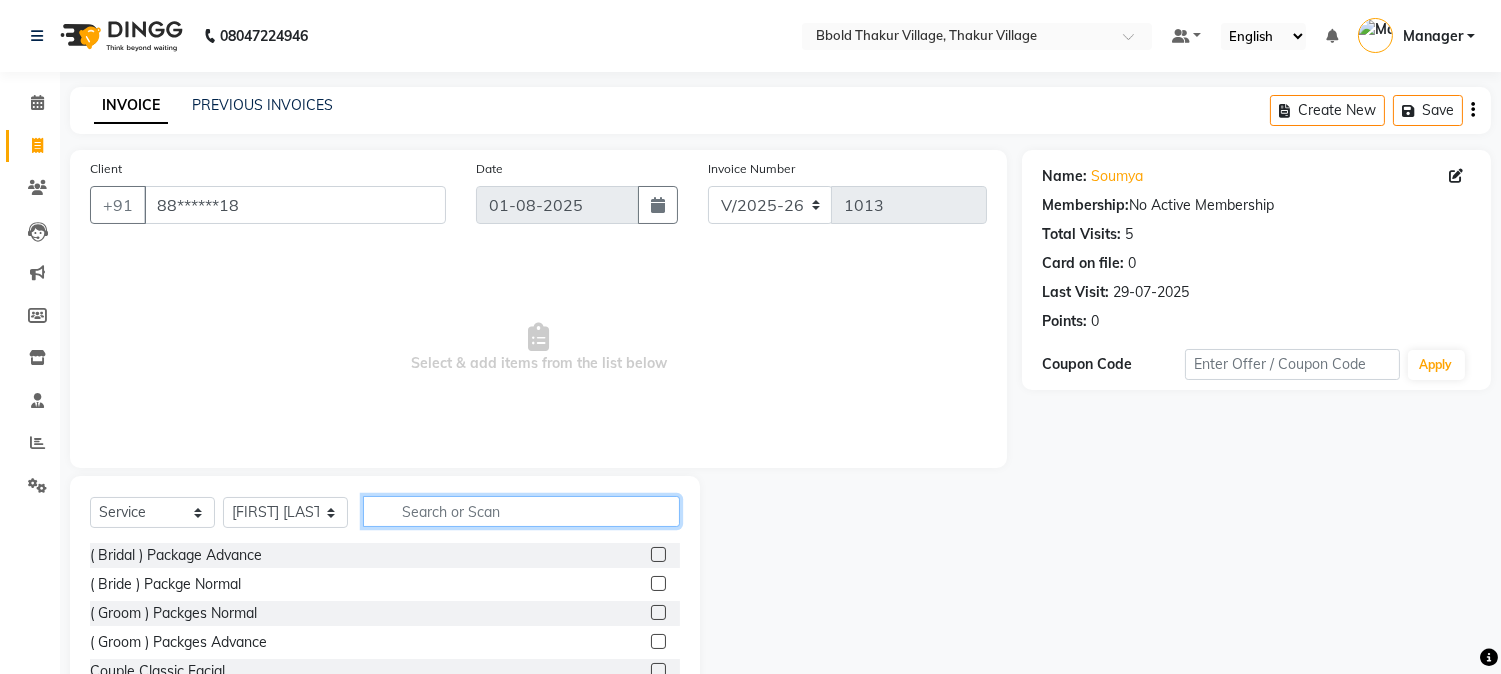 click 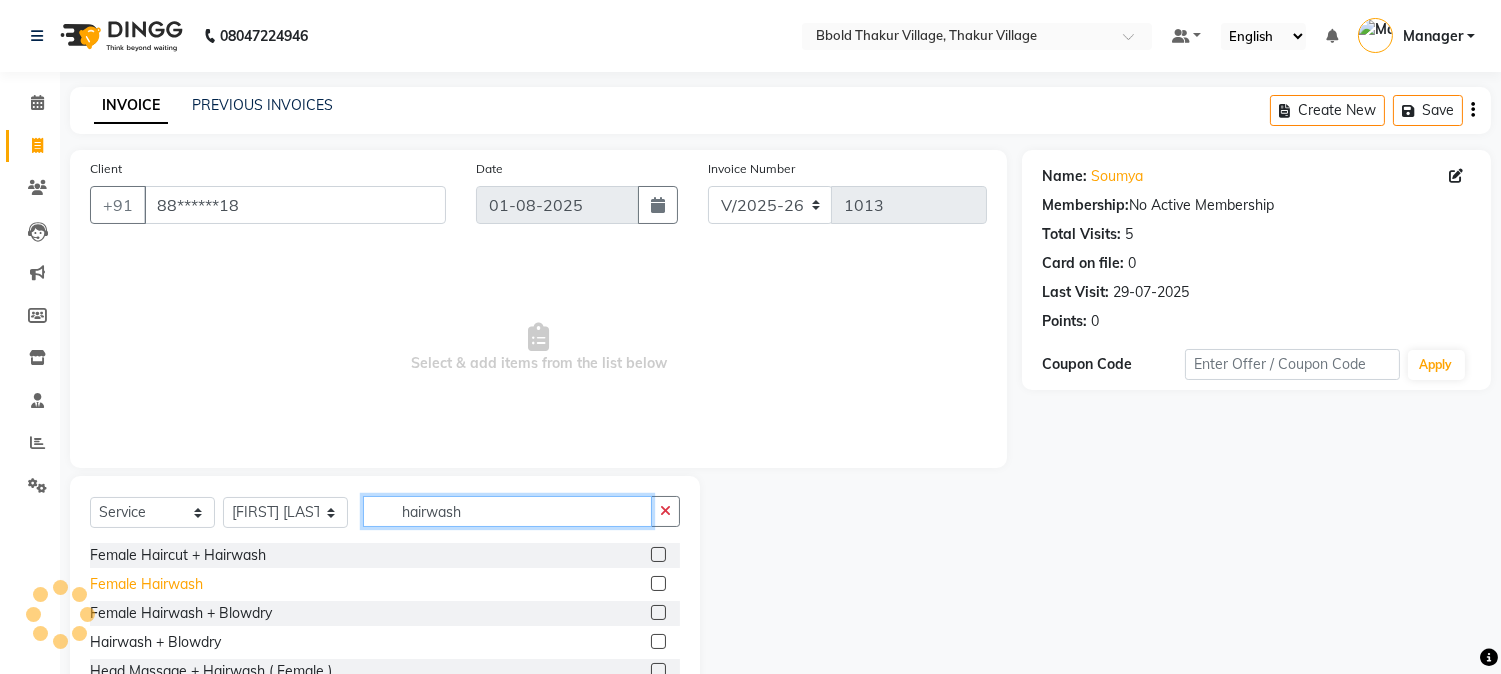 type on "hairwash" 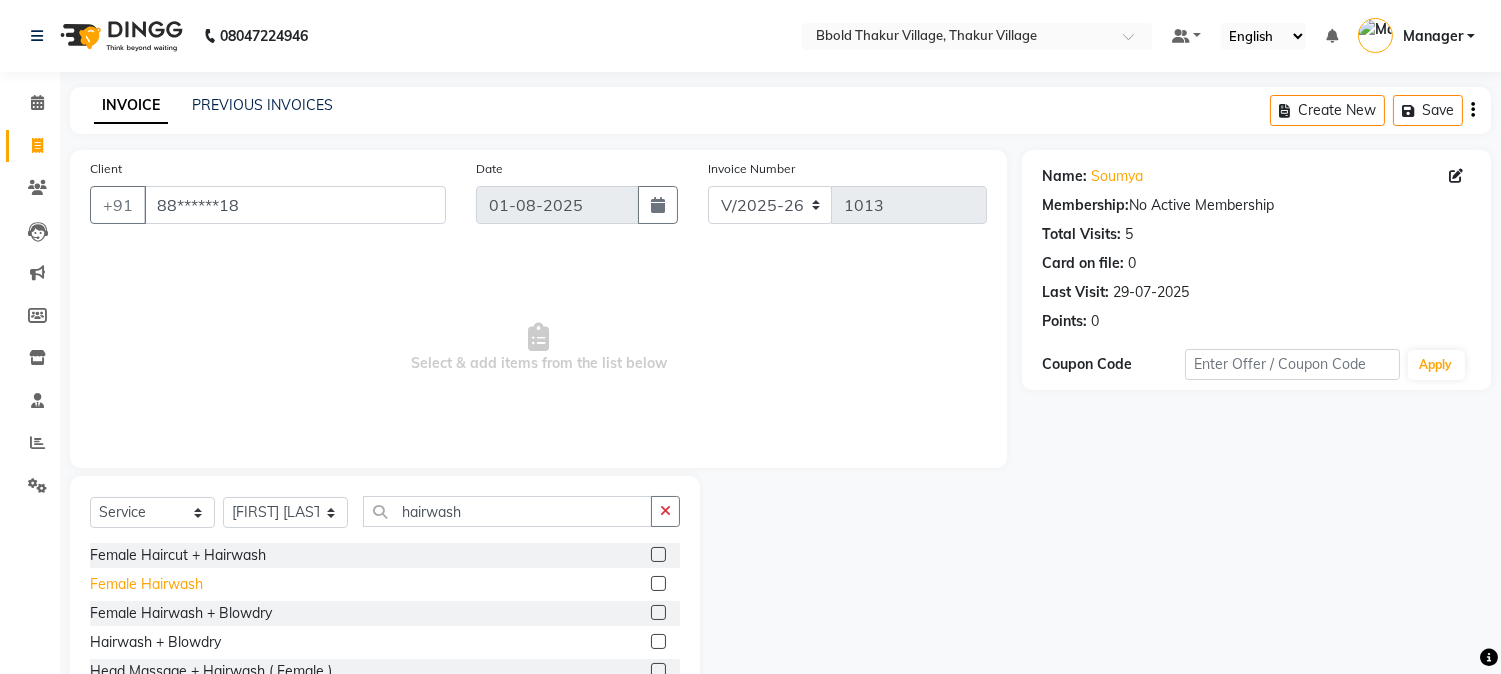 click on "Female Hairwash" 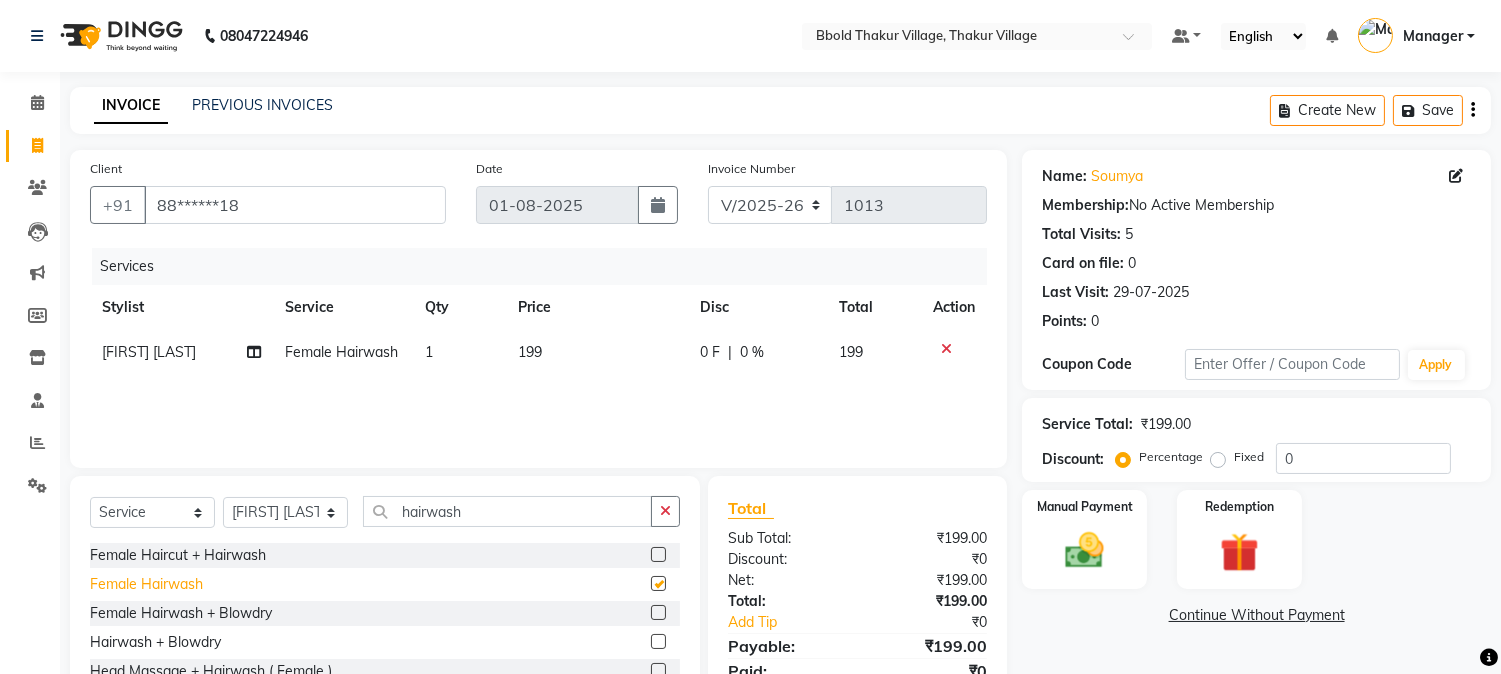 checkbox on "false" 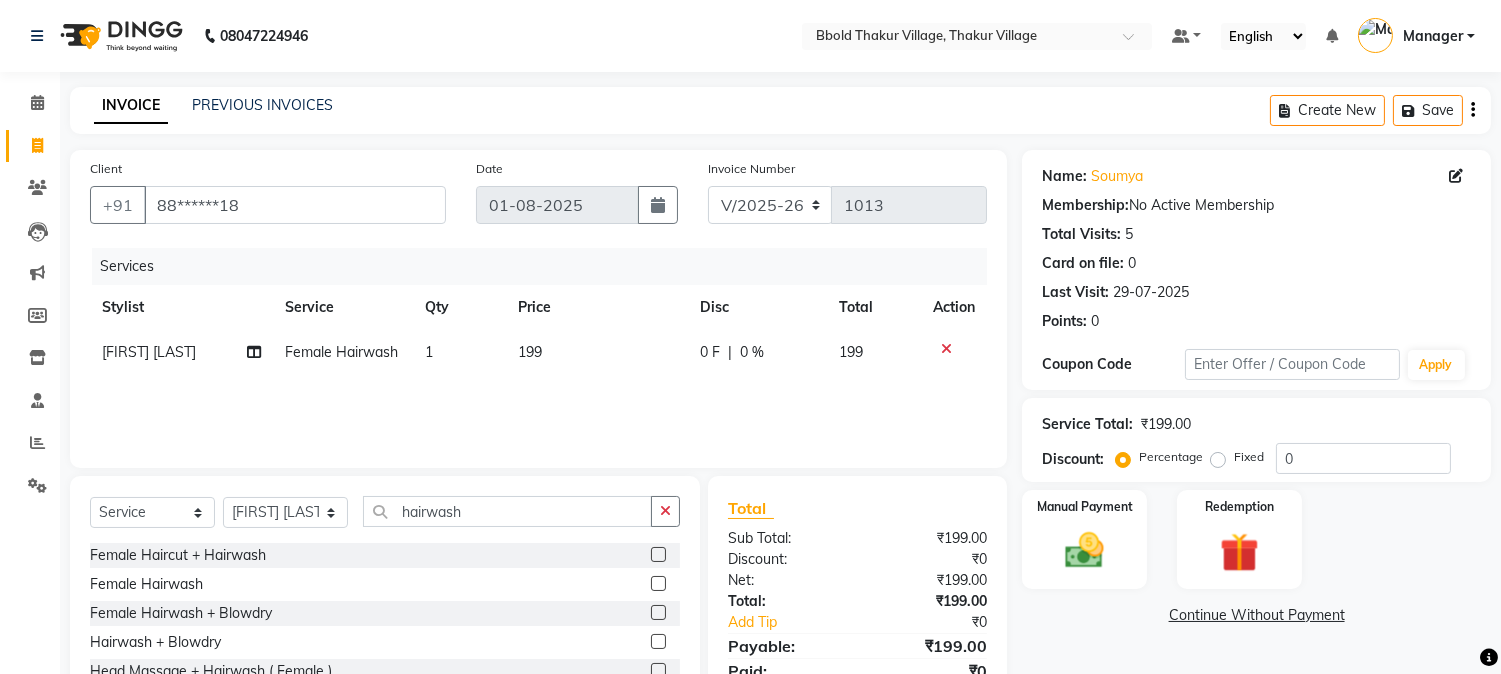 scroll, scrollTop: 126, scrollLeft: 0, axis: vertical 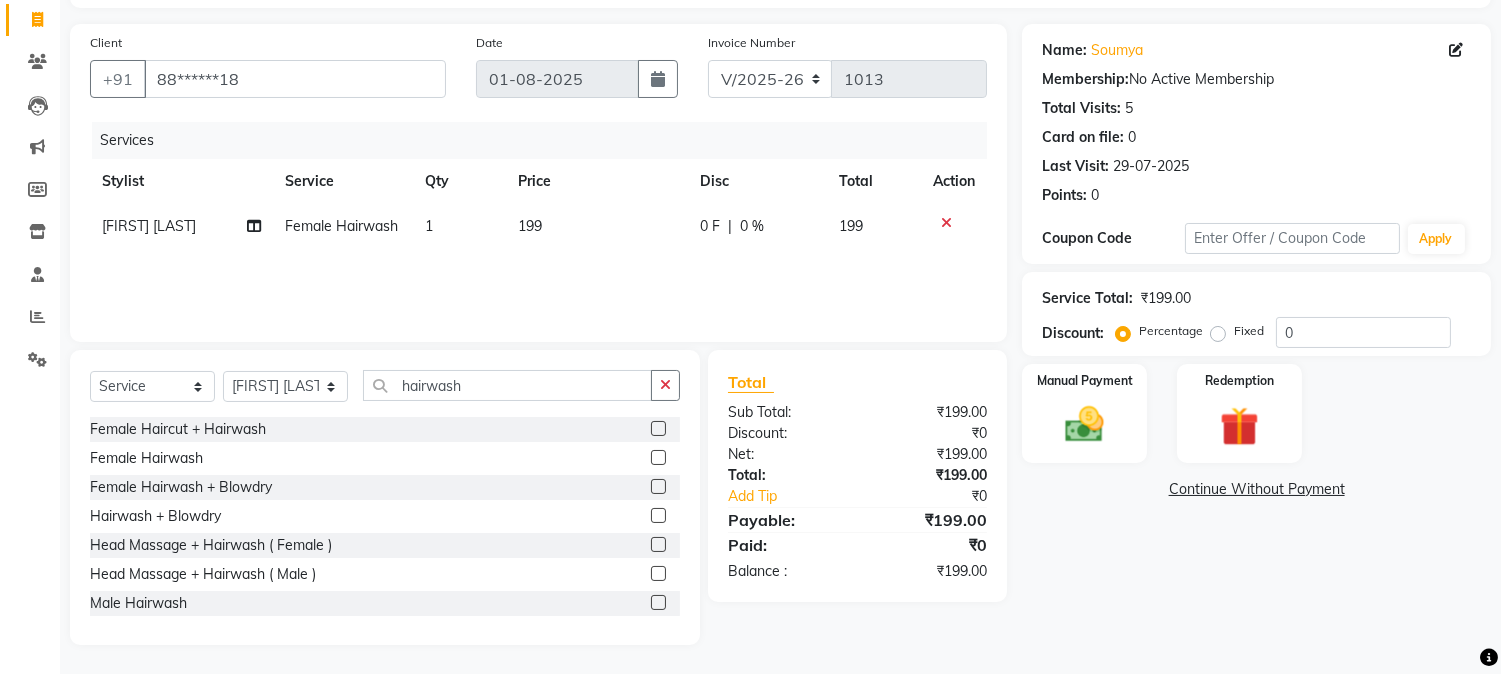 click on "199" 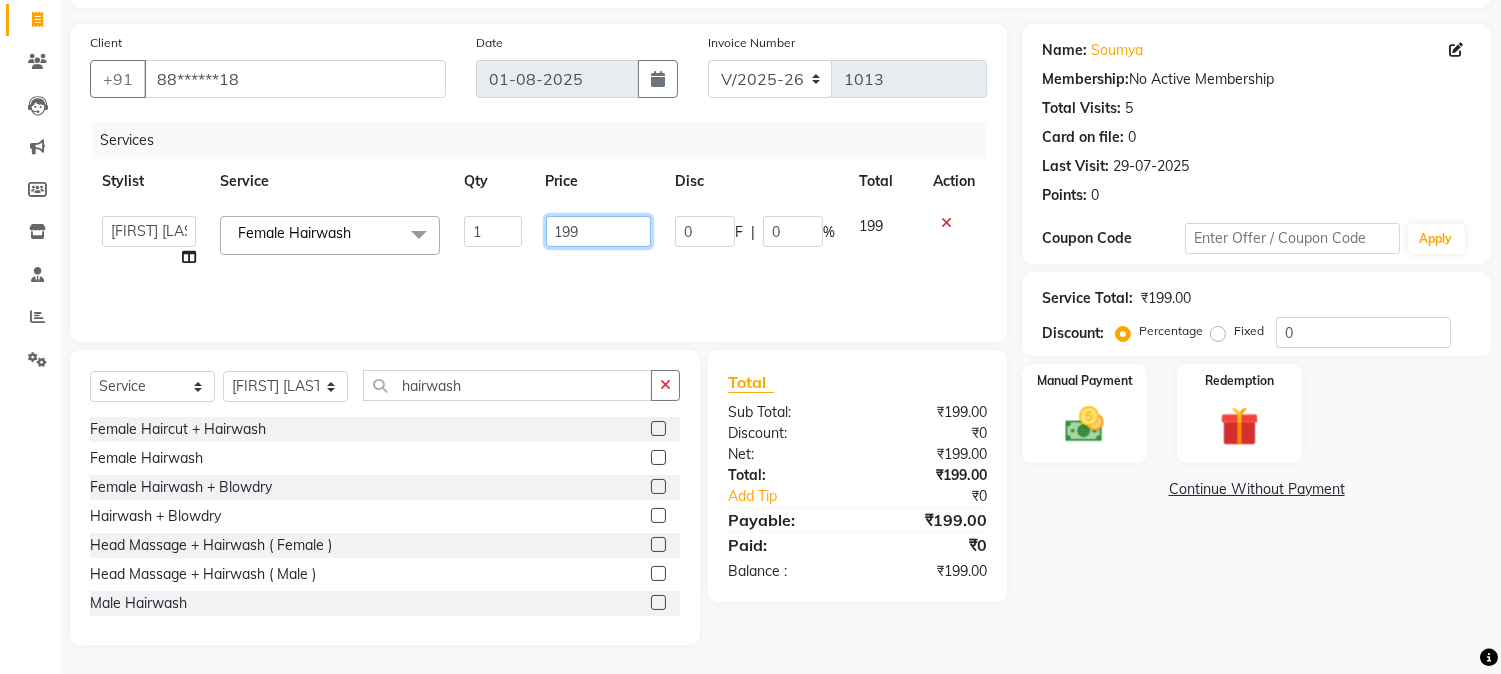 click on "199" 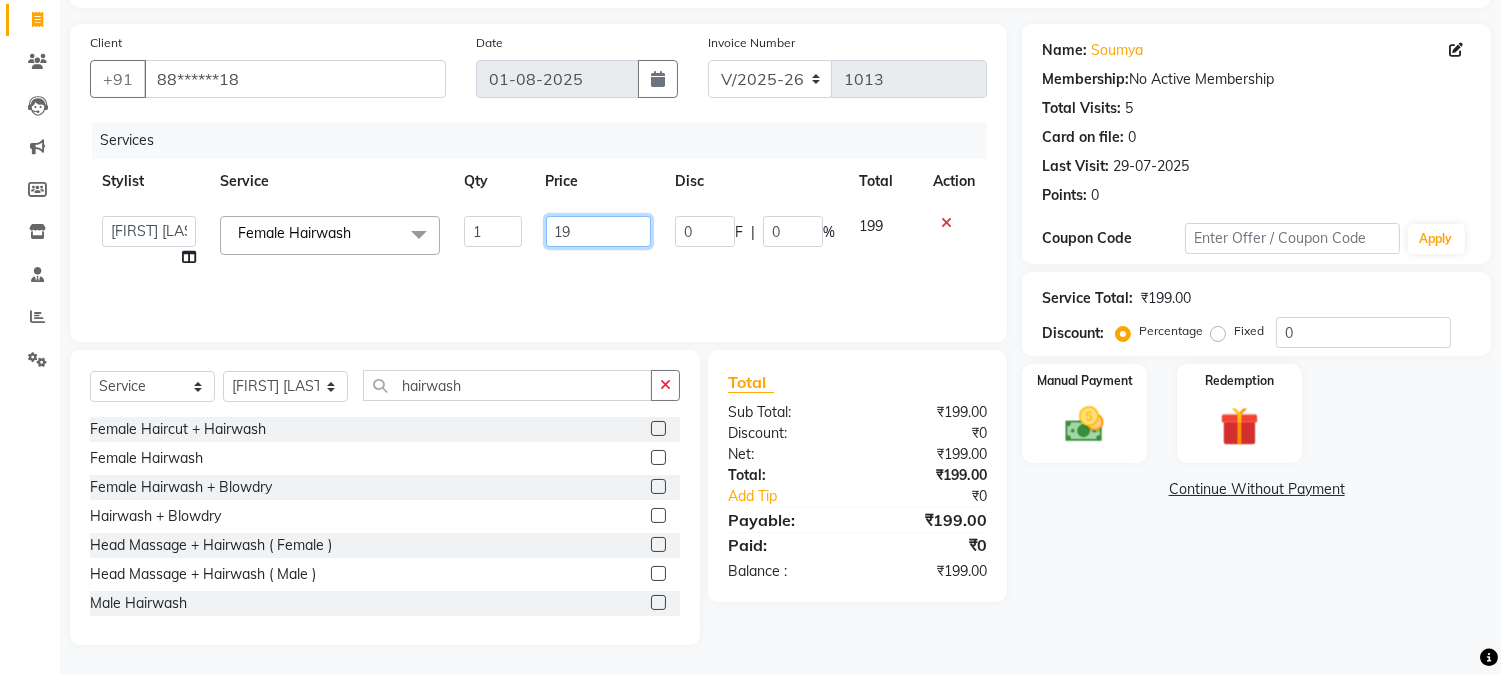 type on "1" 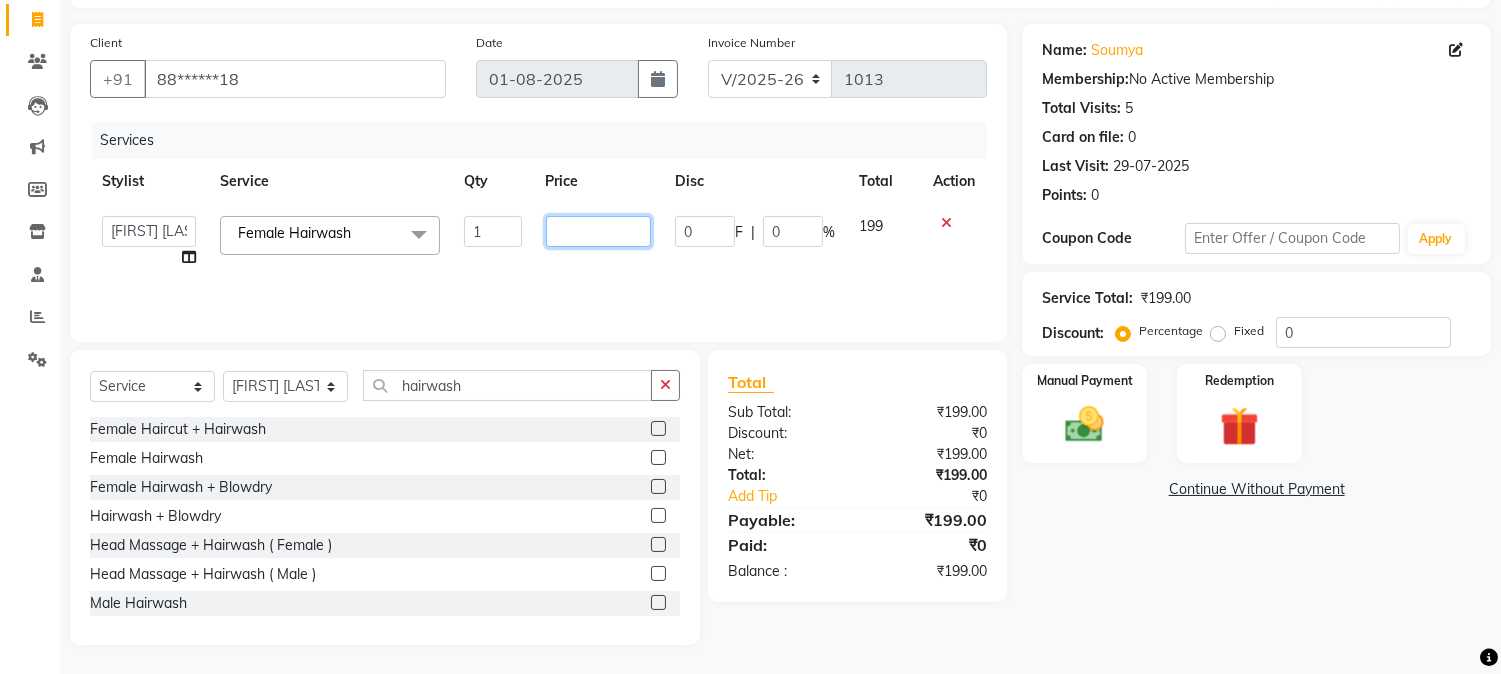 type on "2" 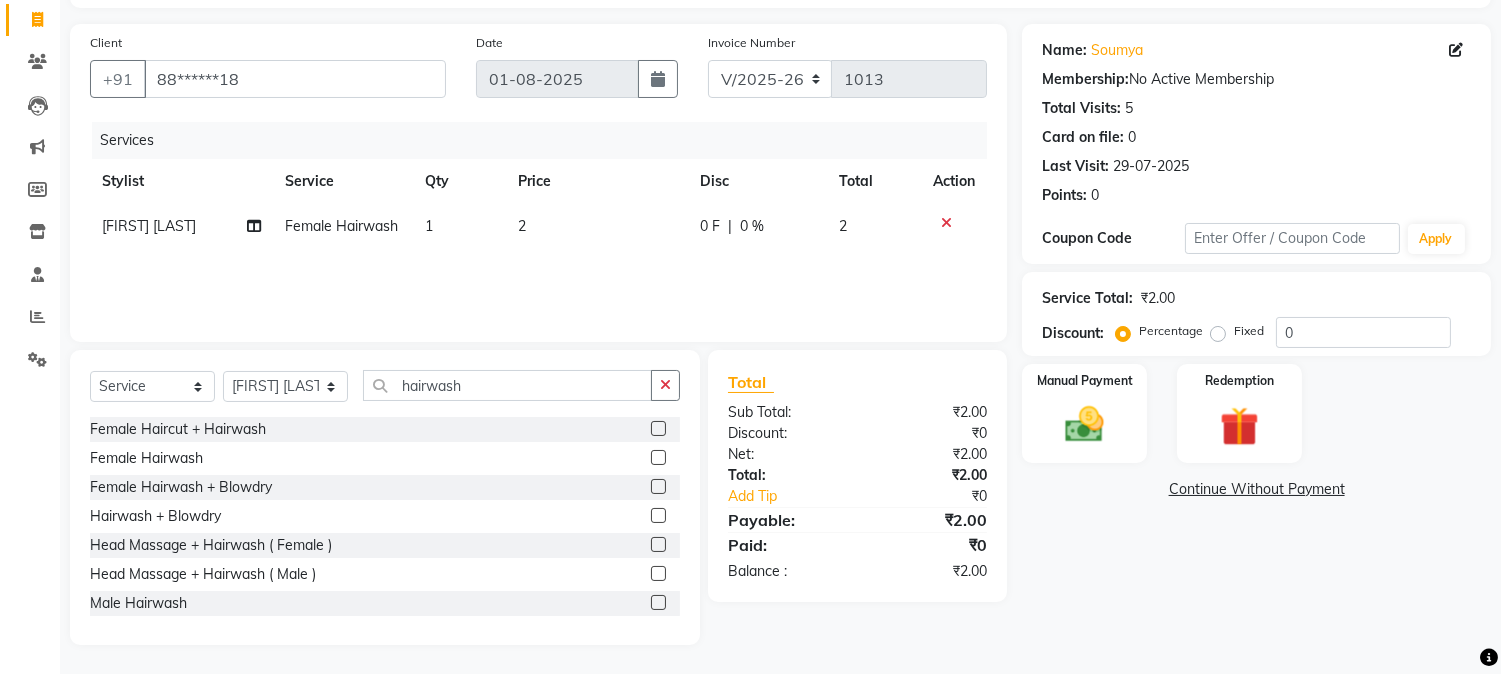 click on "2" 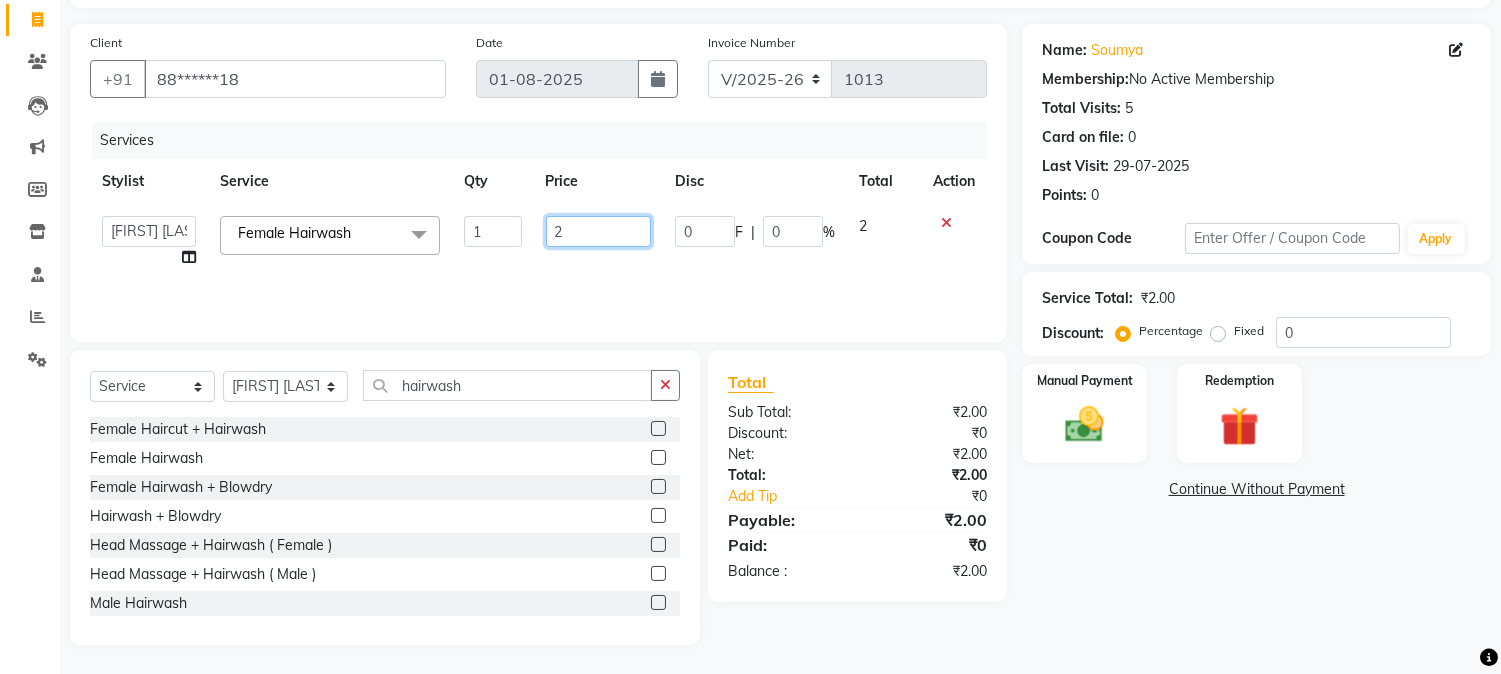 click on "2" 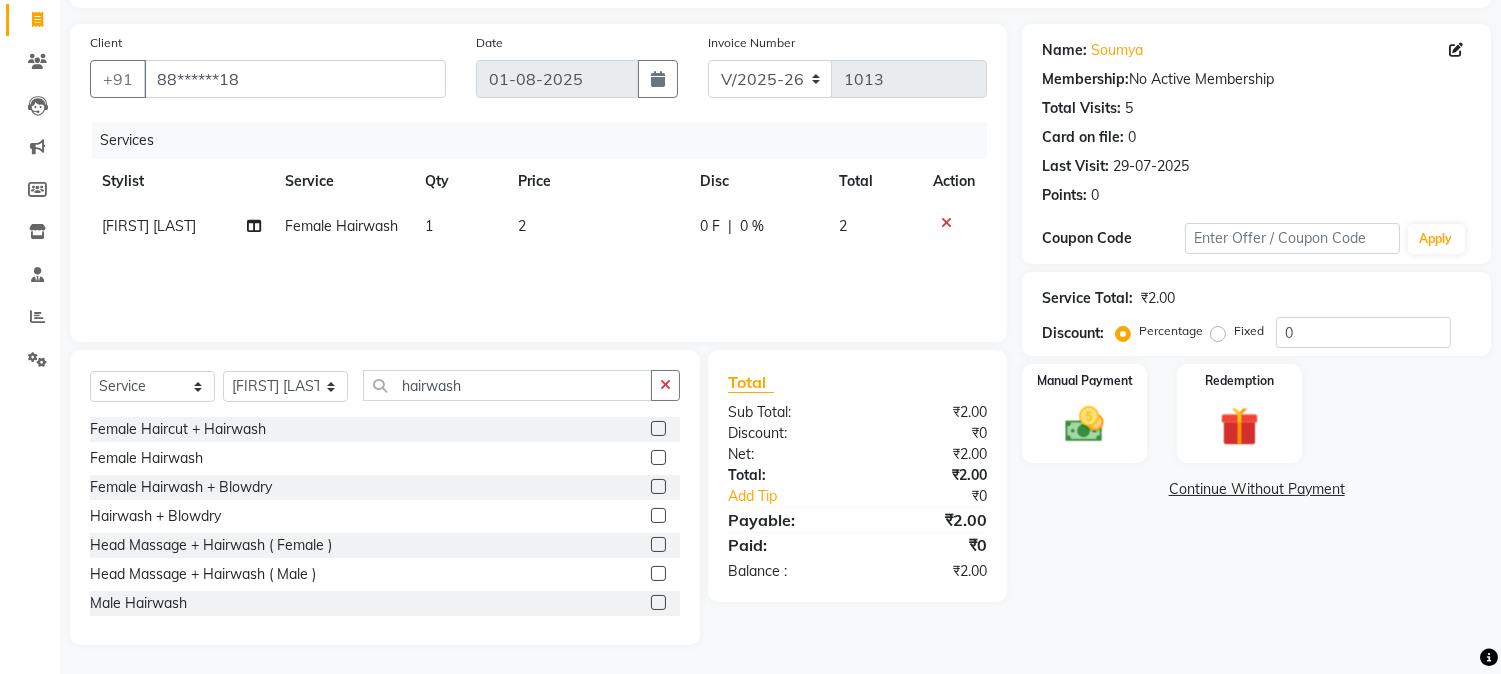 click on "2" 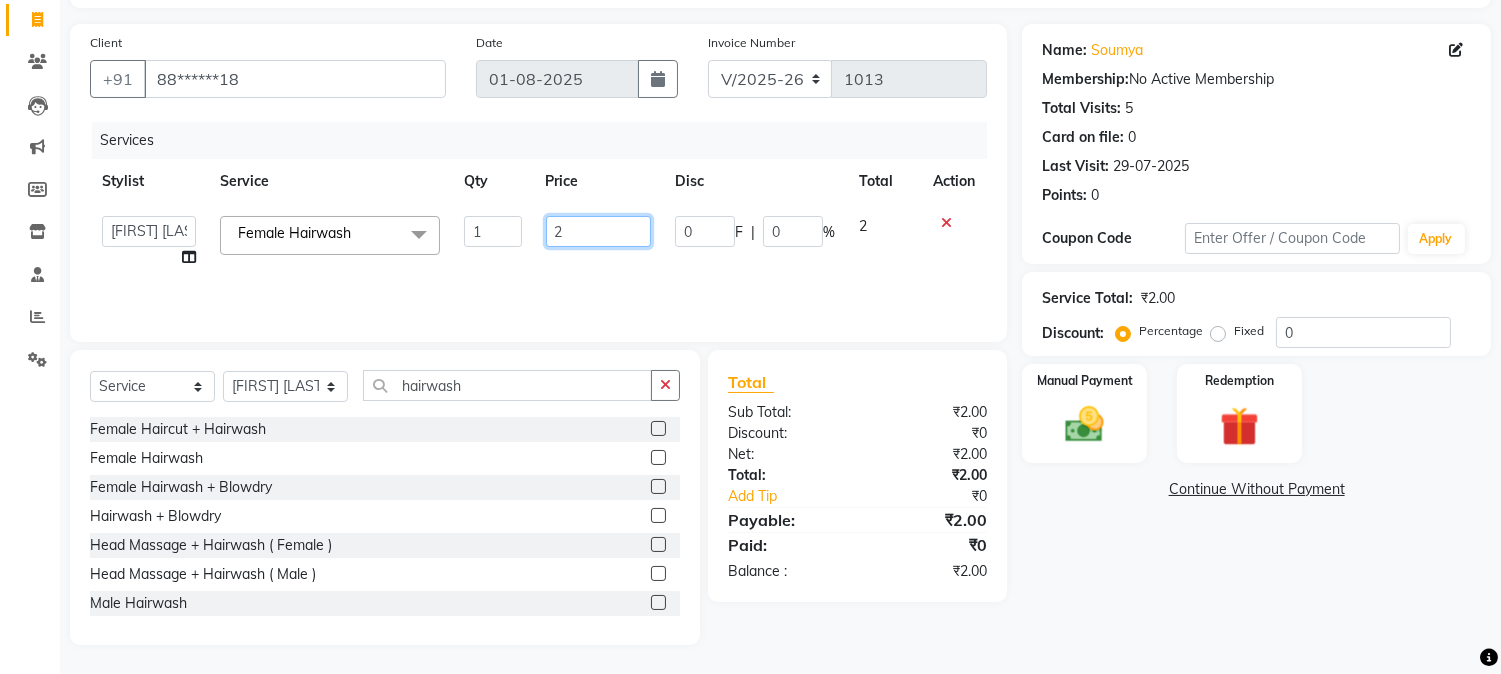 click on "2" 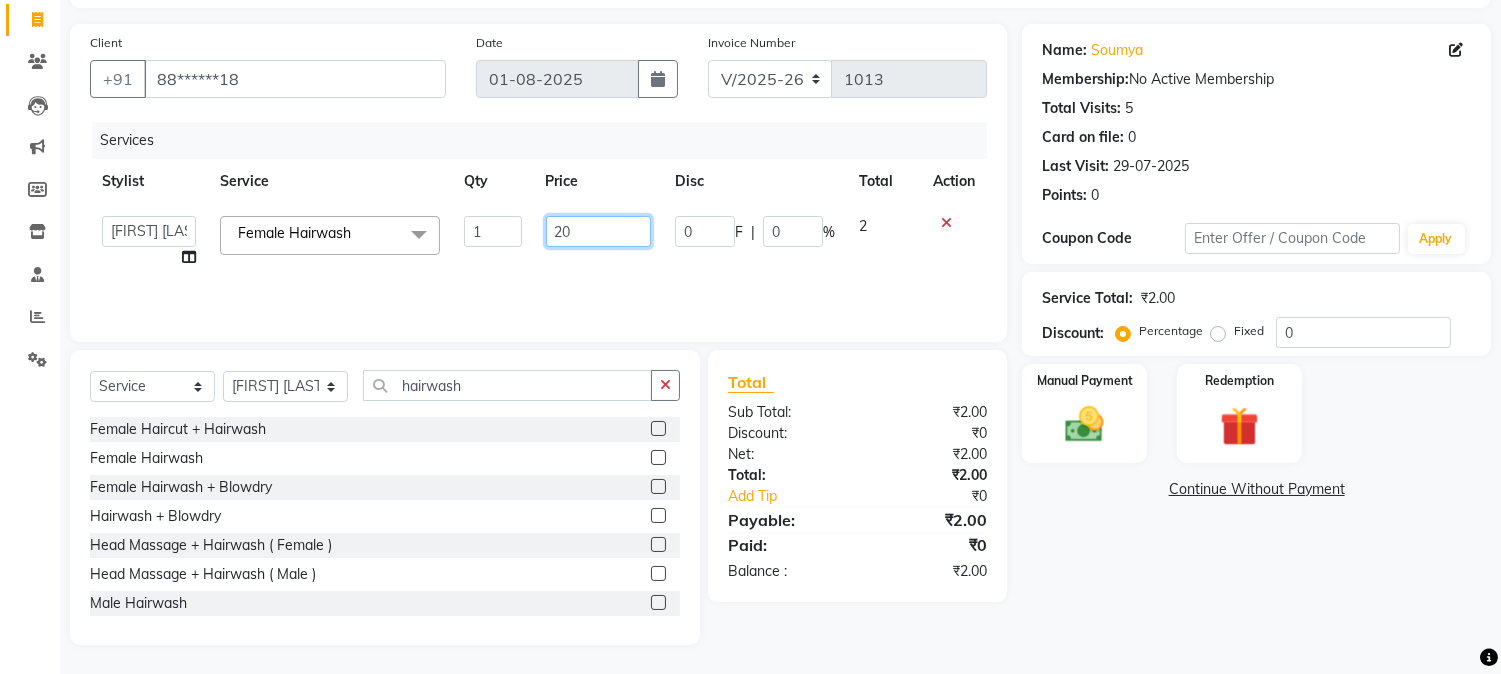 type on "200" 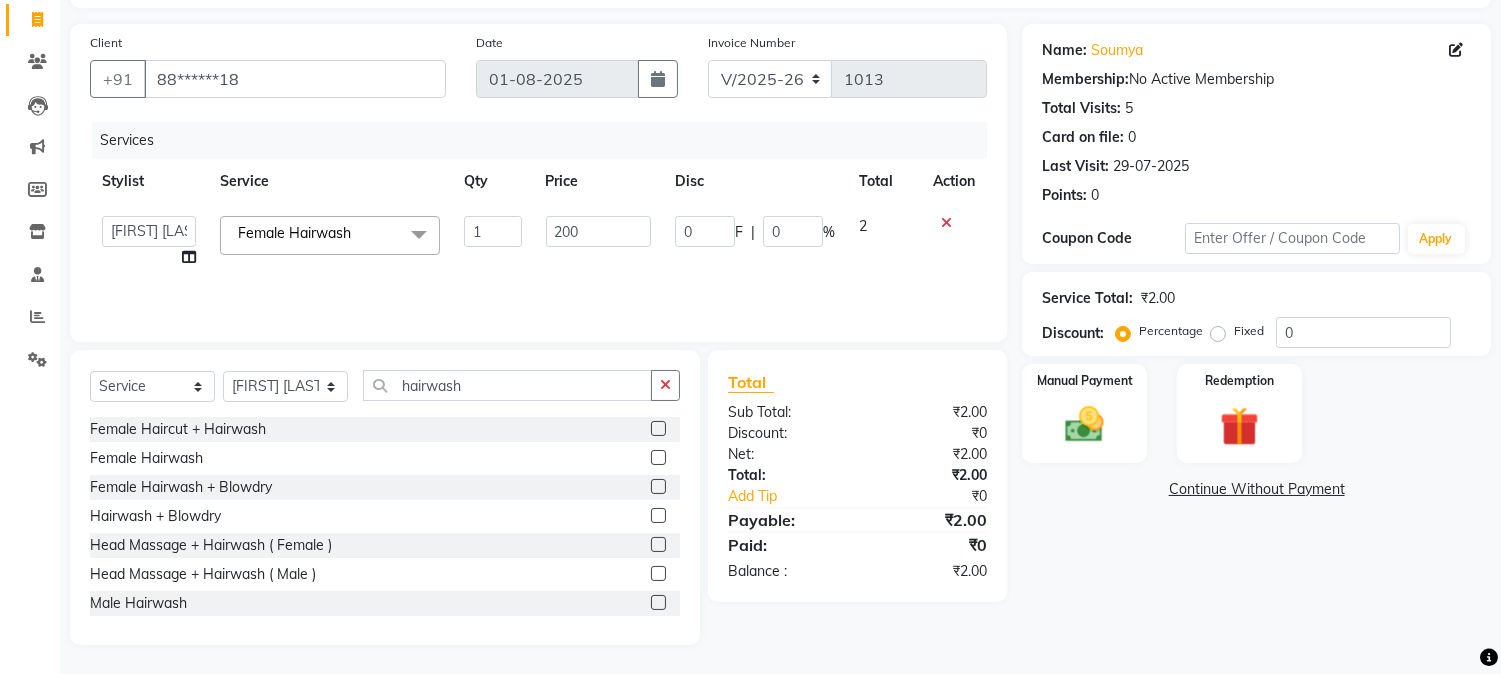 click on "₹2.00" 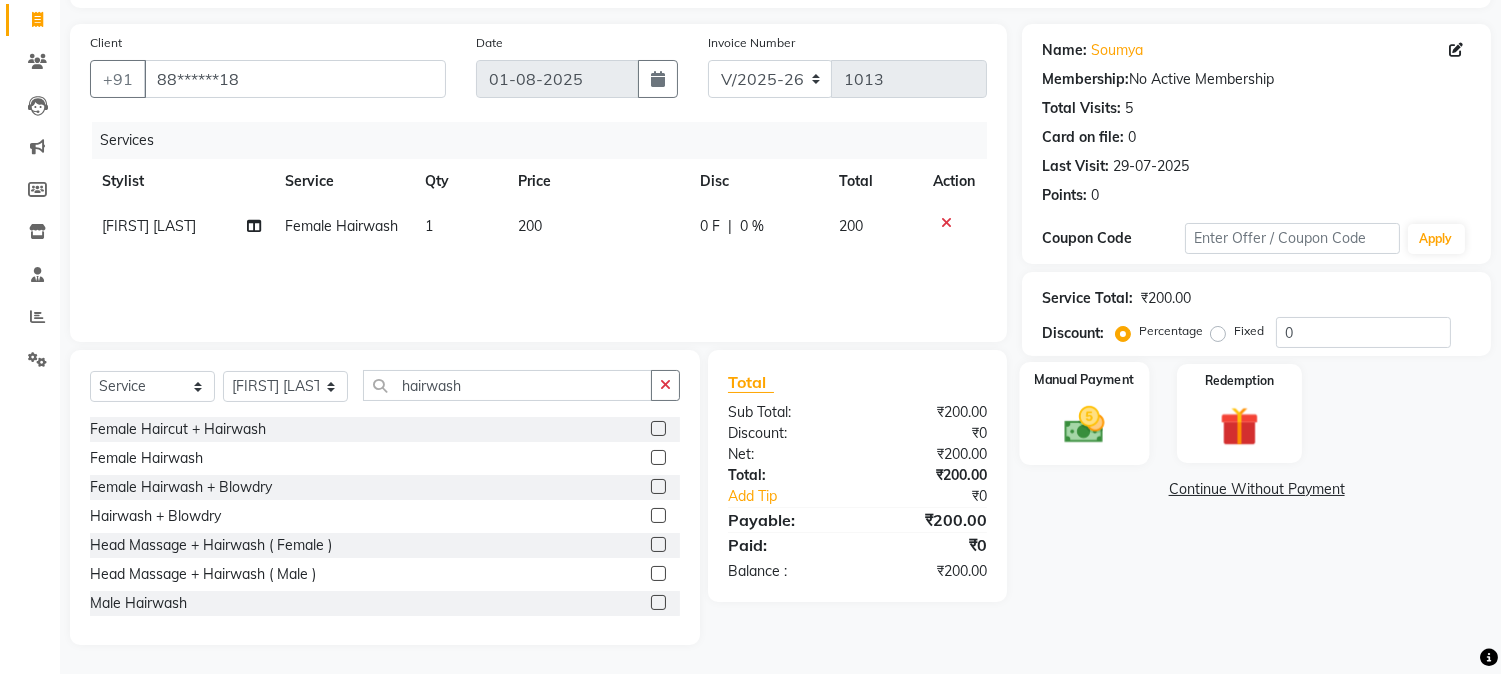 click on "Manual Payment" 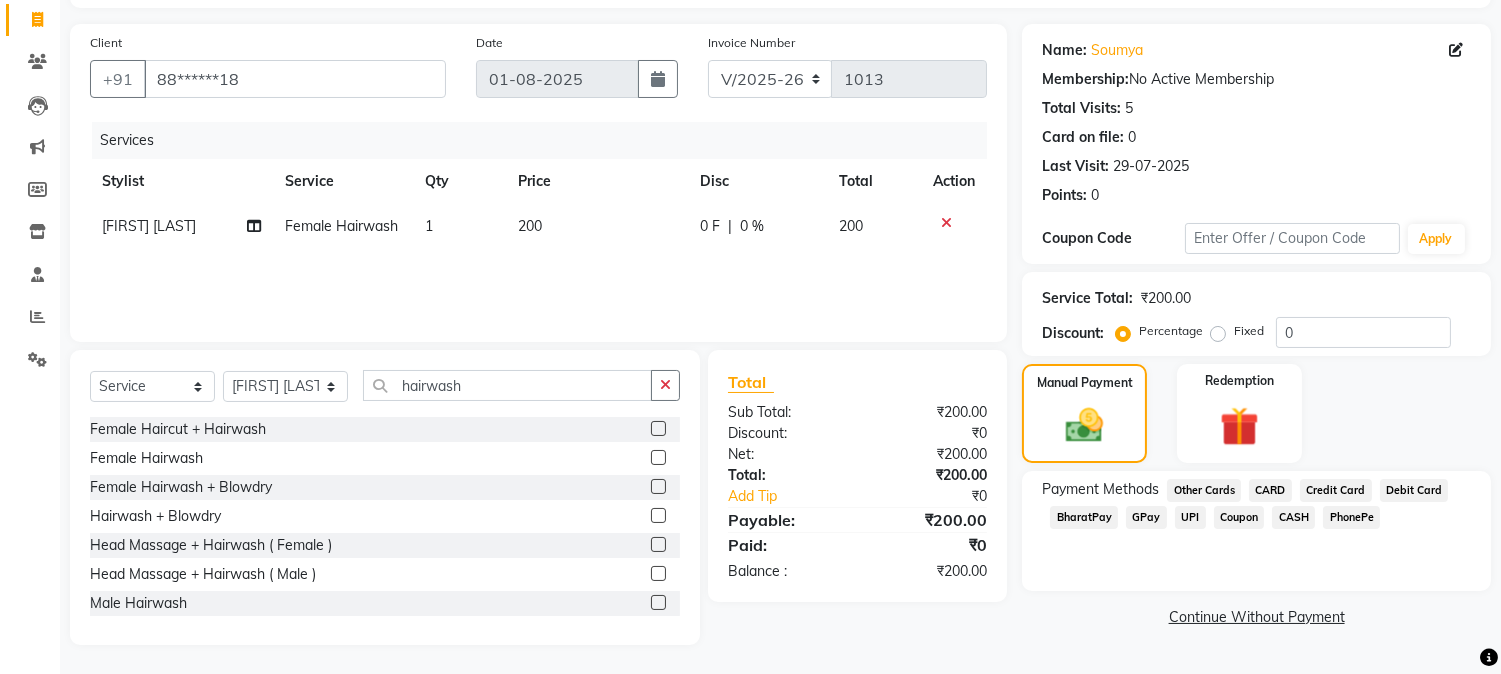 click on "CASH" 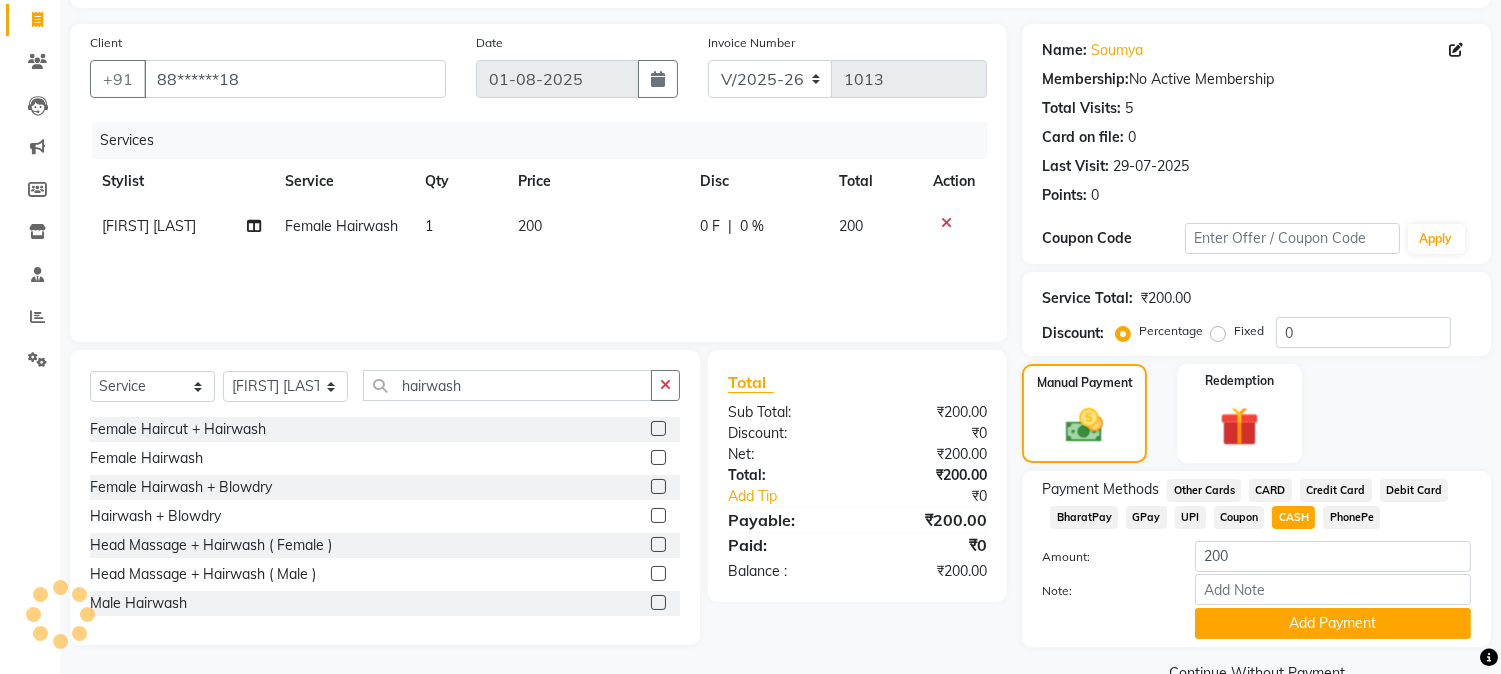 scroll, scrollTop: 170, scrollLeft: 0, axis: vertical 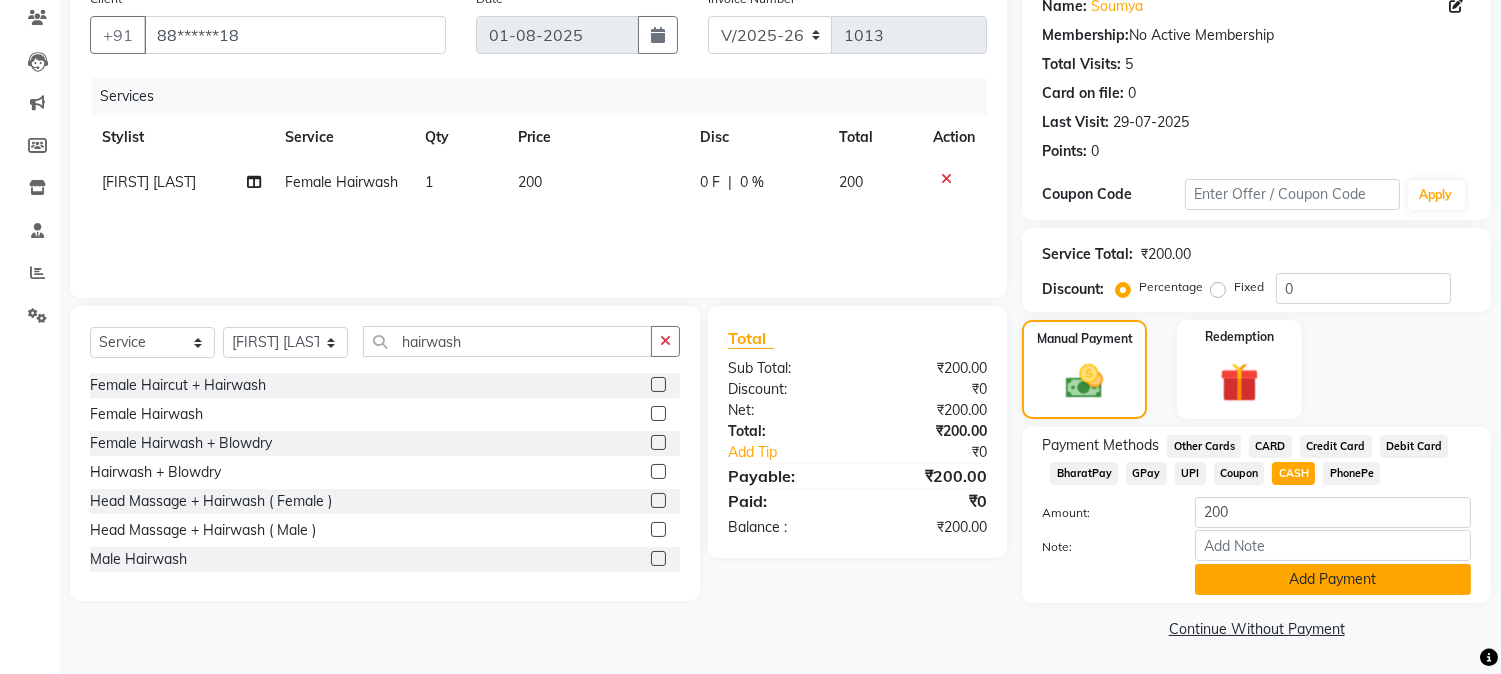 click on "Add Payment" 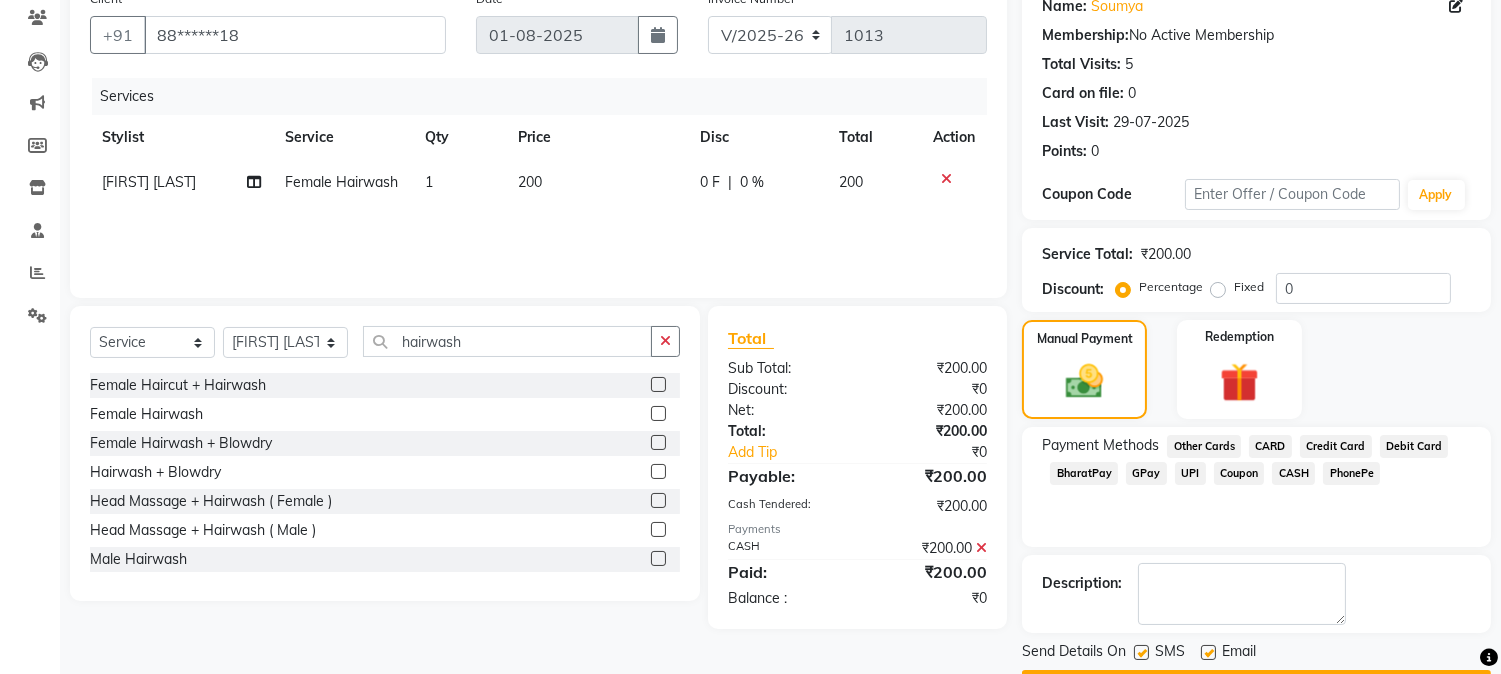 scroll, scrollTop: 225, scrollLeft: 0, axis: vertical 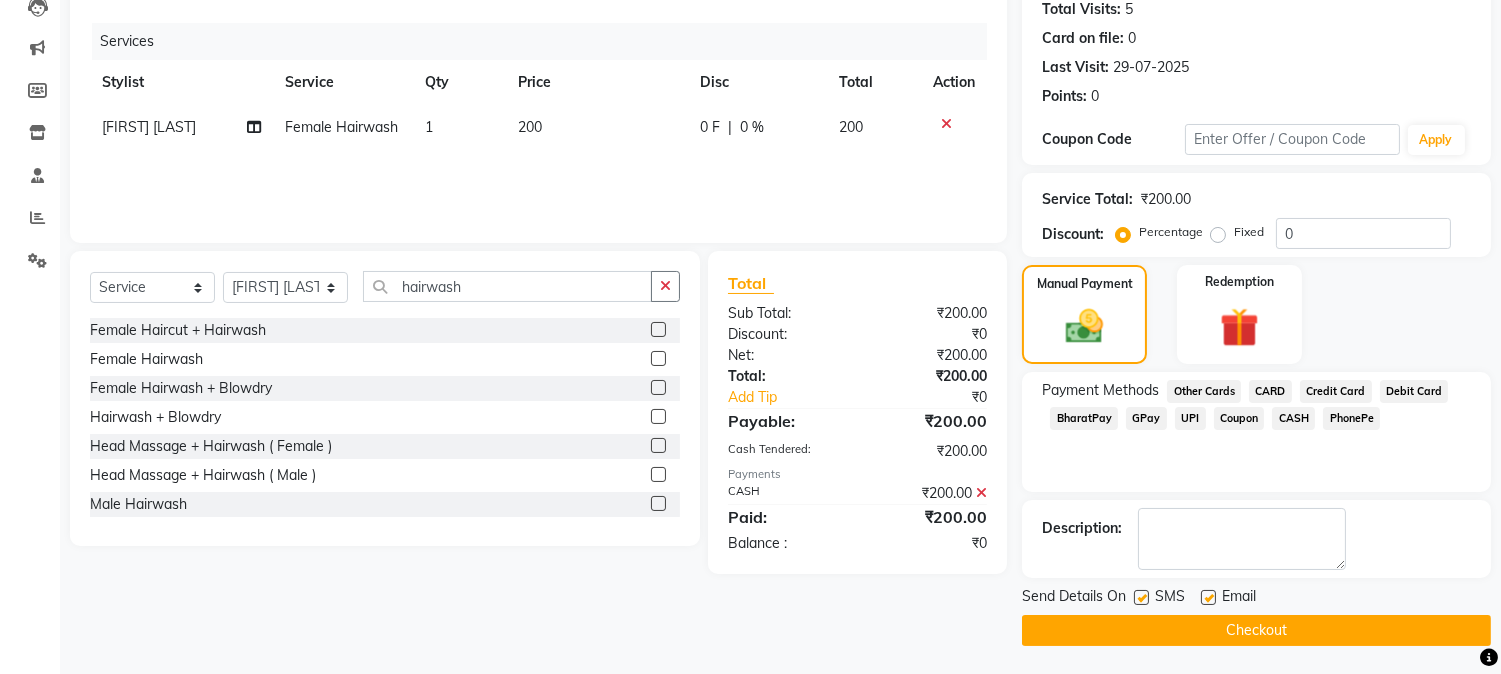 click on "Checkout" 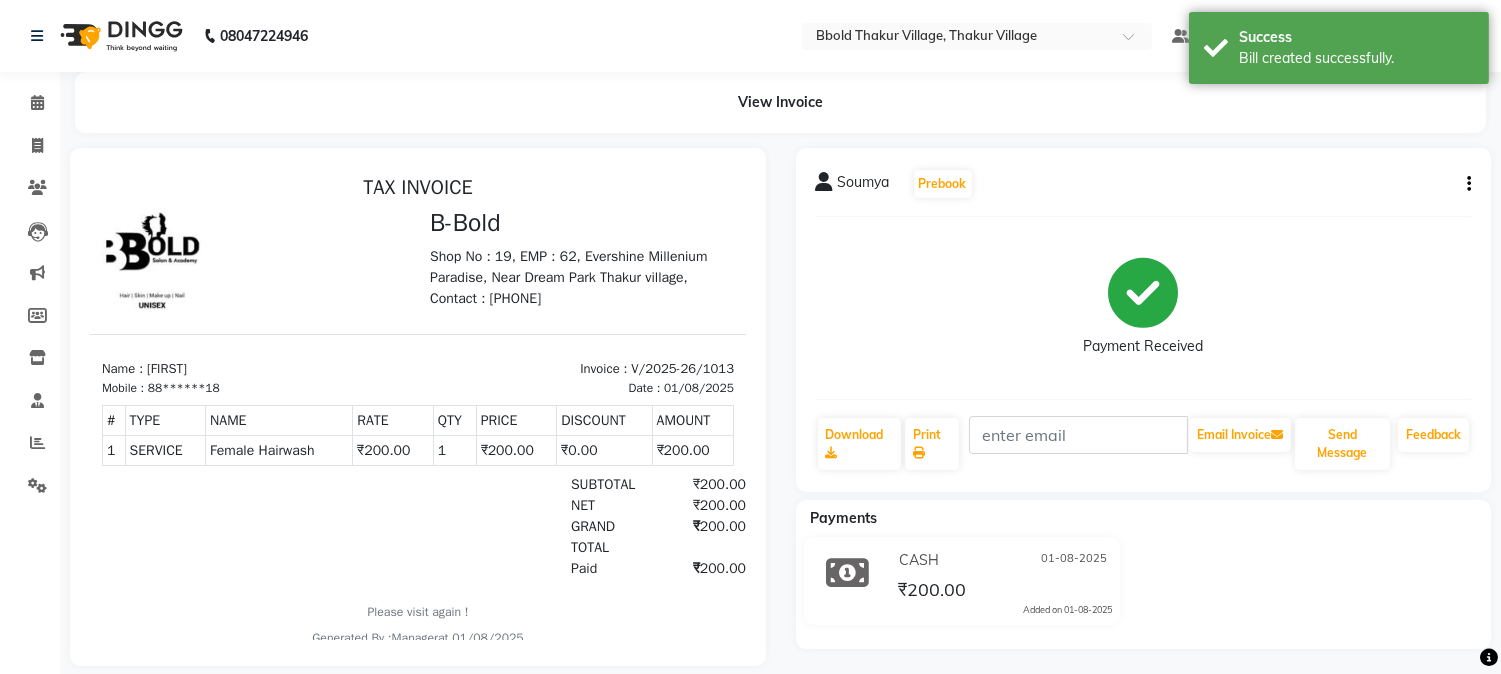 scroll, scrollTop: 0, scrollLeft: 0, axis: both 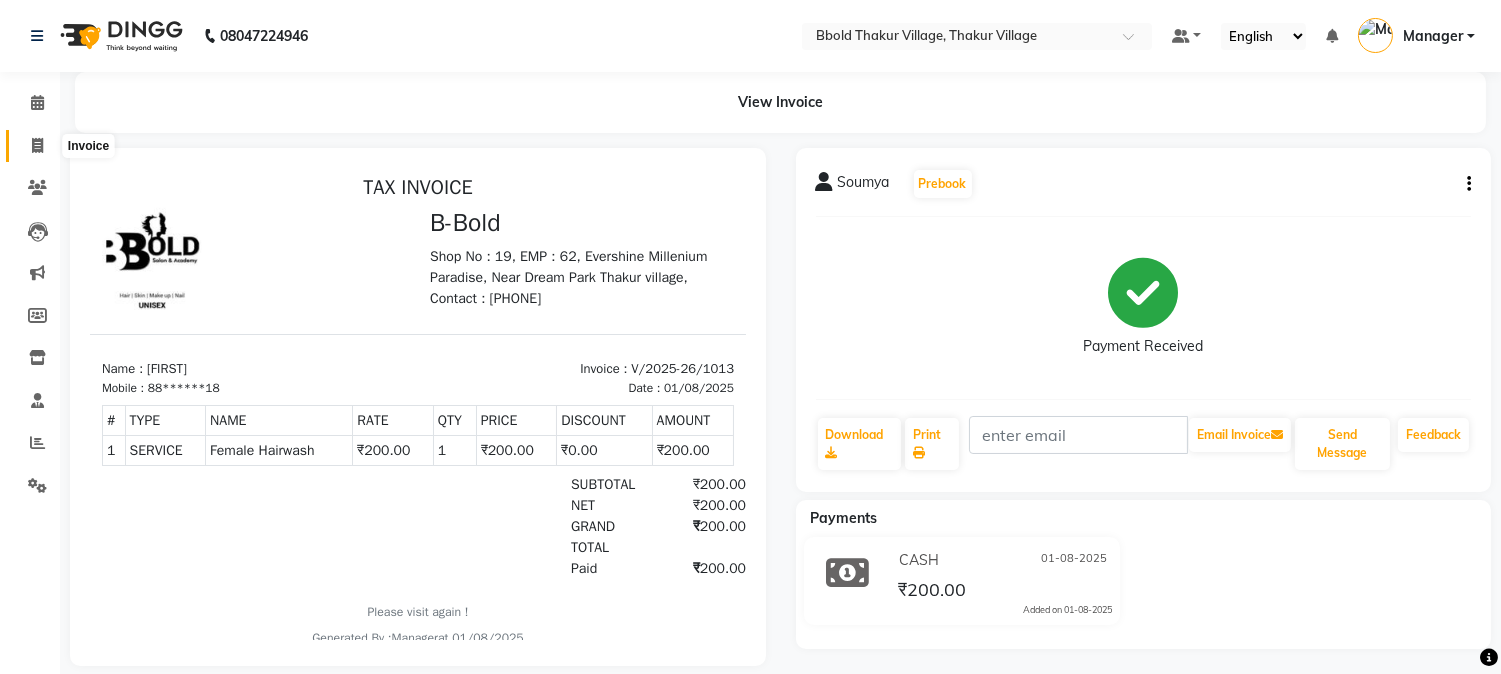 click 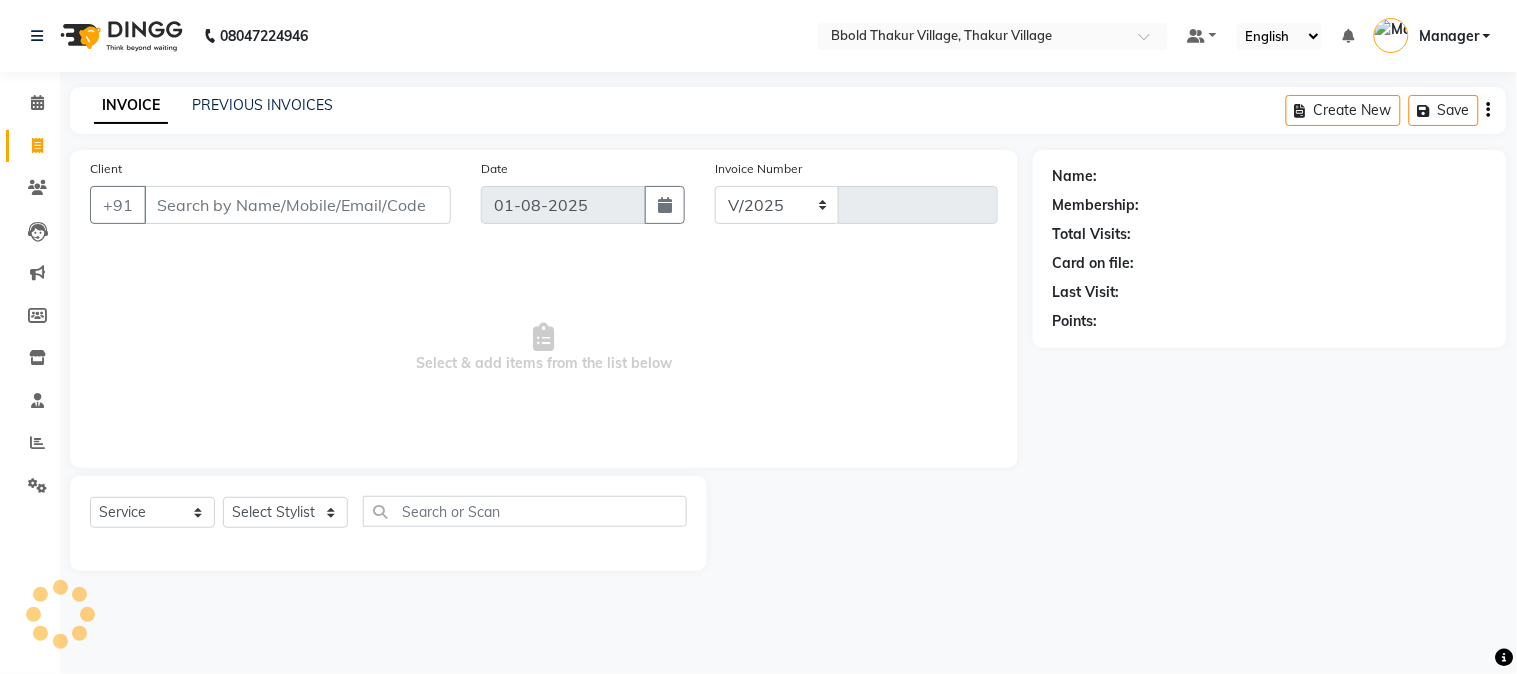 select on "7742" 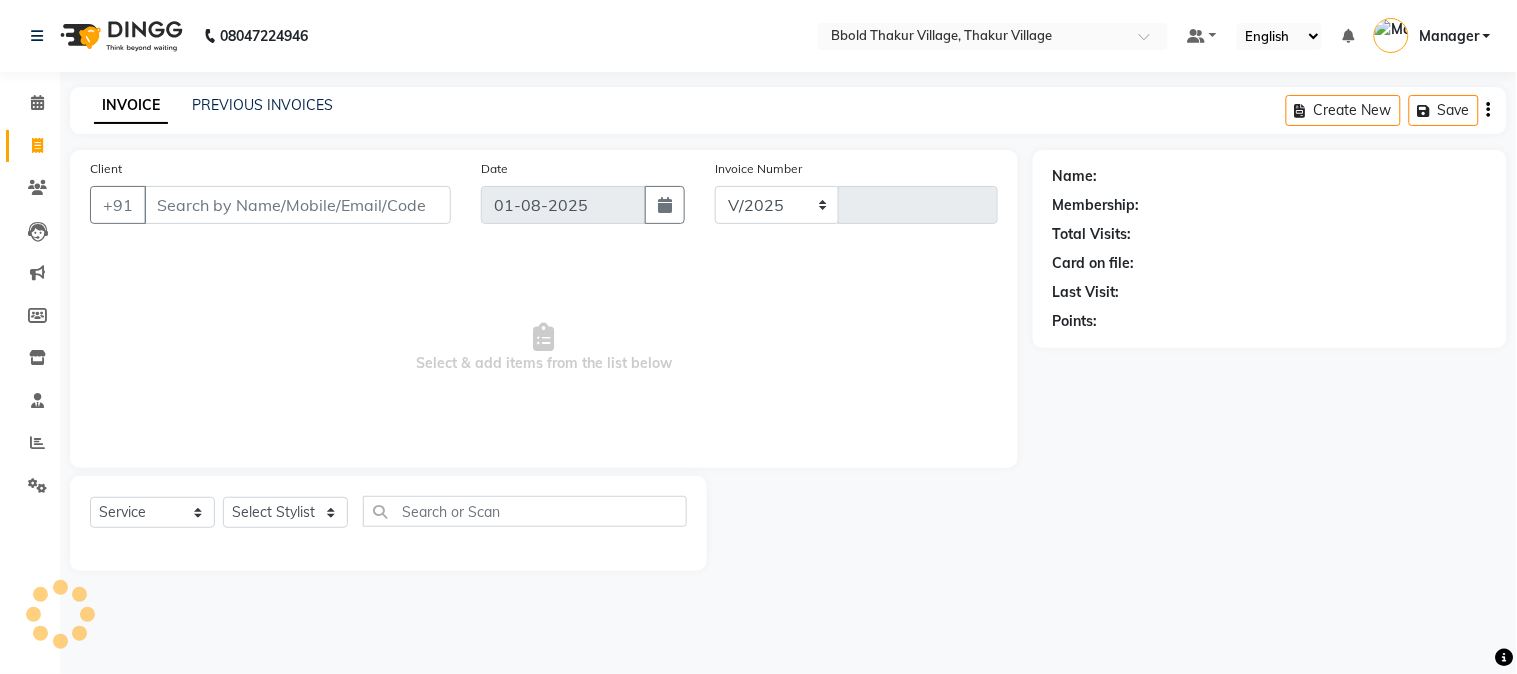 type on "1014" 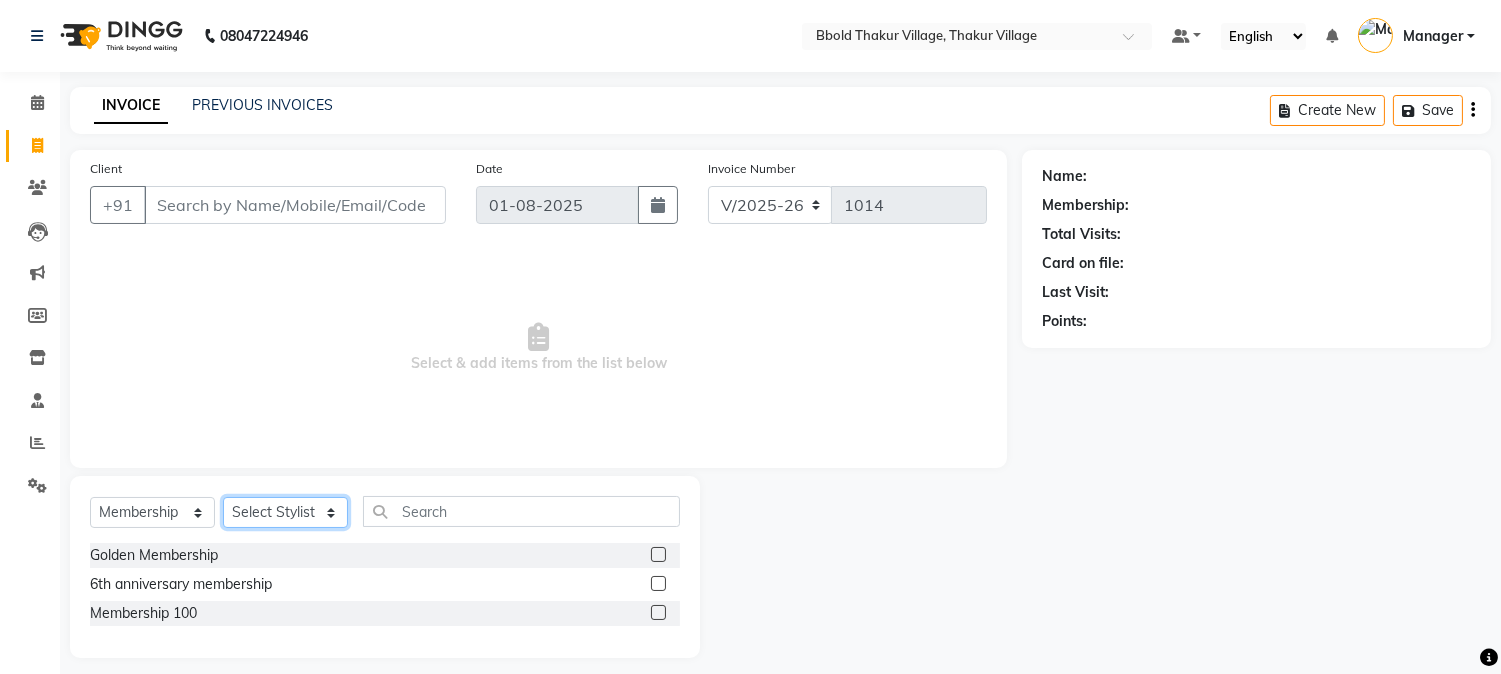 click on "Select Stylist [FIRST] [LAST] [FIRST] [LAST] Manager [FIRST] [LAST] [FIRST] [LAST]  [FIRST] [LAST] [FIRST] [LAST] [FIRST] [LAST] [FIRST] [LAST] [FIRST] [LAST]" 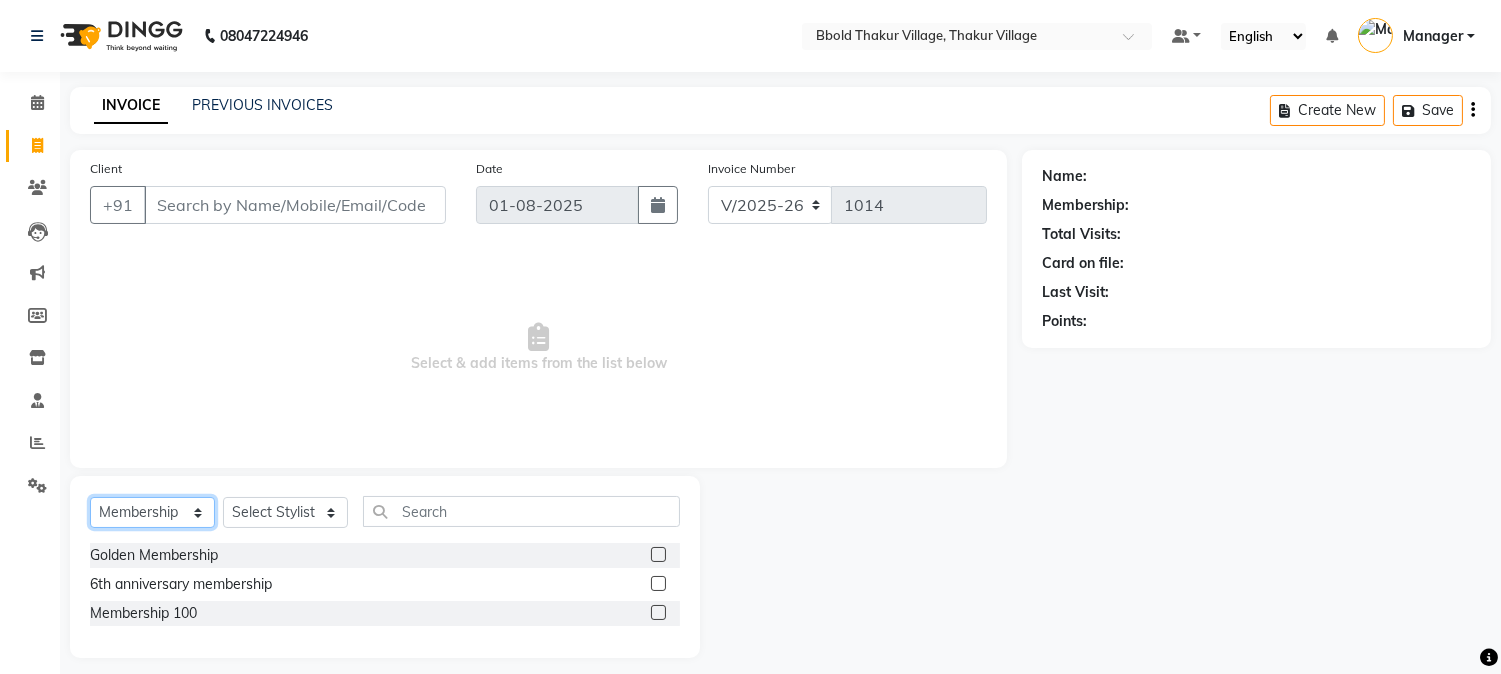 click on "Select  Service  Product  Membership  Package Voucher Prepaid Gift Card" 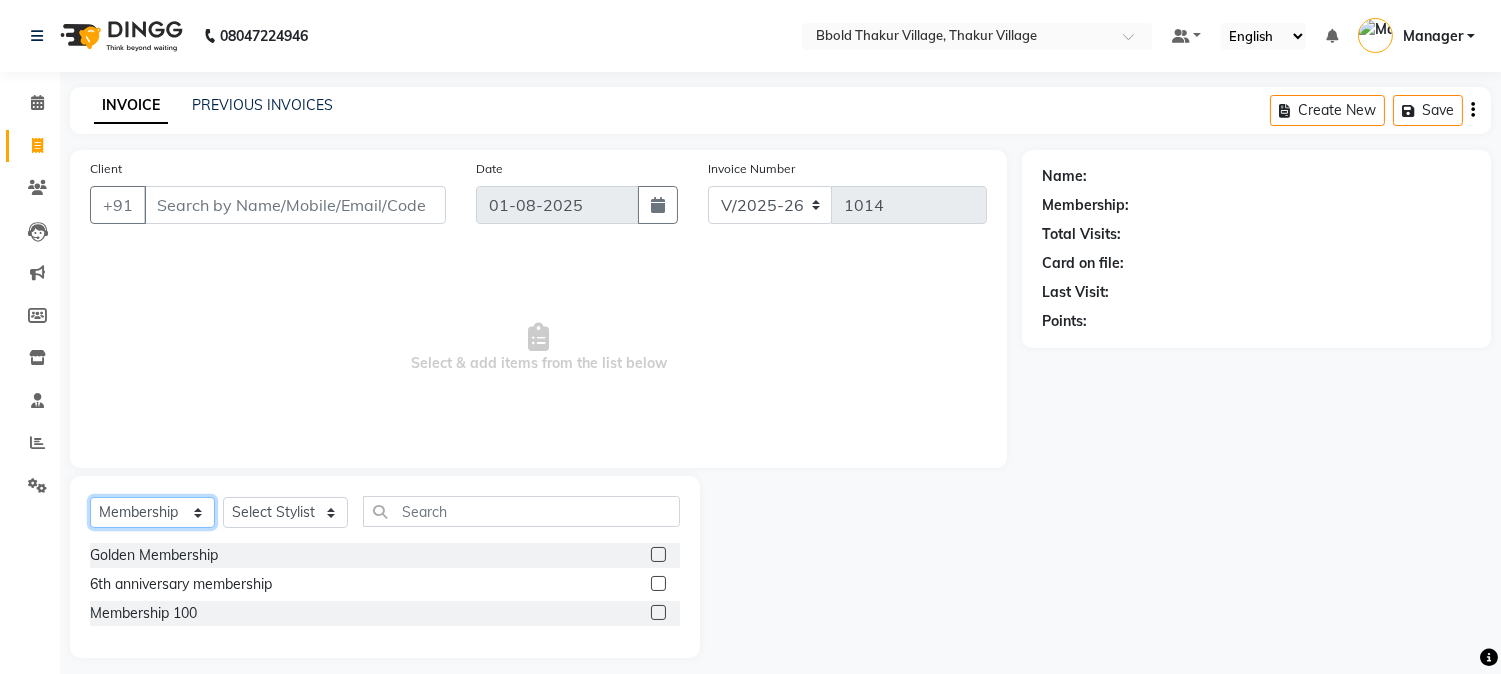 select on "service" 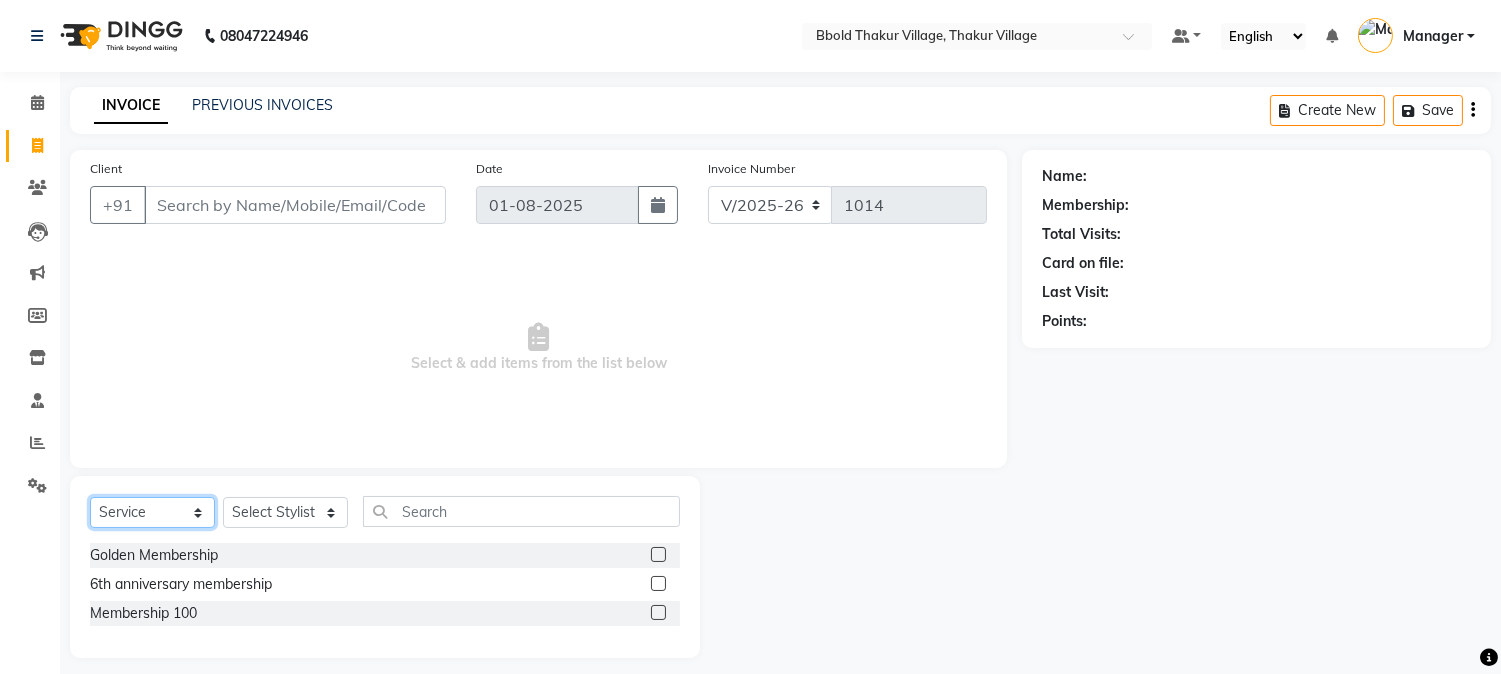 click on "Select  Service  Product  Membership  Package Voucher Prepaid Gift Card" 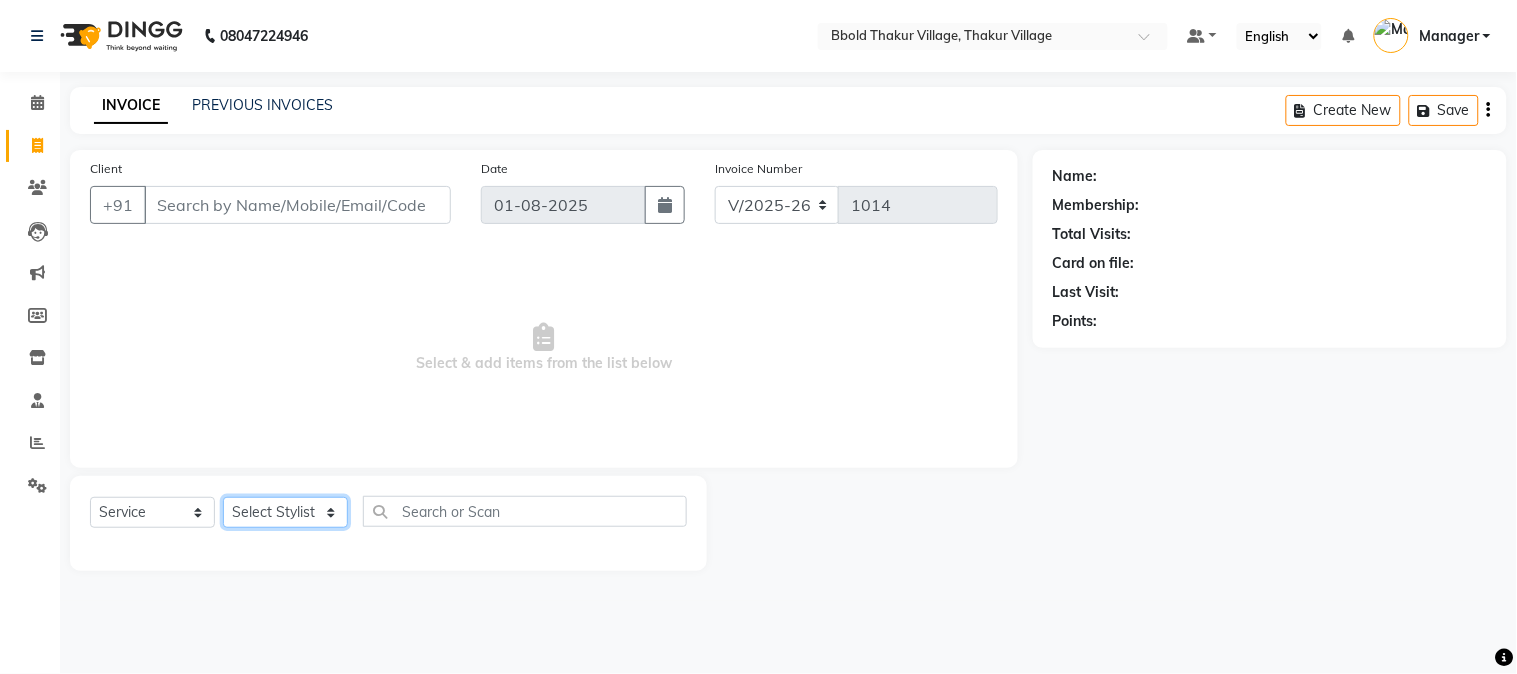 click on "Select Stylist [FIRST] [LAST] [FIRST] [LAST] Manager [FIRST] [LAST] [FIRST] [LAST]  [FIRST] [LAST] [FIRST] [LAST] [FIRST] [LAST] [FIRST] [LAST] [FIRST] [LAST]" 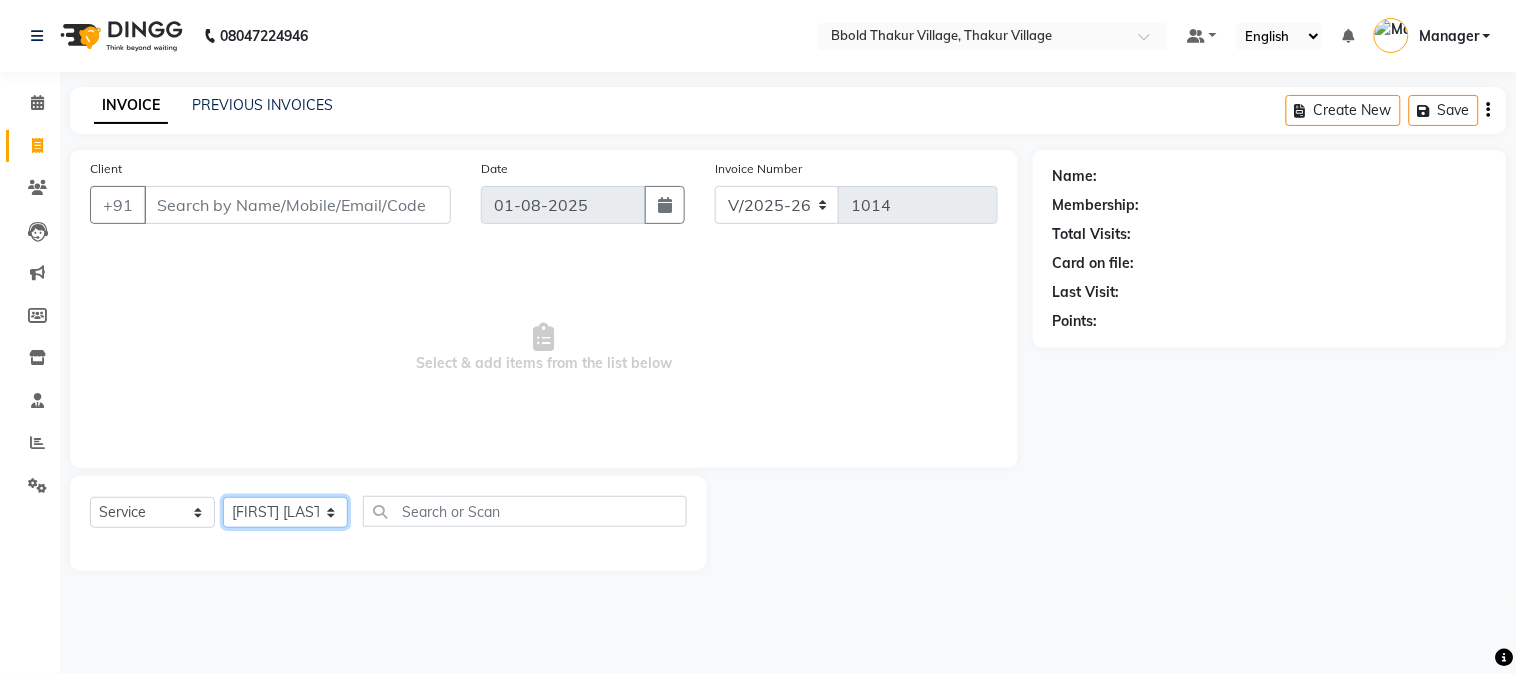 click on "Select Stylist [FIRST] [LAST] [FIRST] [LAST] Manager [FIRST] [LAST] [FIRST] [LAST]  [FIRST] [LAST] [FIRST] [LAST] [FIRST] [LAST] [FIRST] [LAST] [FIRST] [LAST]" 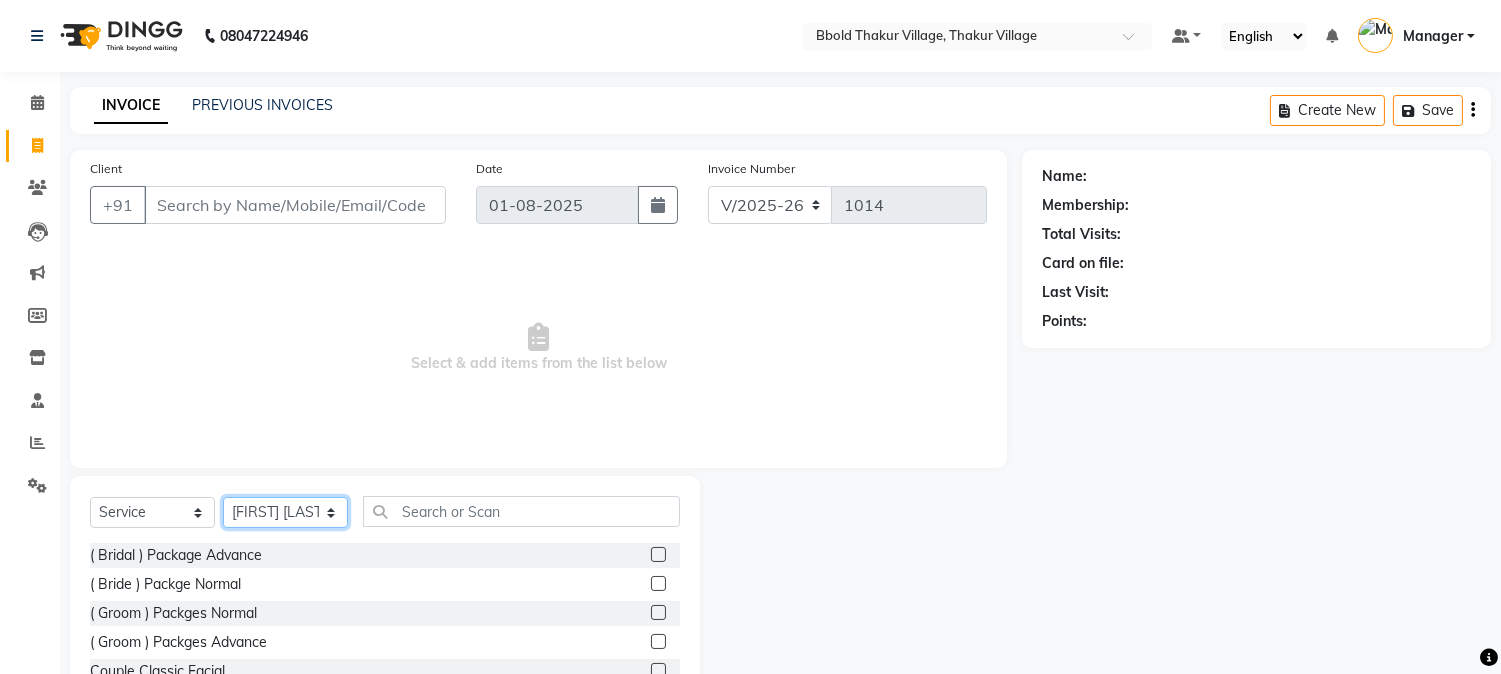 click on "Select Stylist [FIRST] [LAST] [FIRST] [LAST] Manager [FIRST] [LAST] [FIRST] [LAST]  [FIRST] [LAST] [FIRST] [LAST] [FIRST] [LAST] [FIRST] [LAST] [FIRST] [LAST]" 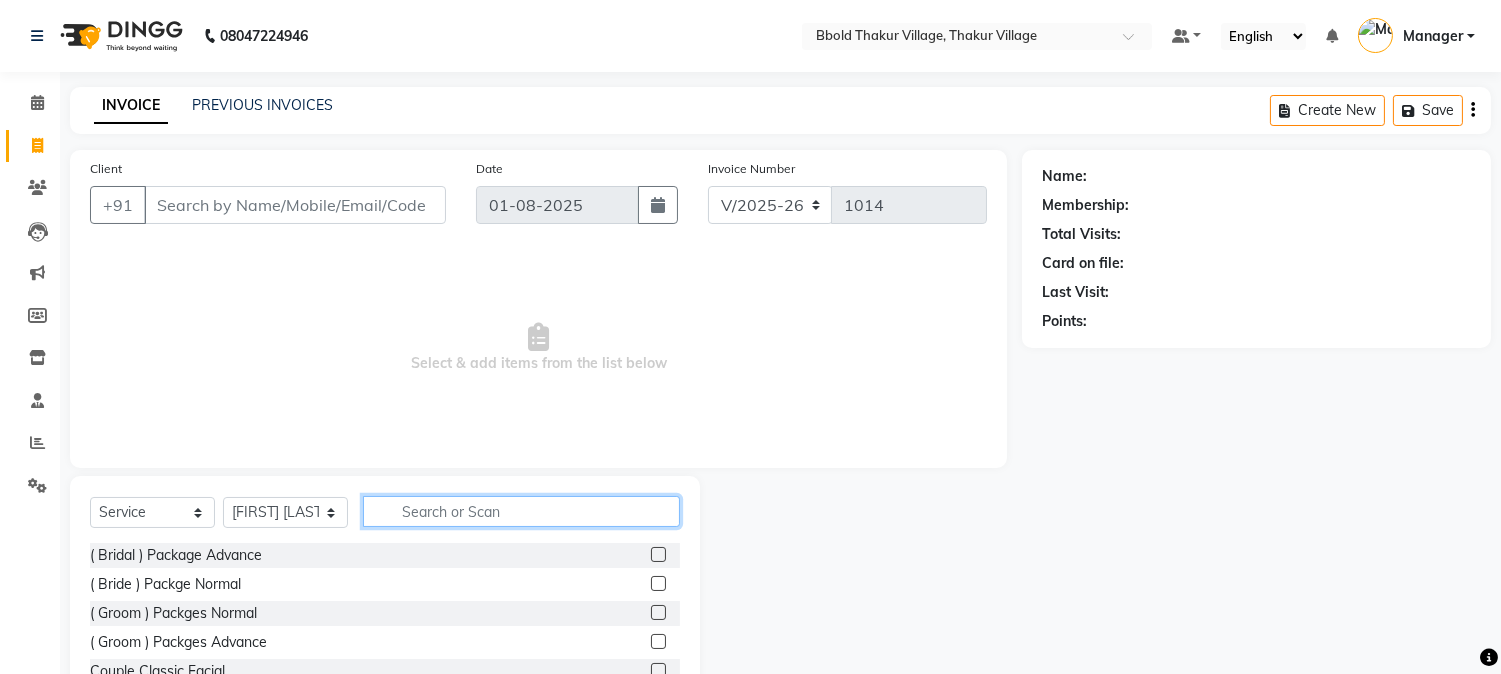 click 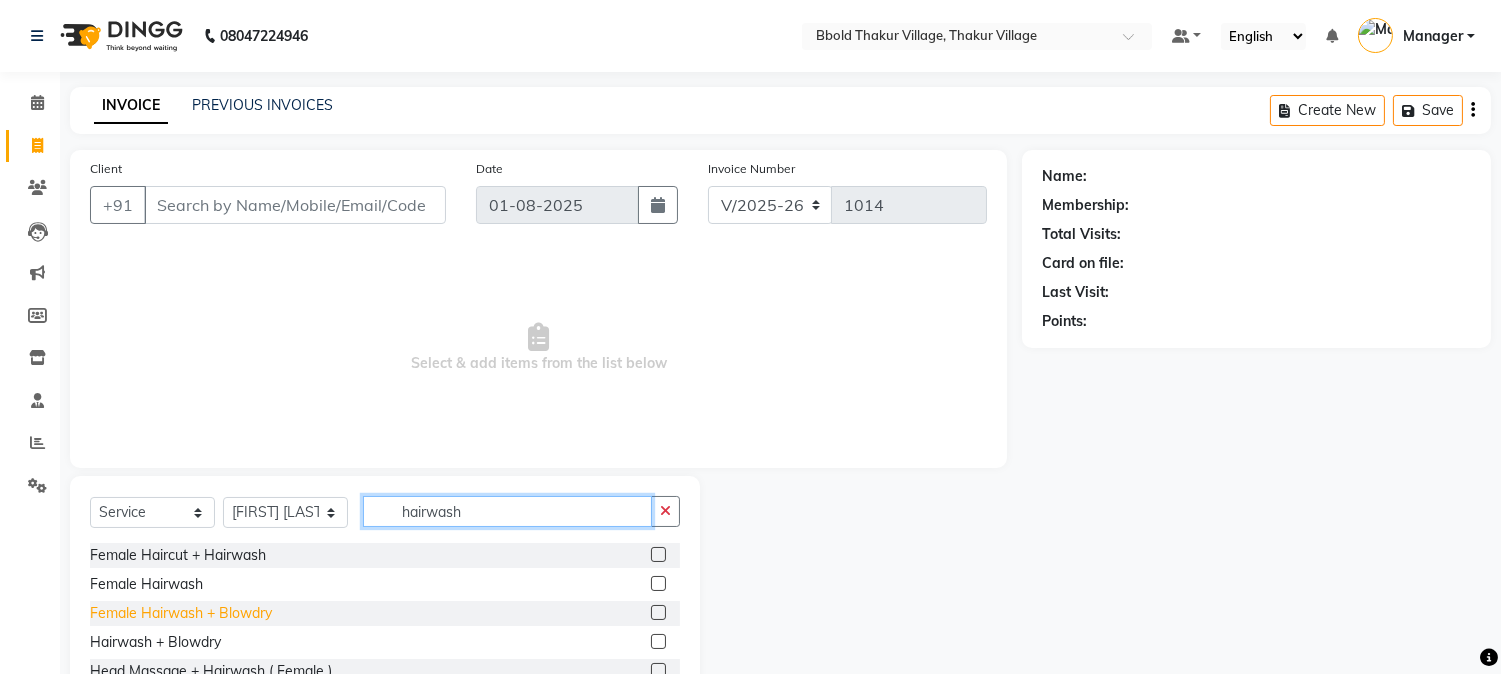 type on "hairwash" 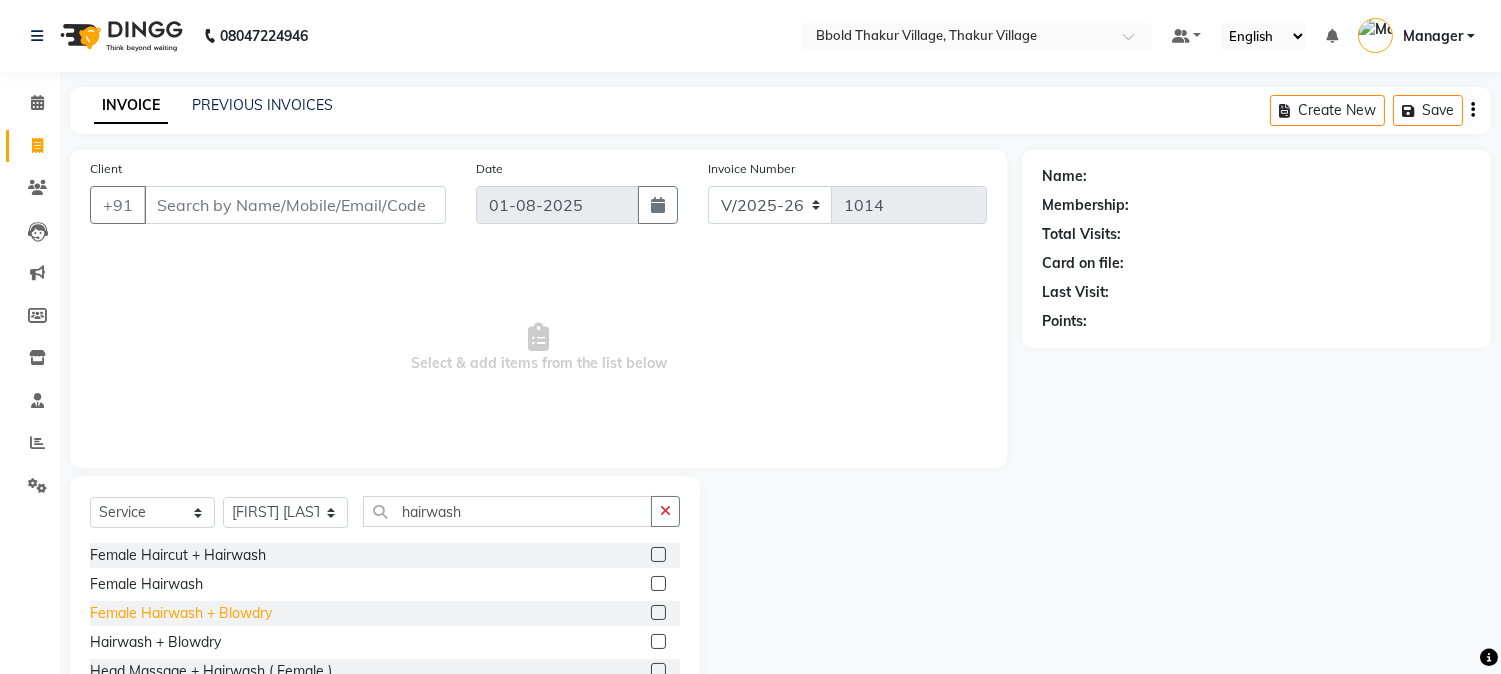 click on "Female Hairwash + Blowdry" 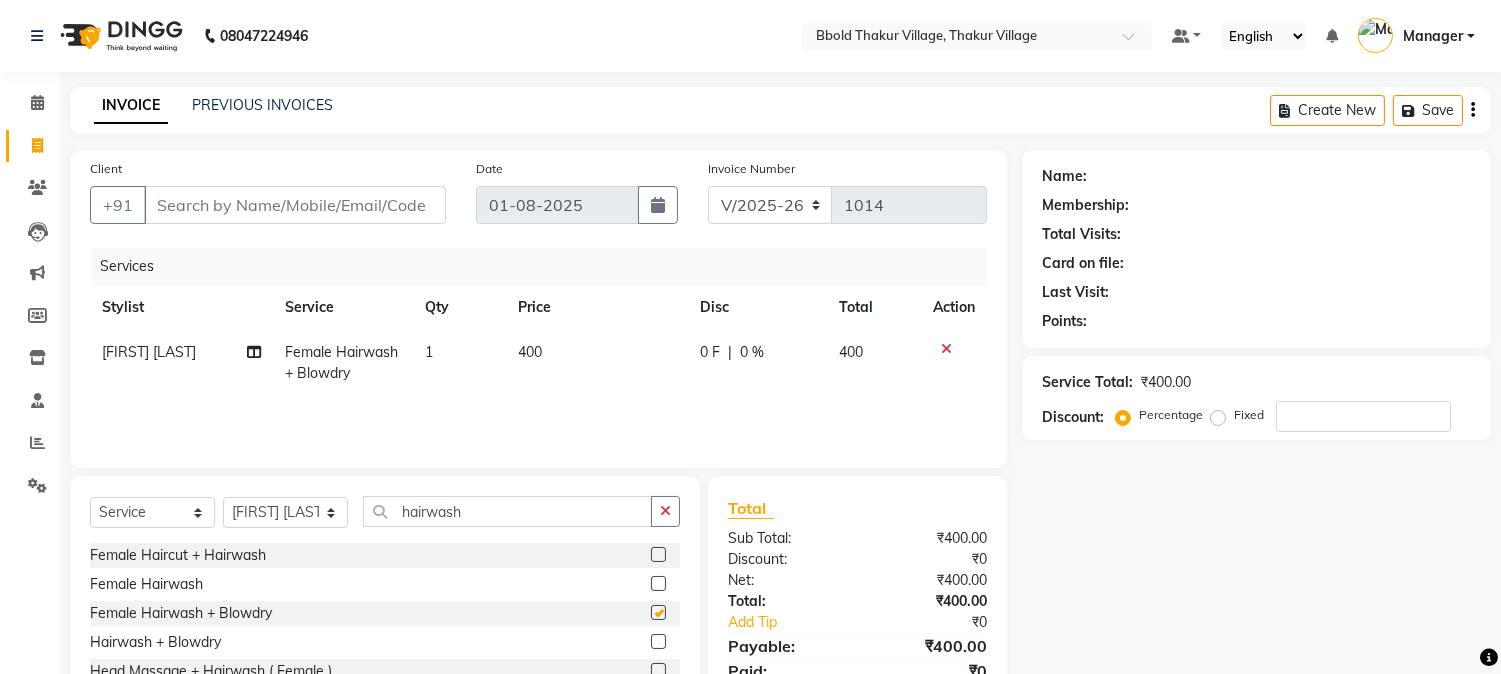 checkbox on "false" 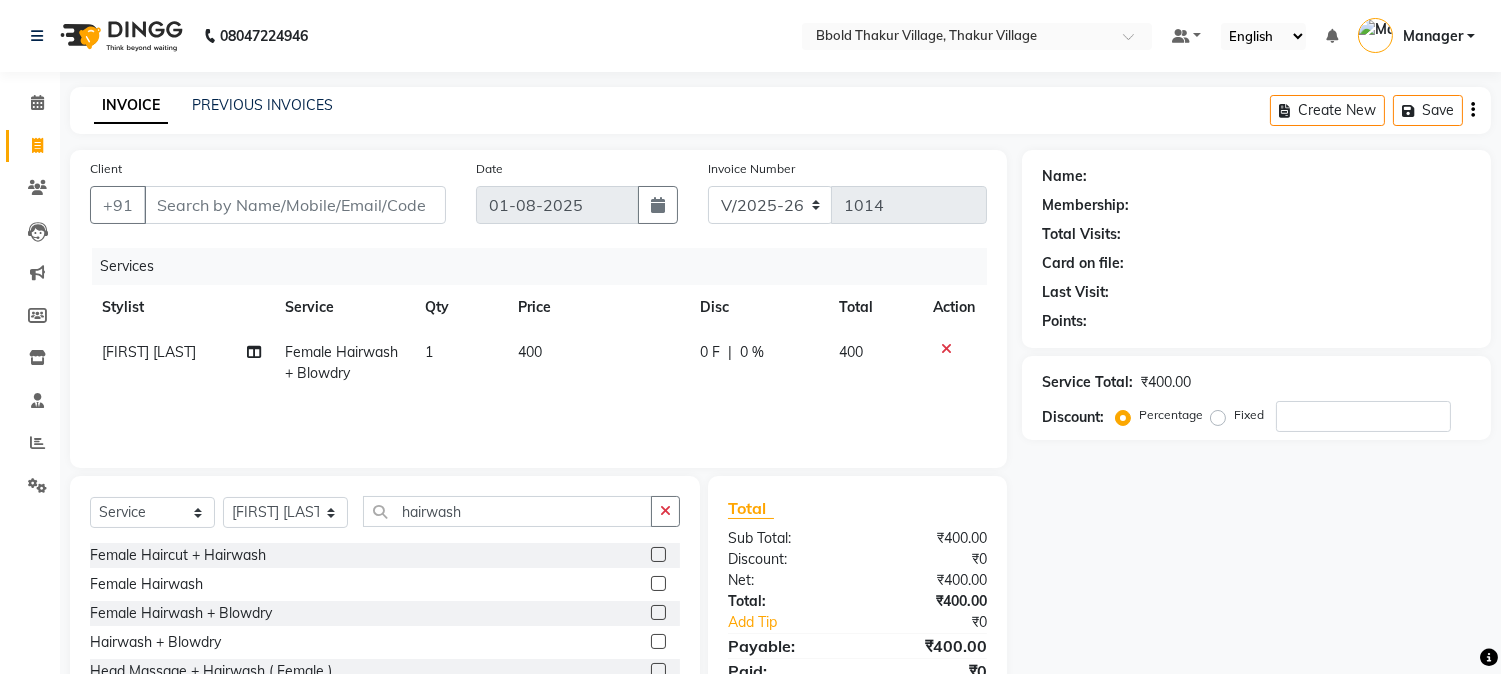 click on "400" 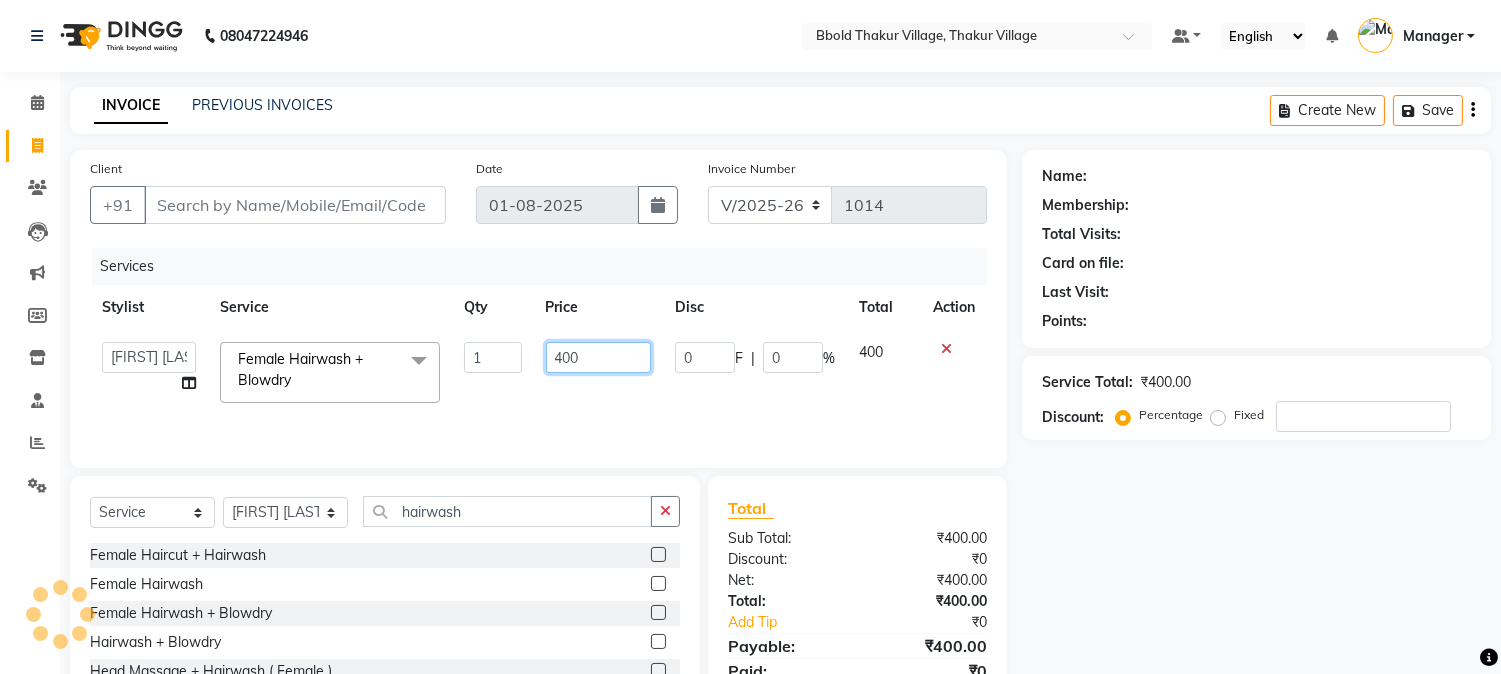 click on "400" 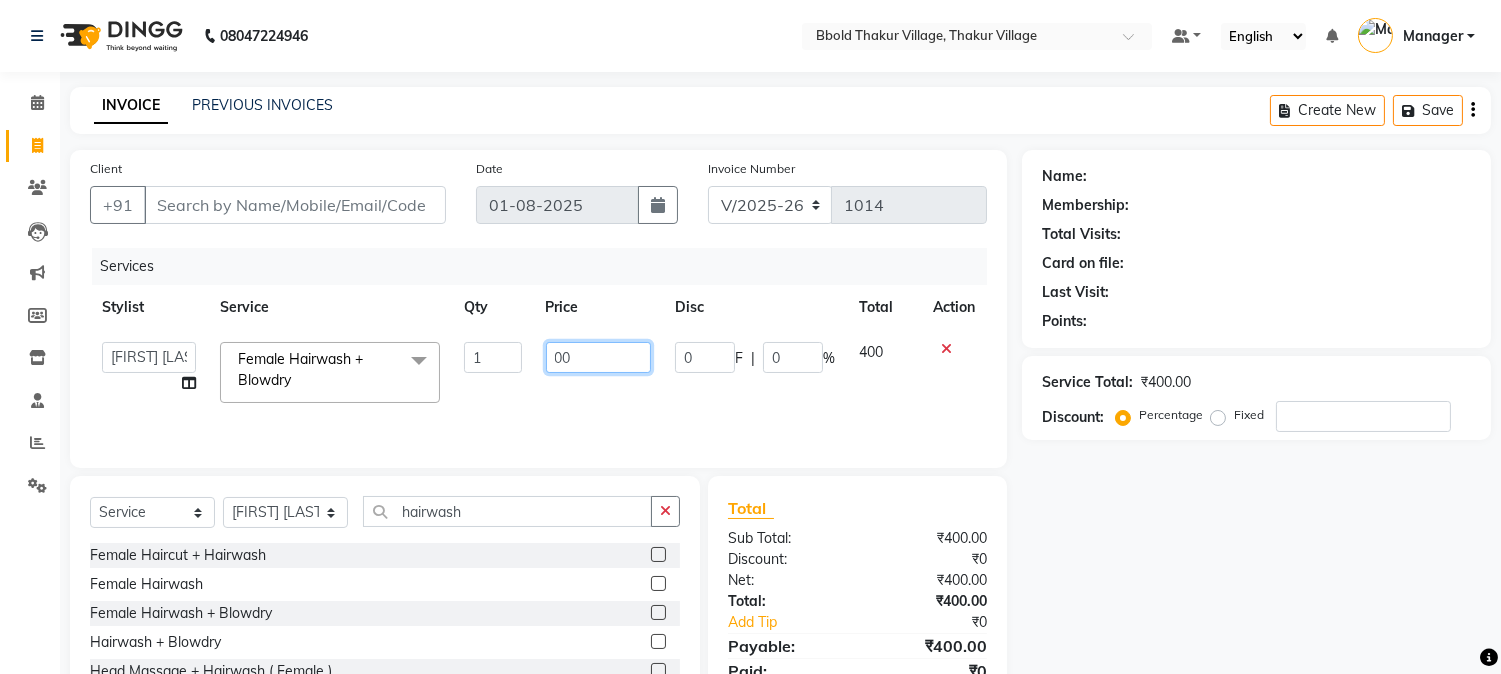 type on "600" 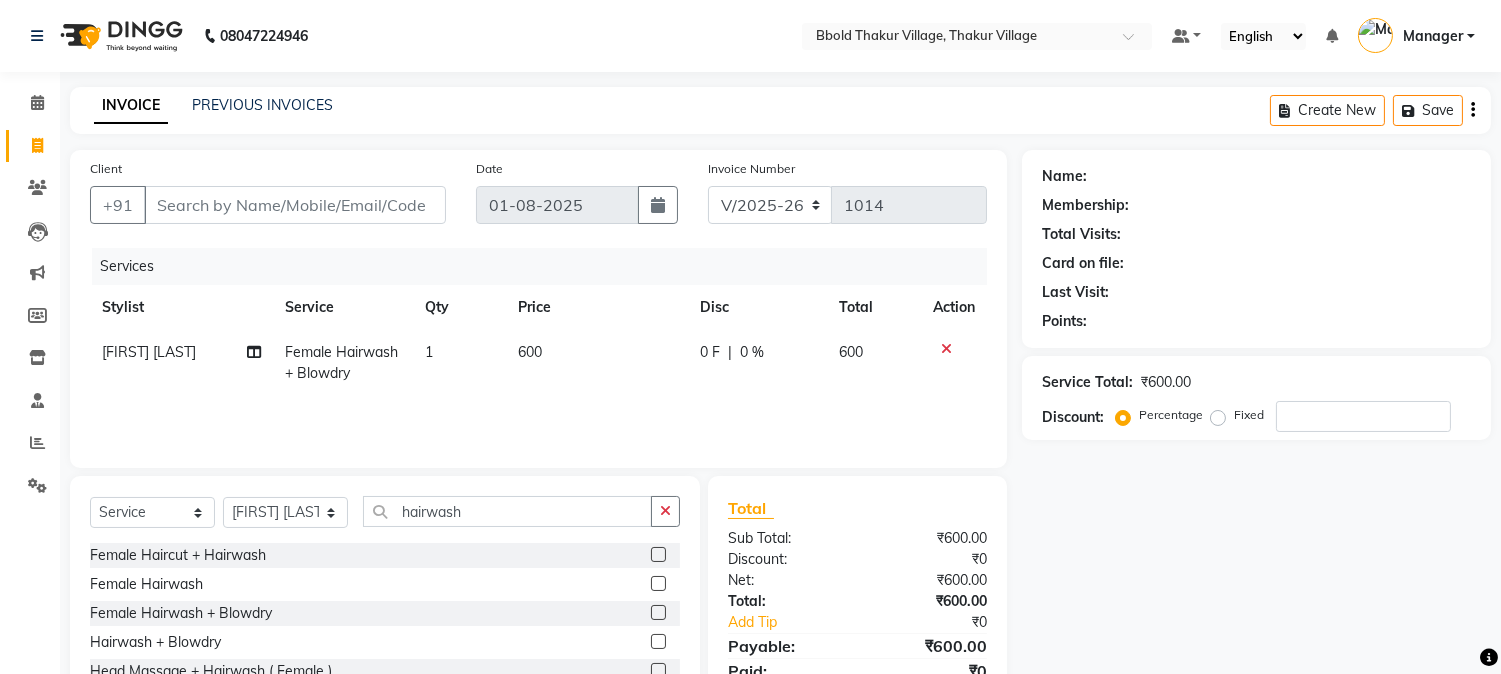 click on "Client +91 Date 01-08-2025 Invoice Number V/2025 V/2025-26 1014 Services Stylist Service Qty Price Disc Total Action [FIRST] [LAST] Female Hairwash + Blowdry 1 600 0 F | 0 % 600 Select  Service  Product  Membership  Package Voucher Prepaid Gift Card  Select Stylist [FIRST] [LAST] [FIRST] [LAST] Manager [FIRST] [LAST] [FIRST] [LAST]  [FIRST] [LAST] [FIRST] [LAST] [FIRST] [LAST] [FIRST] [LAST] [FIRST] [LAST] hairwash Female Haircut + Hairwash  Female Hairwash  Female Hairwash + Blowdry  Hairwash + Blowdry  Head Massage + Hairwash  (  Female )  Head Massage + Hairwash ( Male )  Male Hairwash  Malehaircut + Hairwash  Nano Plastia Hairwash  Oil Hairwash  Total Sub Total: ₹600.00 Discount: ₹0 Net: ₹600.00 Total: ₹600.00 Add Tip ₹0 Payable: ₹600.00 Paid: ₹0 Balance   : ₹600.00" 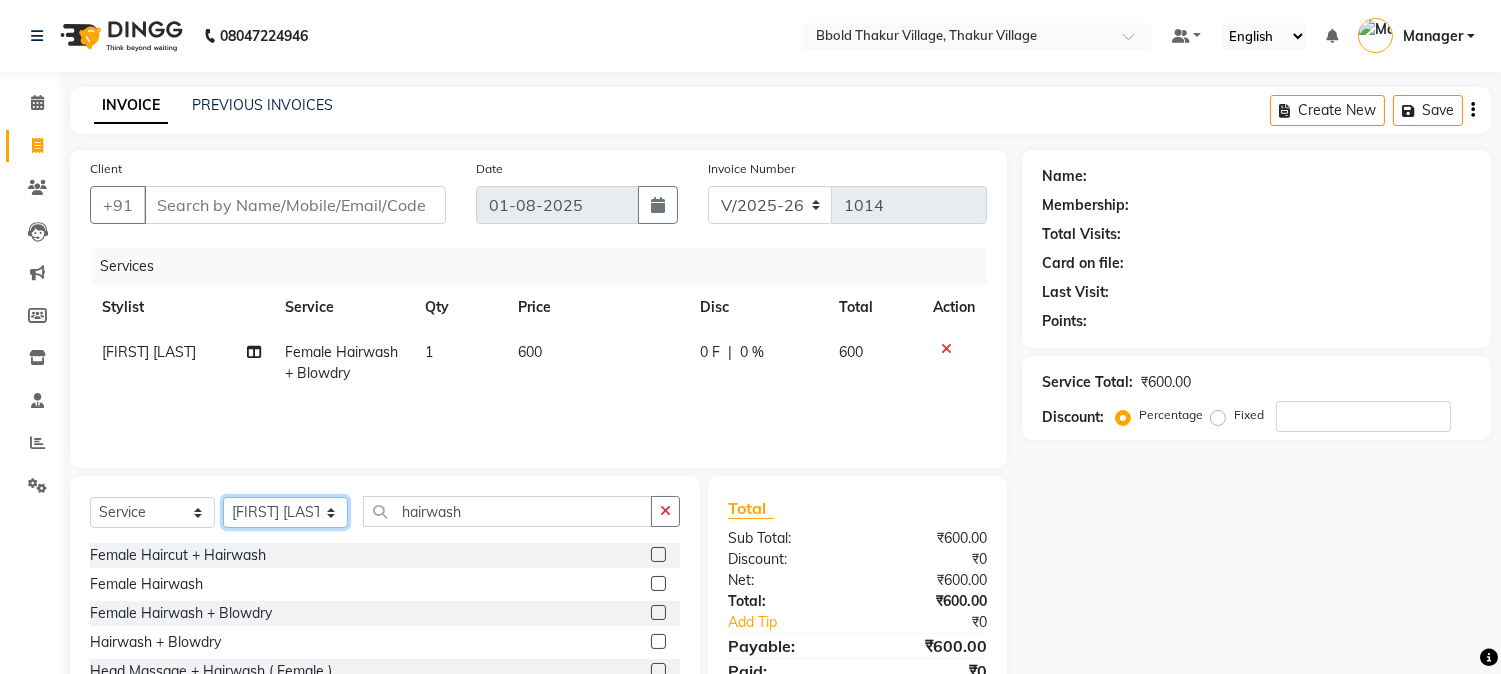click on "Select Stylist [FIRST] [LAST] [FIRST] [LAST] Manager [FIRST] [LAST] [FIRST] [LAST]  [FIRST] [LAST] [FIRST] [LAST] [FIRST] [LAST] [FIRST] [LAST] [FIRST] [LAST]" 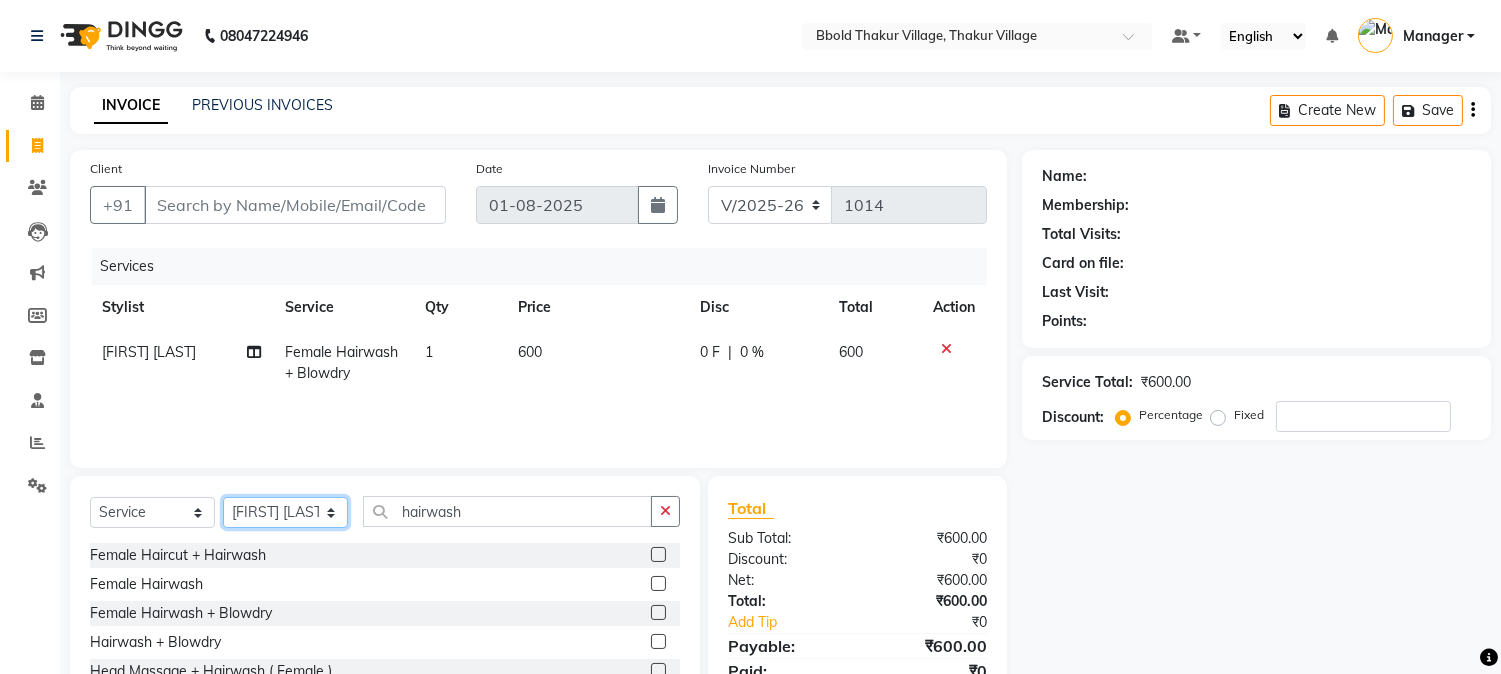 select on "85918" 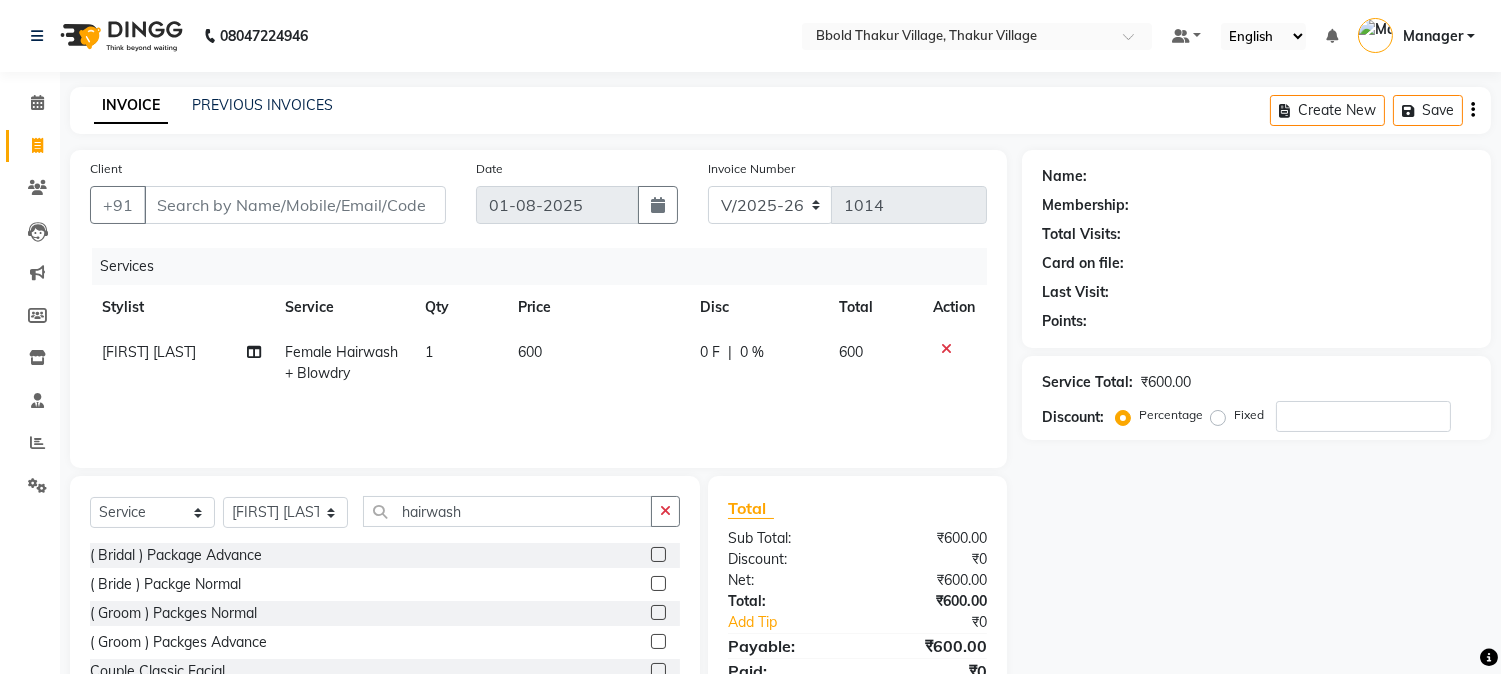 drag, startPoint x: 420, startPoint y: 492, endPoint x: 425, endPoint y: 510, distance: 18.681541 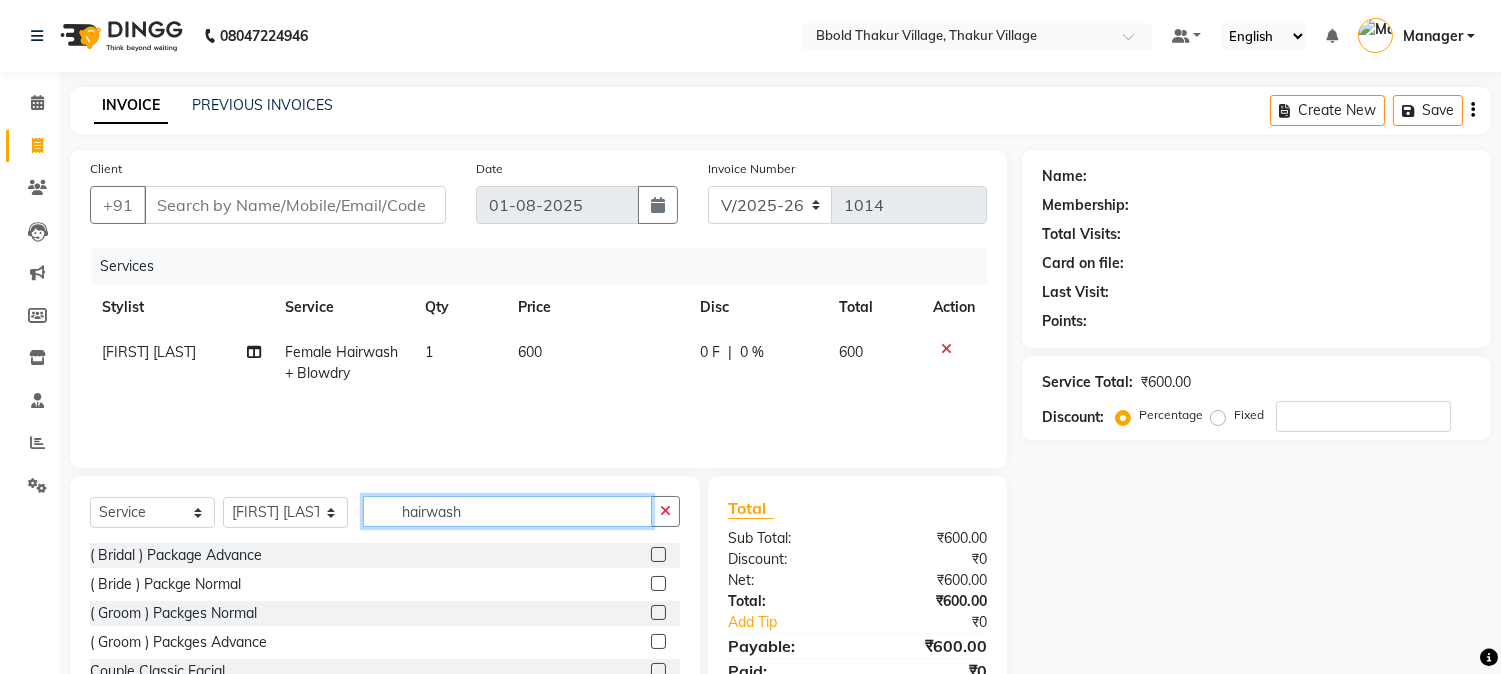 click on "hairwash" 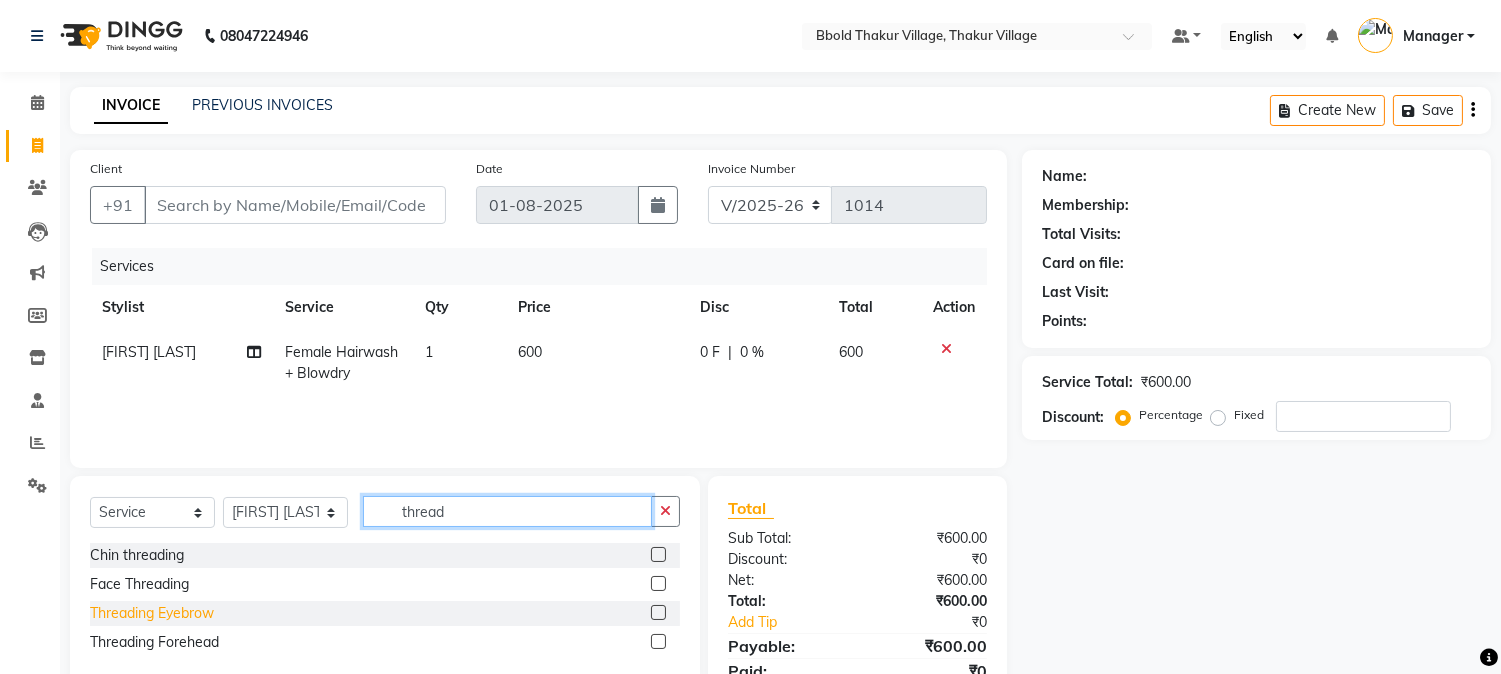 type on "thread" 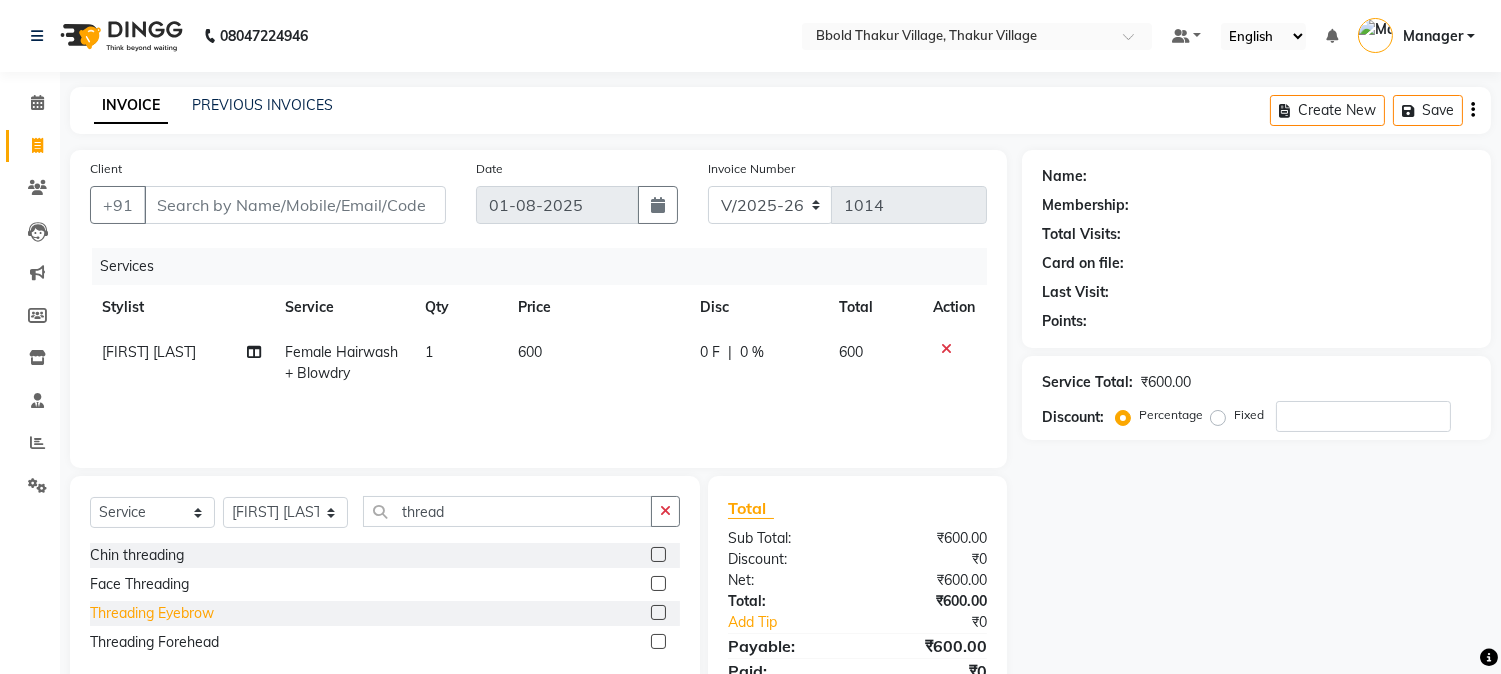 click on "Threading Eyebrow" 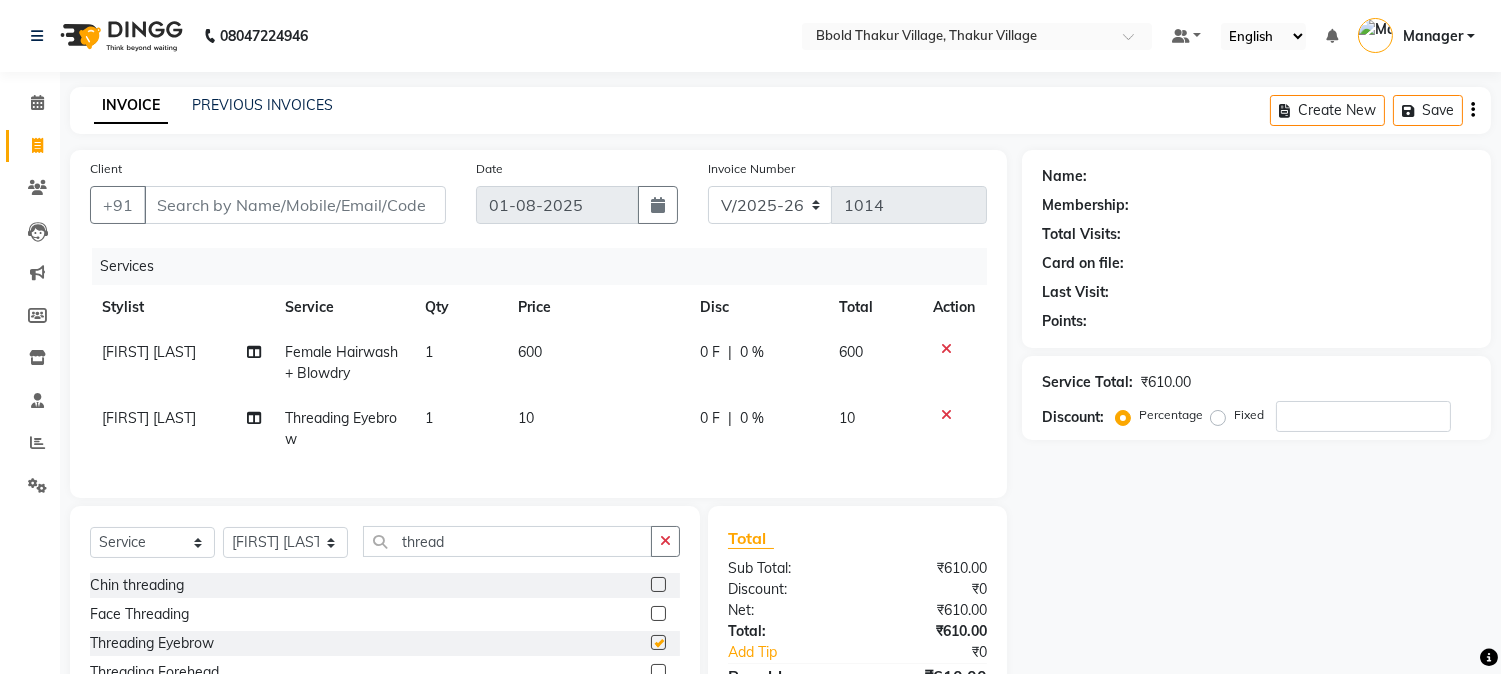 checkbox on "false" 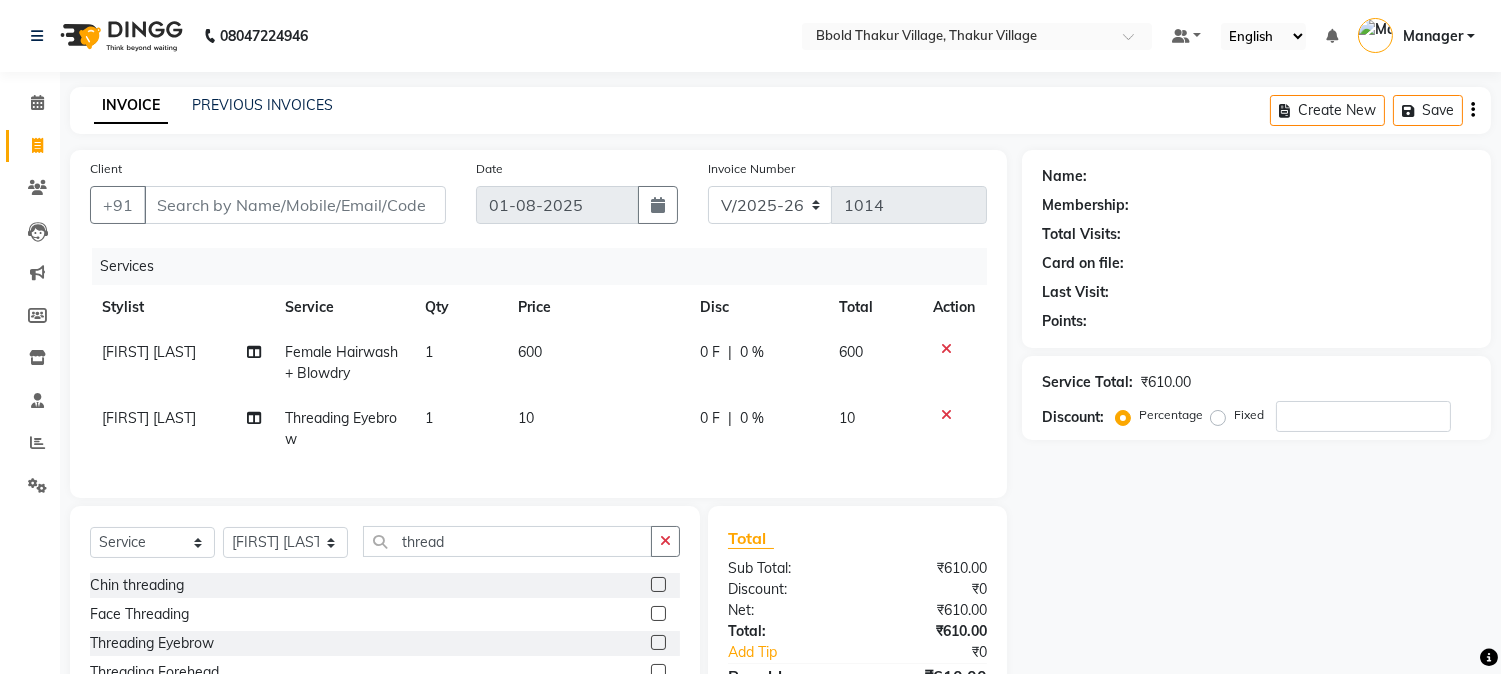 scroll, scrollTop: 130, scrollLeft: 0, axis: vertical 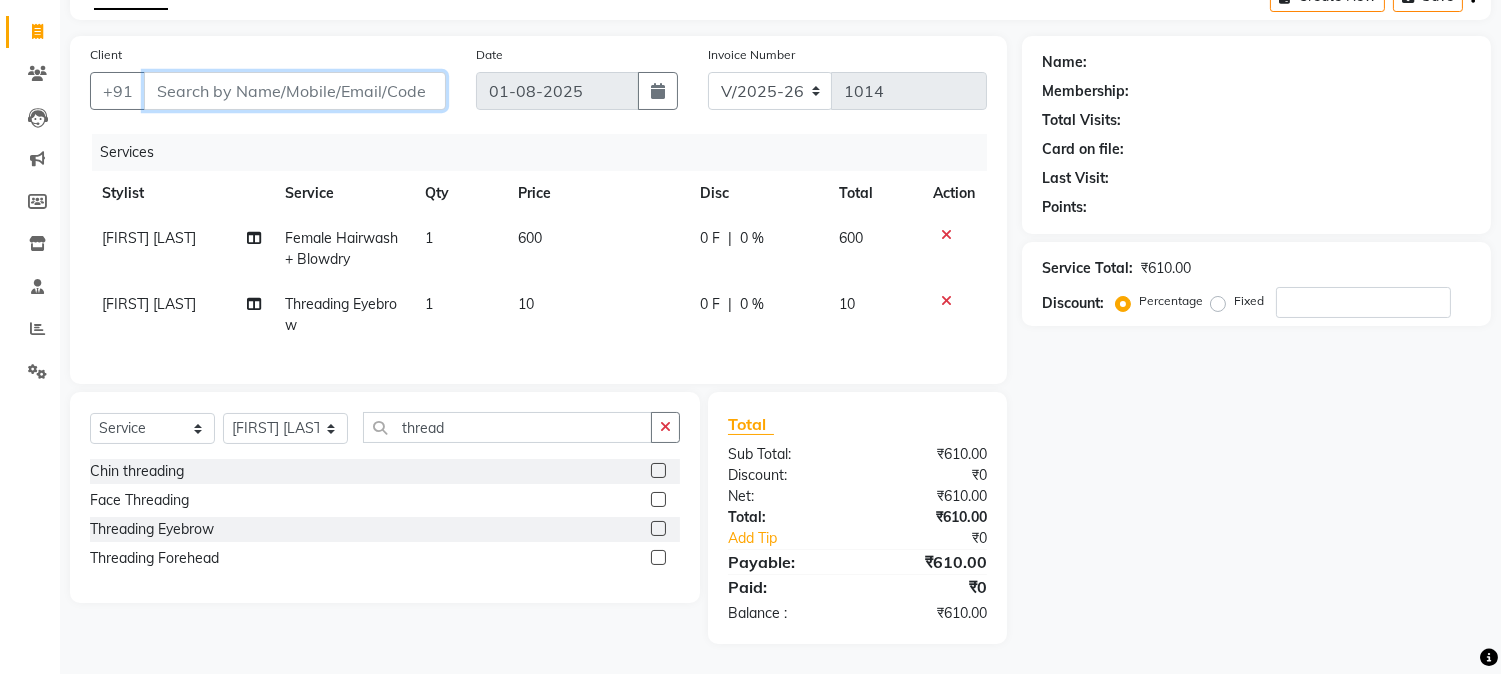 click on "Client" at bounding box center [295, 91] 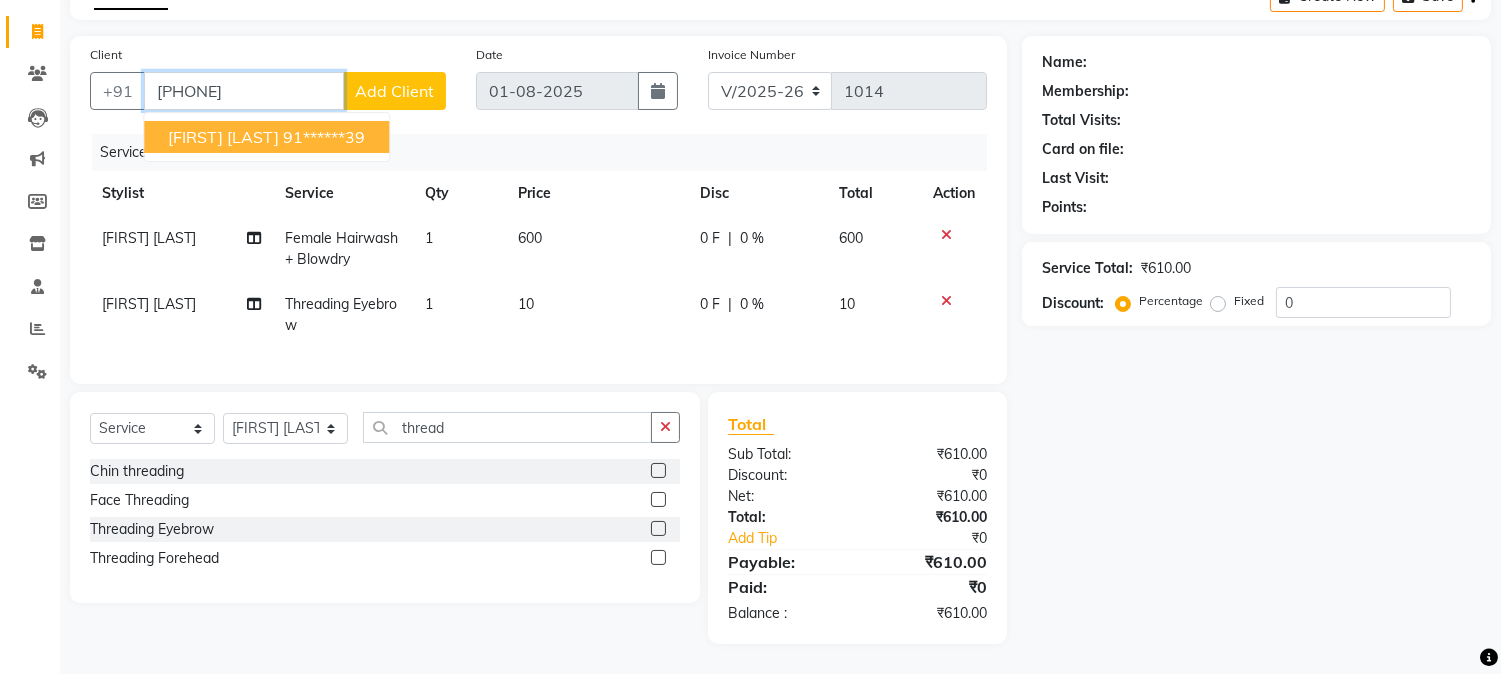 click on "[FIRST] [LAST]" at bounding box center [223, 137] 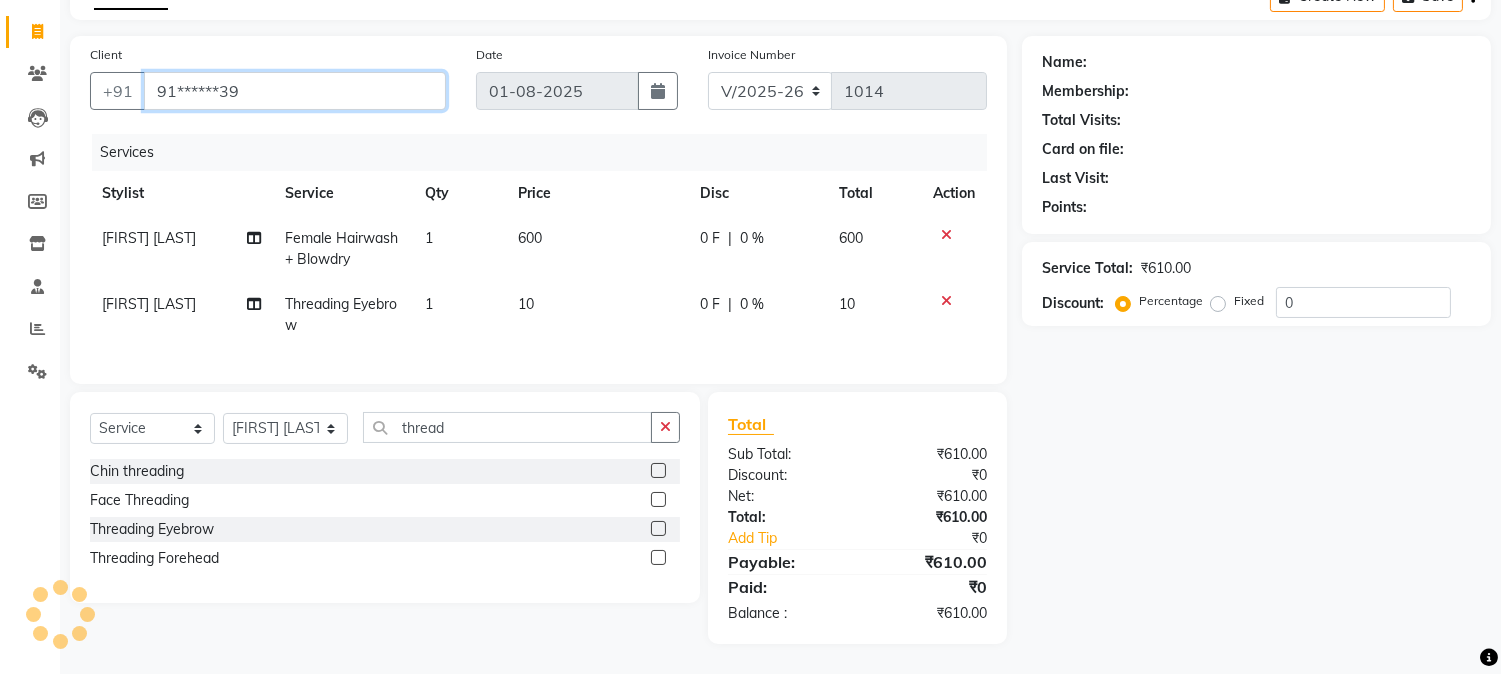 type on "91******39" 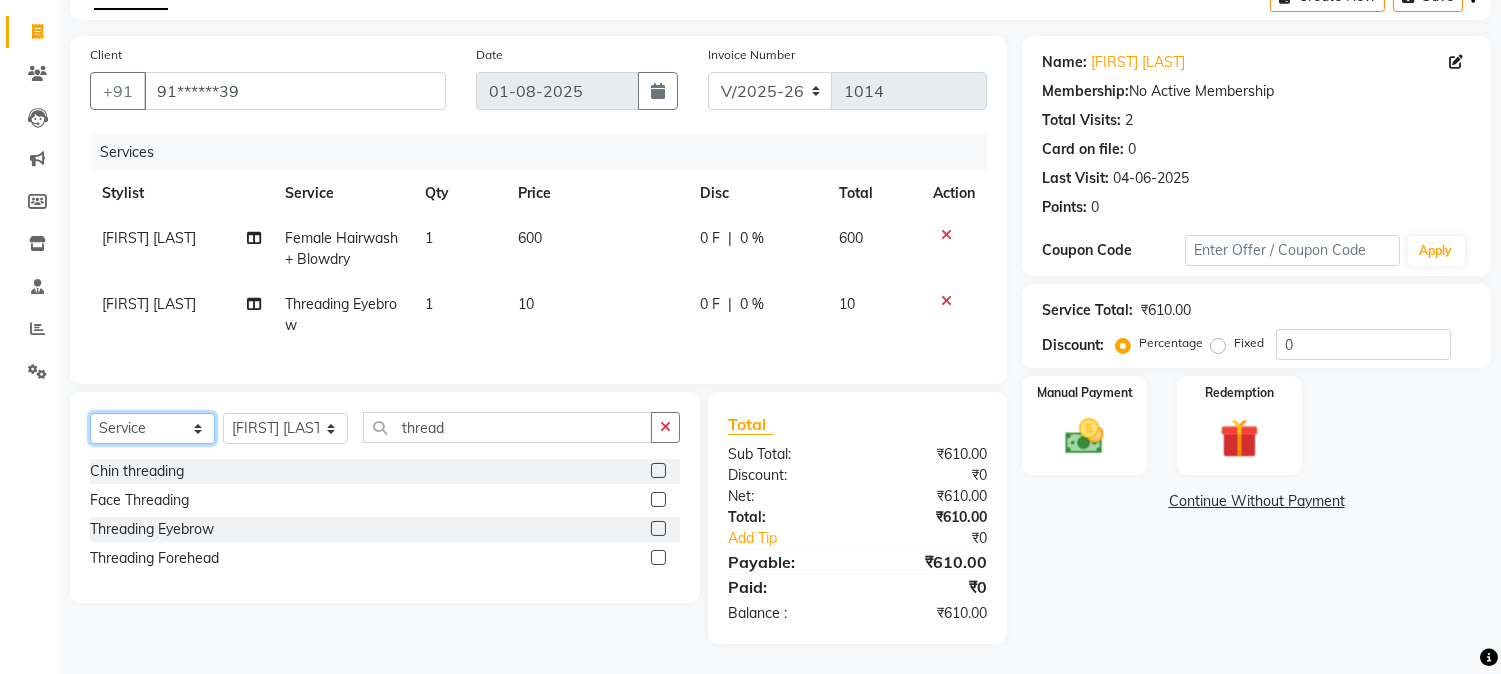 click on "Select  Service  Product  Membership  Package Voucher Prepaid Gift Card" 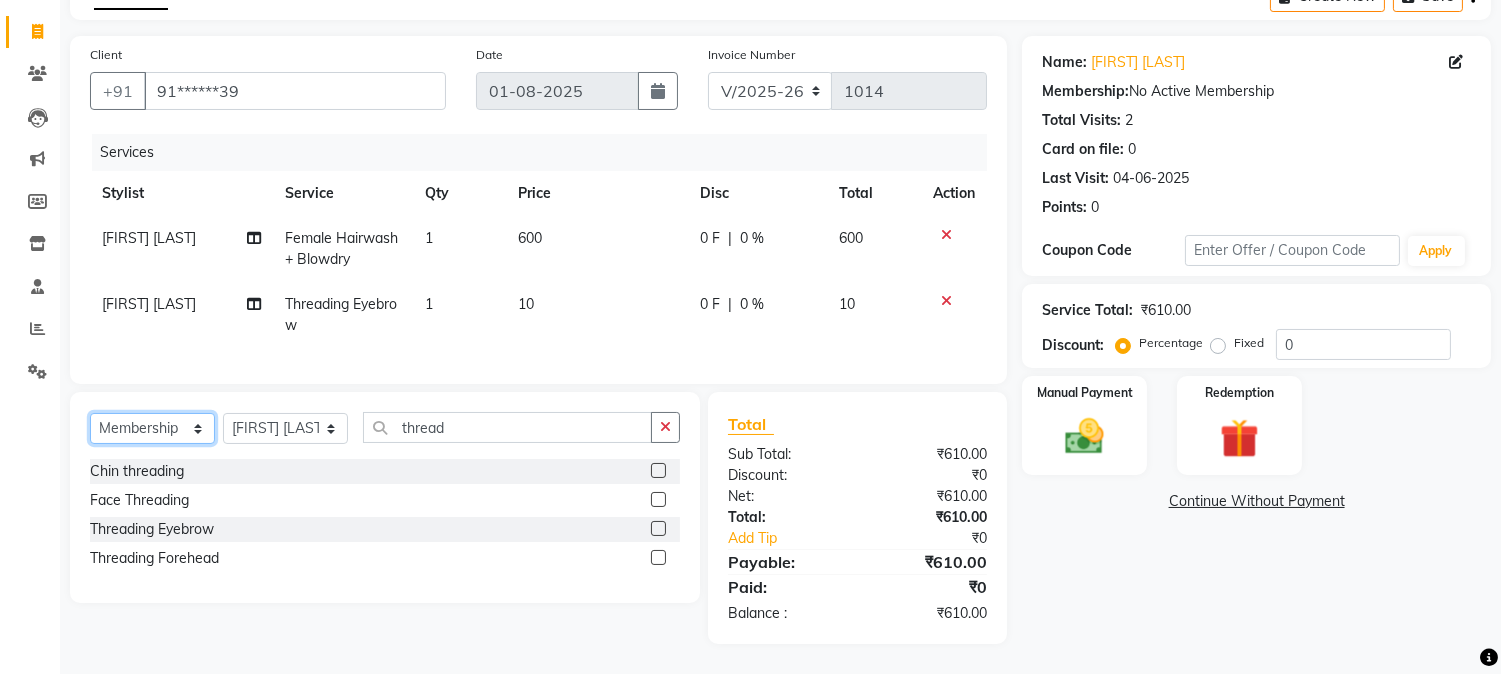 click on "Select  Service  Product  Membership  Package Voucher Prepaid Gift Card" 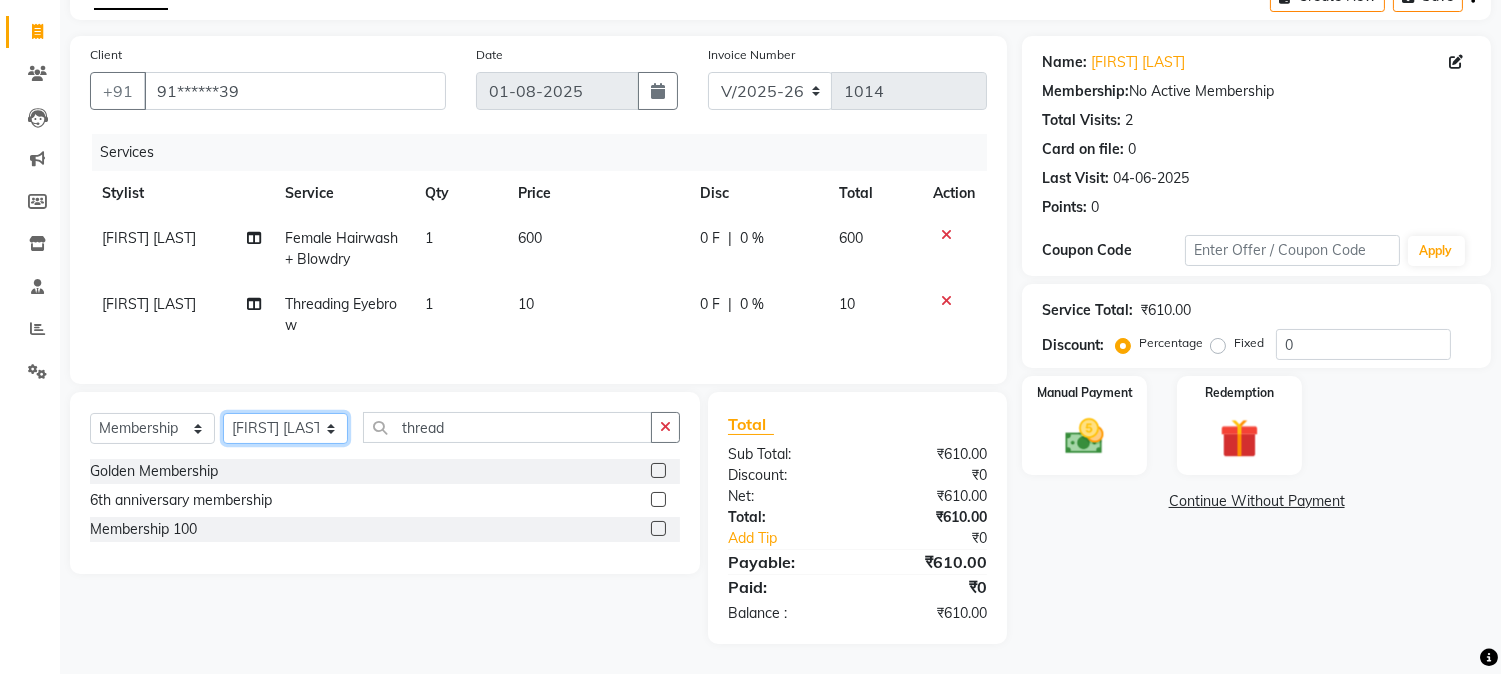 click on "Select Stylist [FIRST] [LAST] [FIRST] [LAST] Manager [FIRST] [LAST] [FIRST] [LAST]  [FIRST] [LAST] [FIRST] [LAST] [FIRST] [LAST] [FIRST] [LAST] [FIRST] [LAST]" 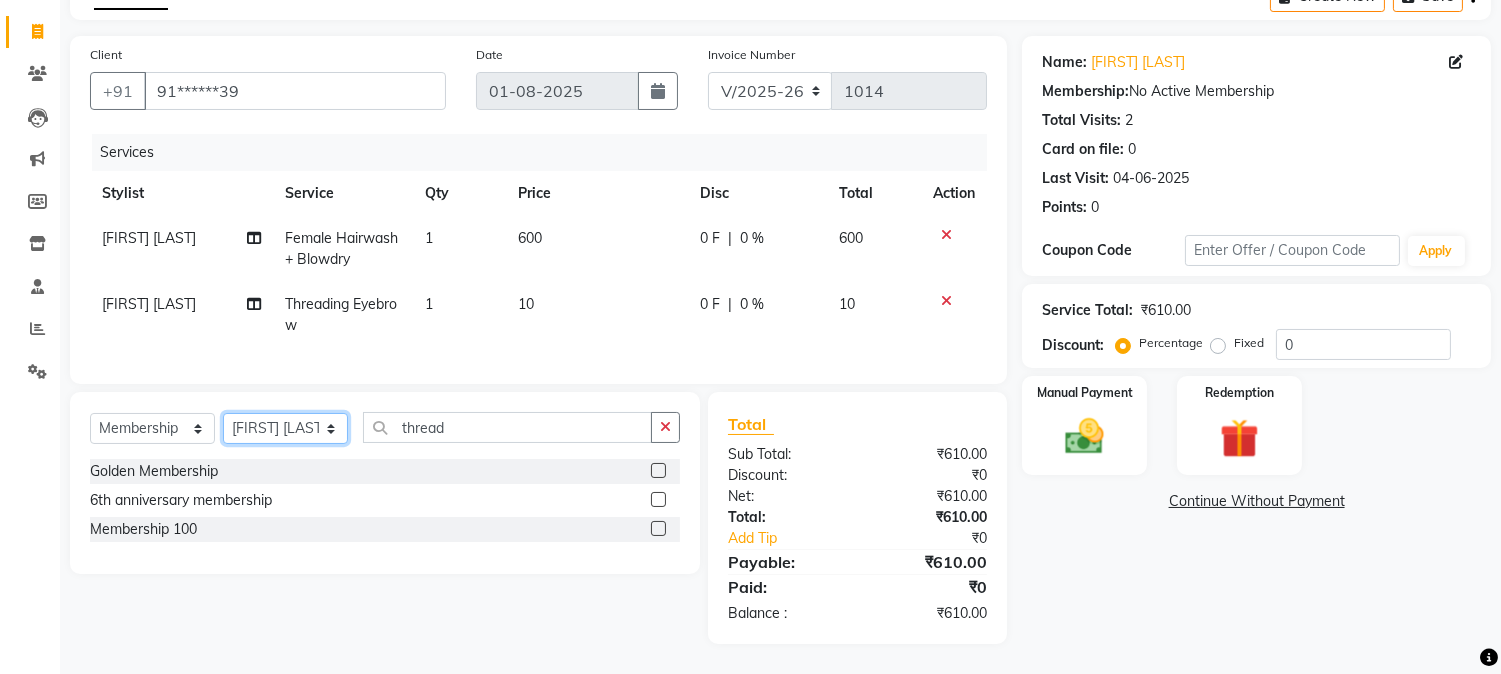 select on "68995" 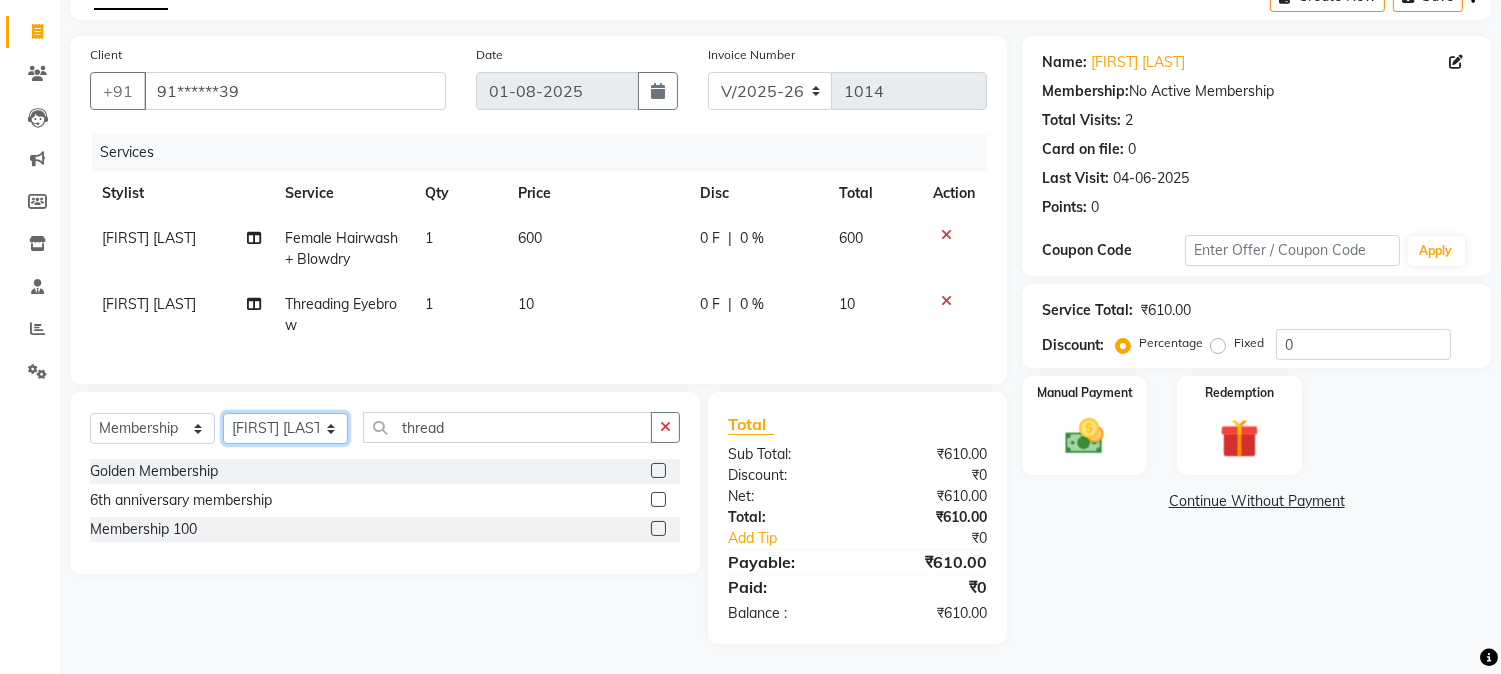 click on "Select Stylist [FIRST] [LAST] [FIRST] [LAST] Manager [FIRST] [LAST] [FIRST] [LAST]  [FIRST] [LAST] [FIRST] [LAST] [FIRST] [LAST] [FIRST] [LAST] [FIRST] [LAST]" 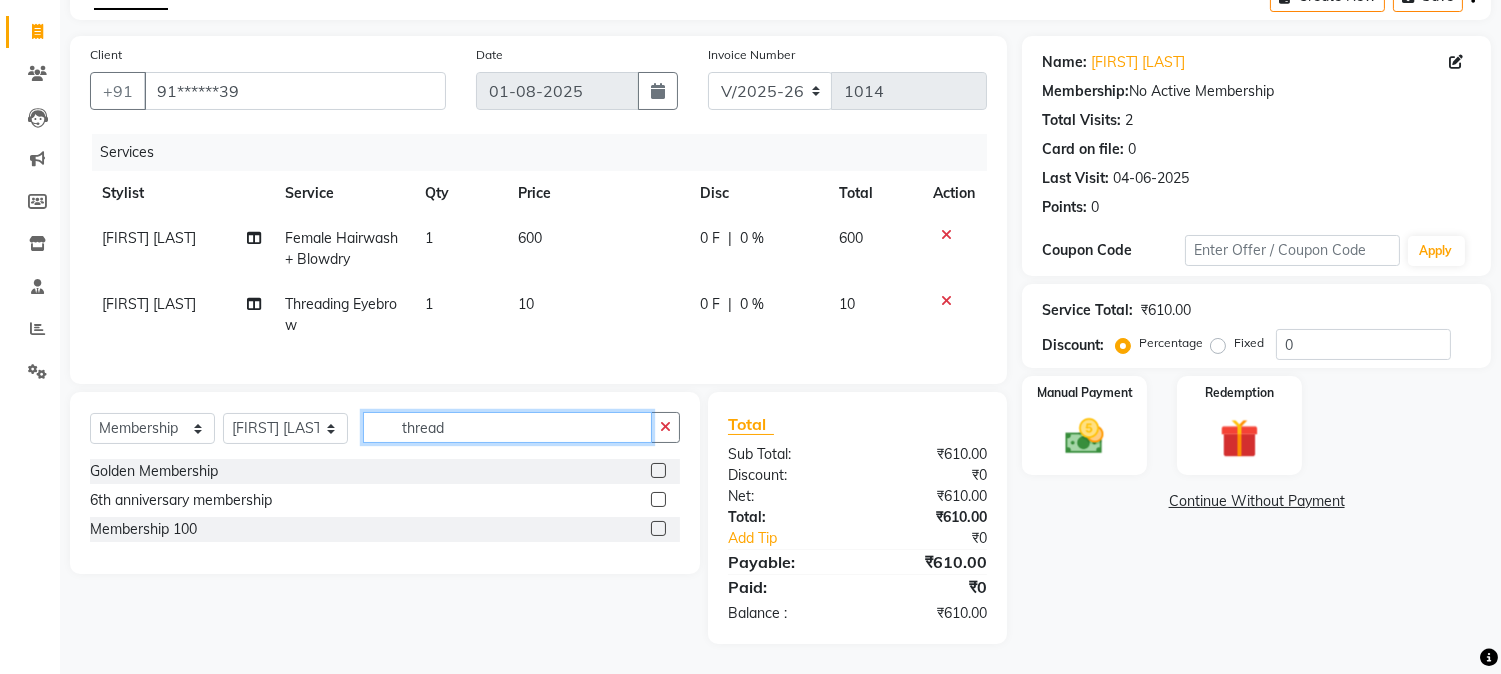 click on "thread" 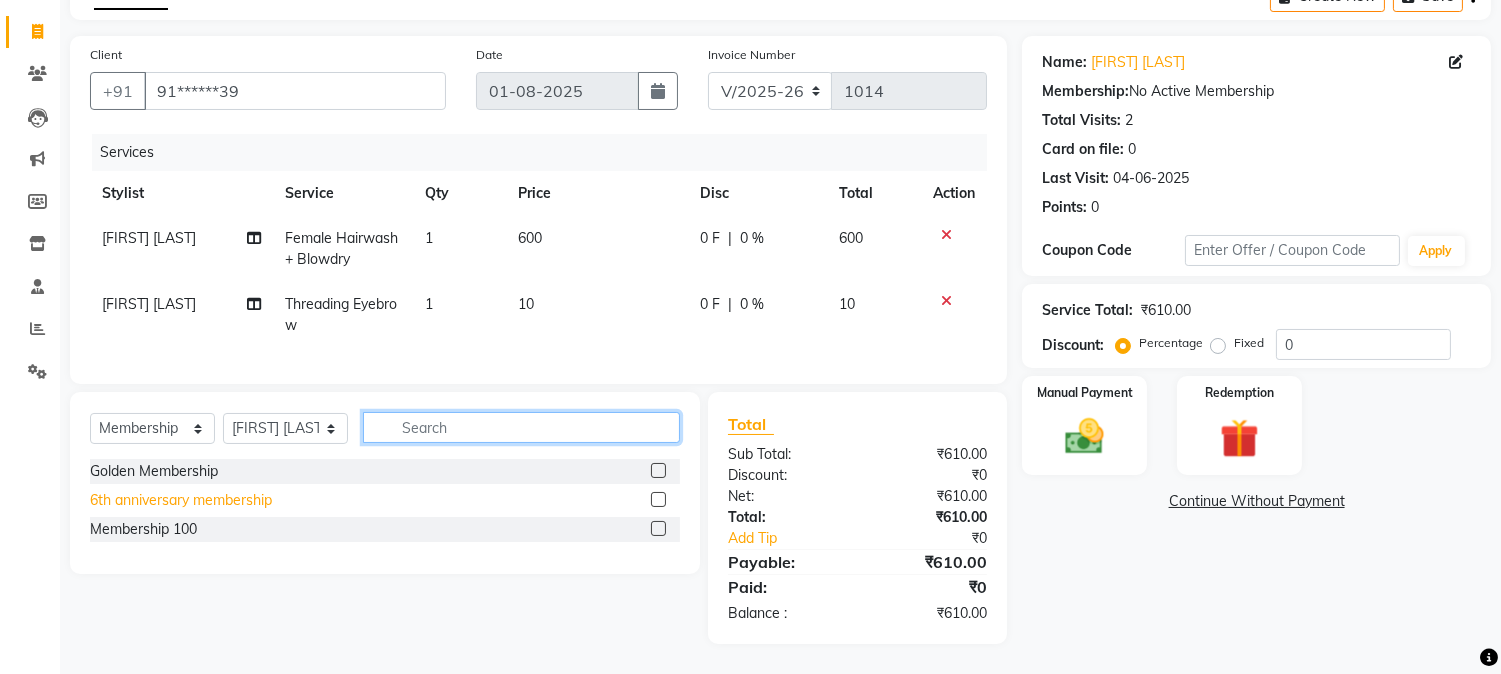 type 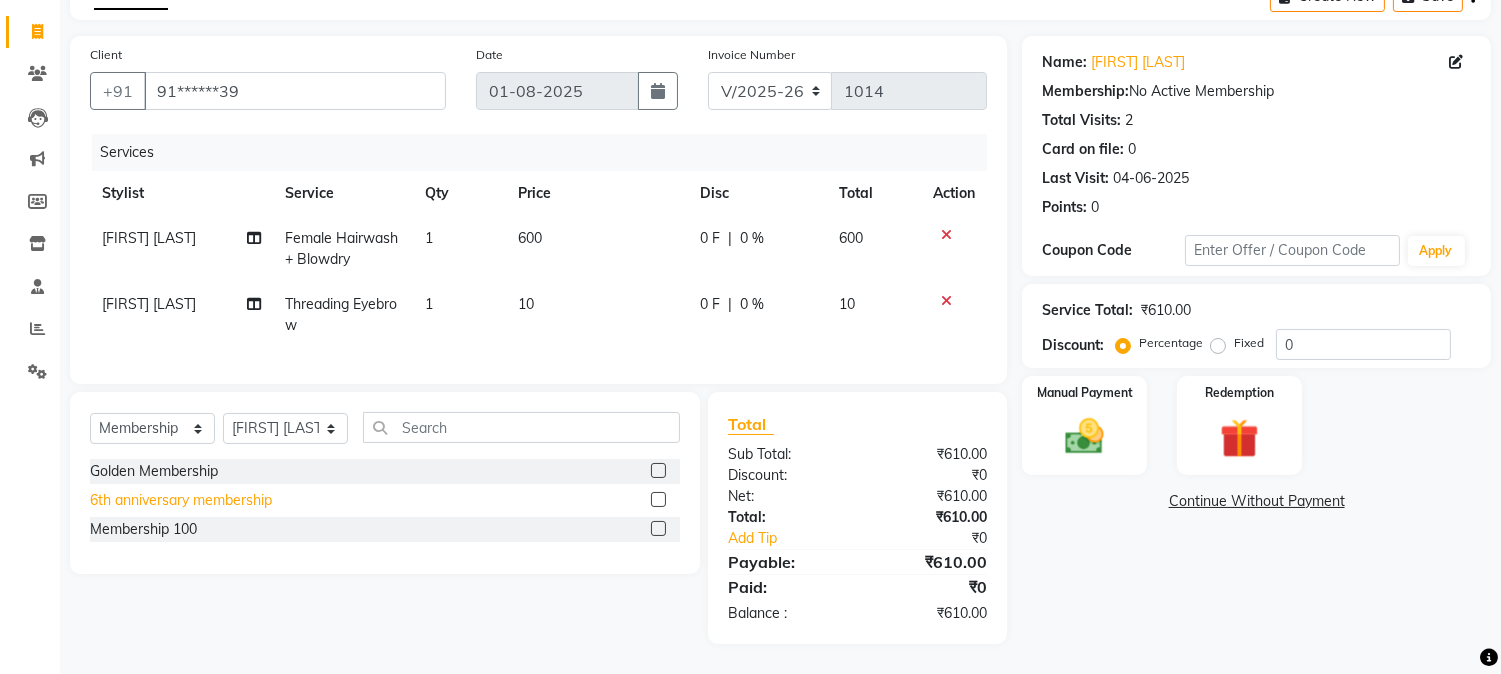 click on "6th anniversary membership" 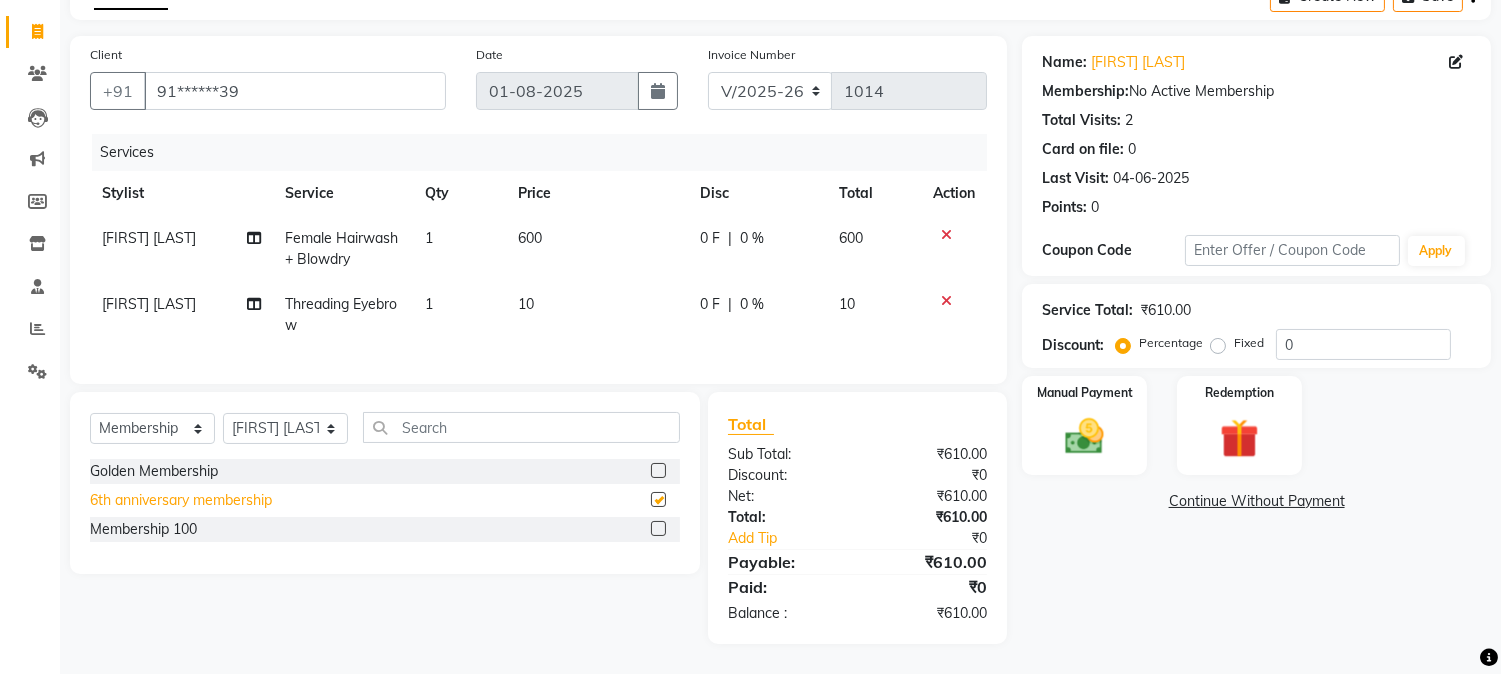 select on "select" 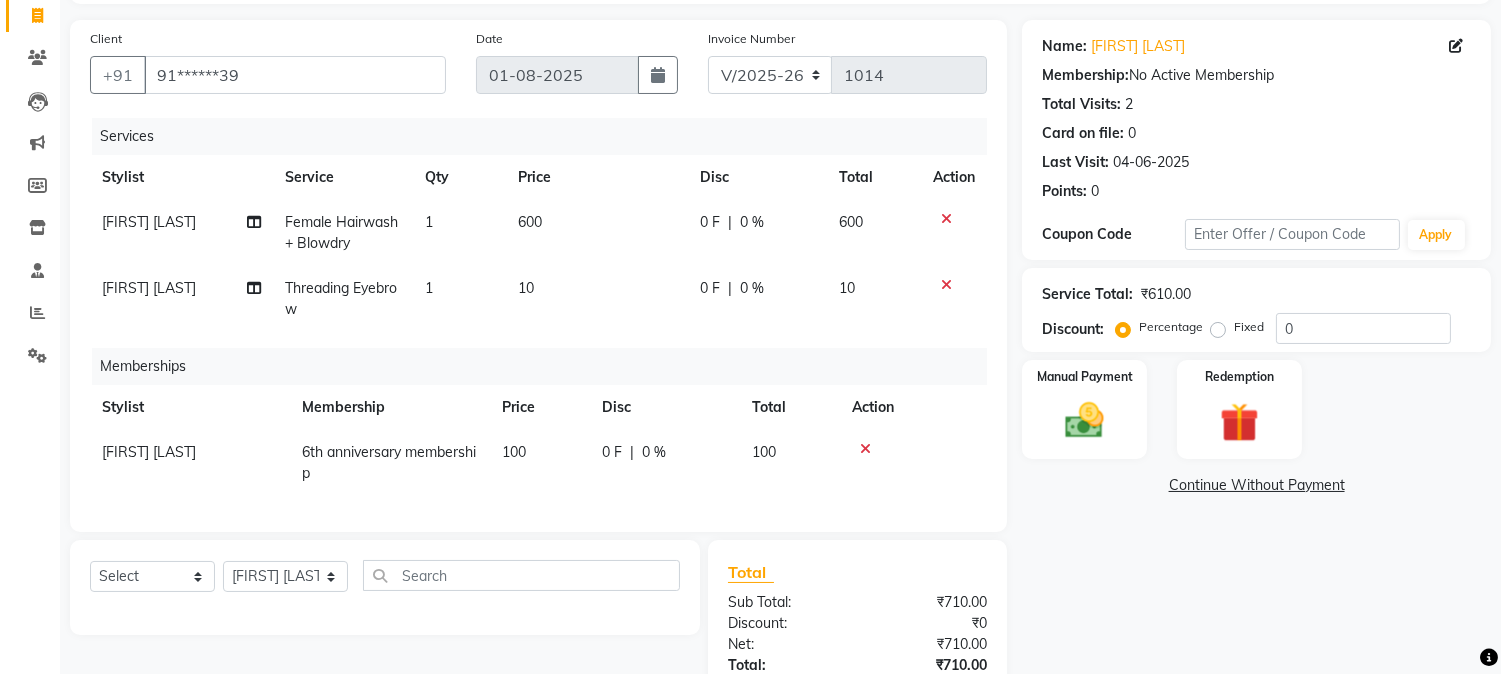 scroll, scrollTop: 294, scrollLeft: 0, axis: vertical 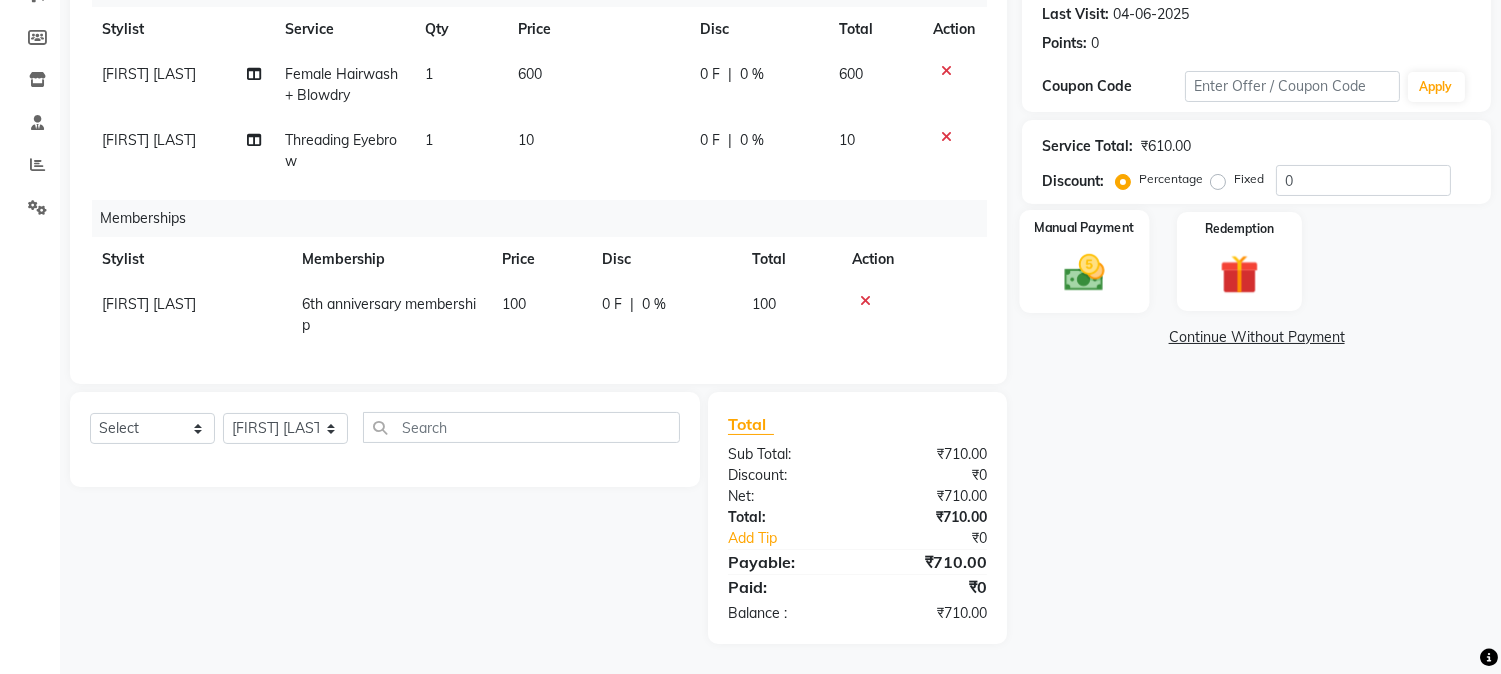 click on "Manual Payment" 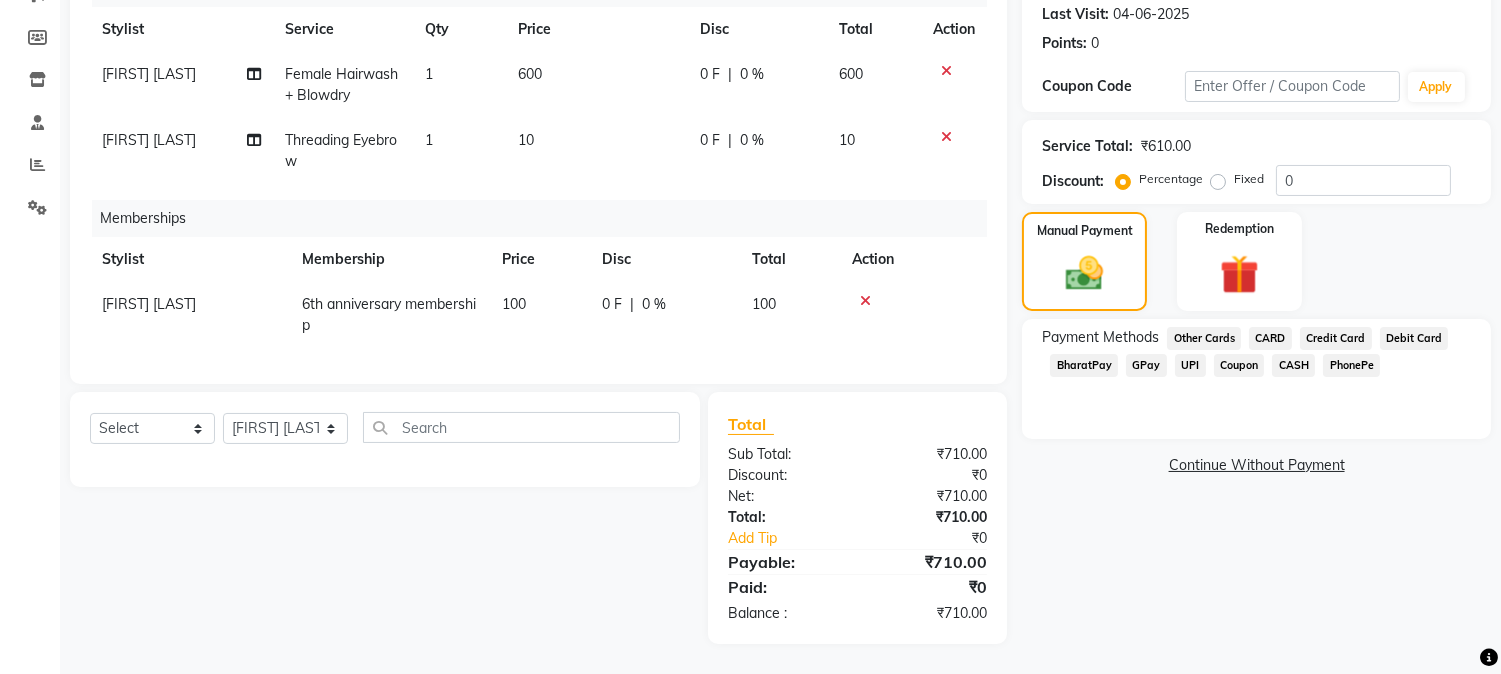 click on "GPay" 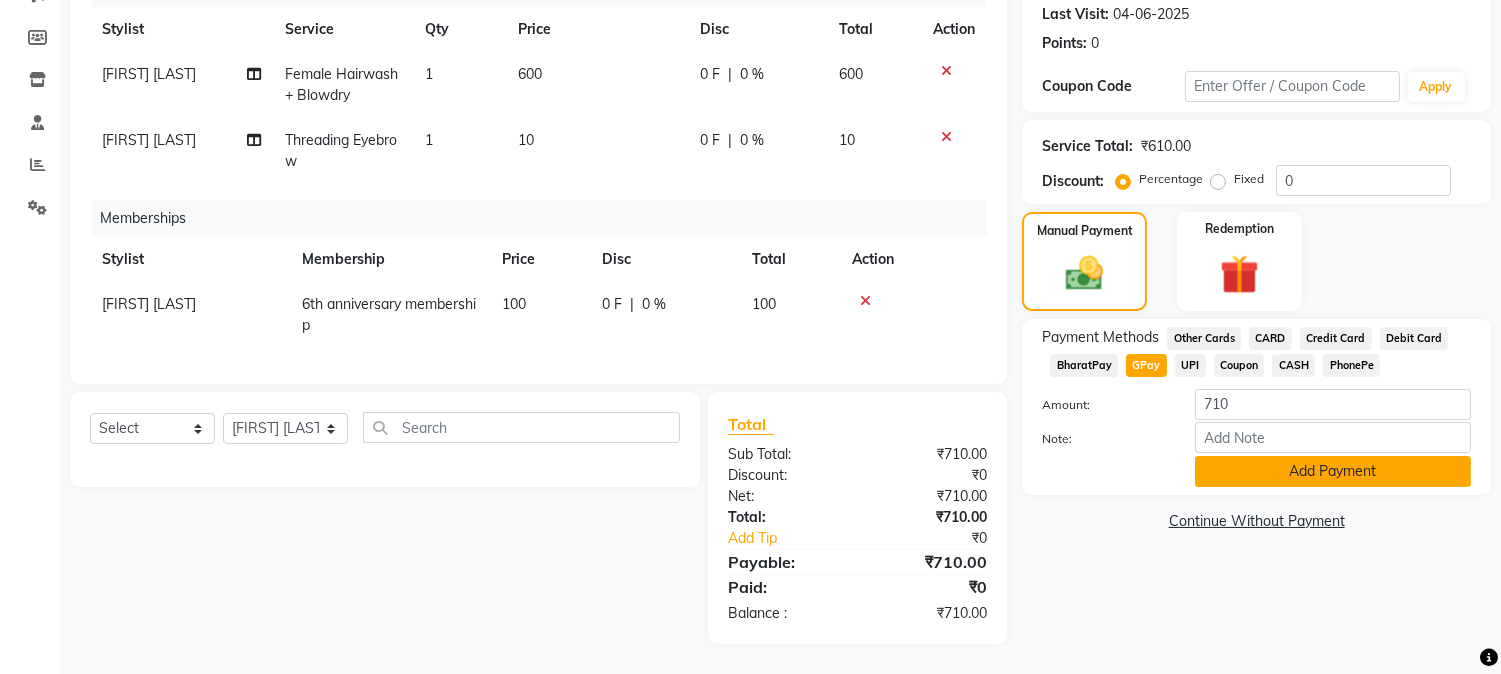 click on "Add Payment" 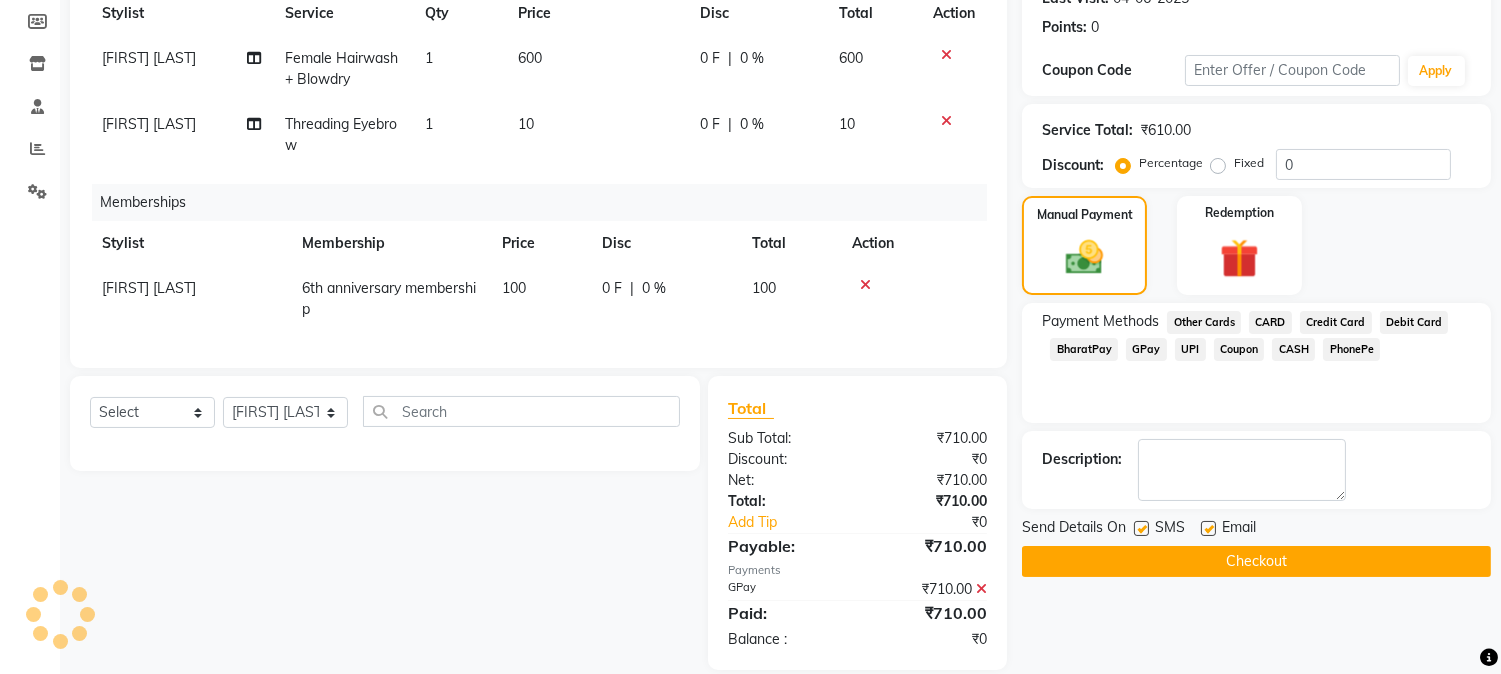 scroll, scrollTop: 336, scrollLeft: 0, axis: vertical 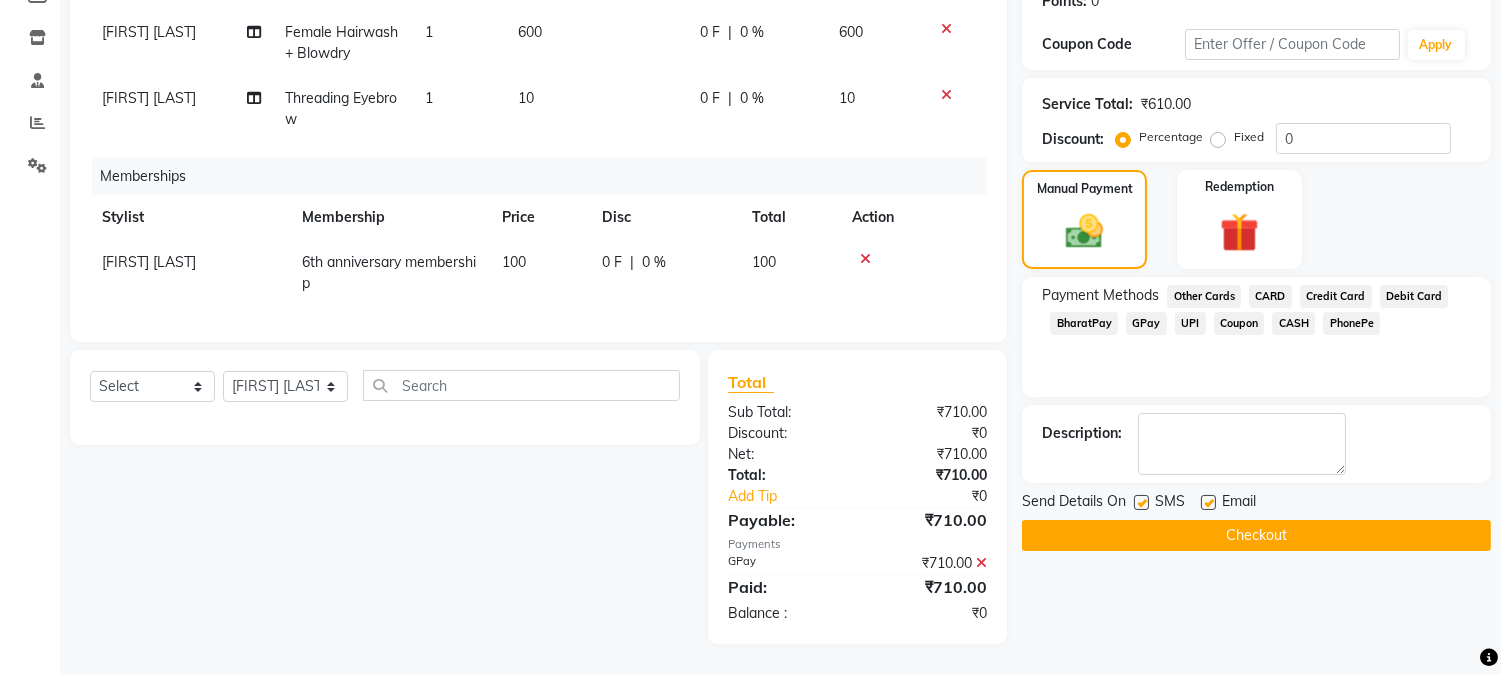 click on "Checkout" 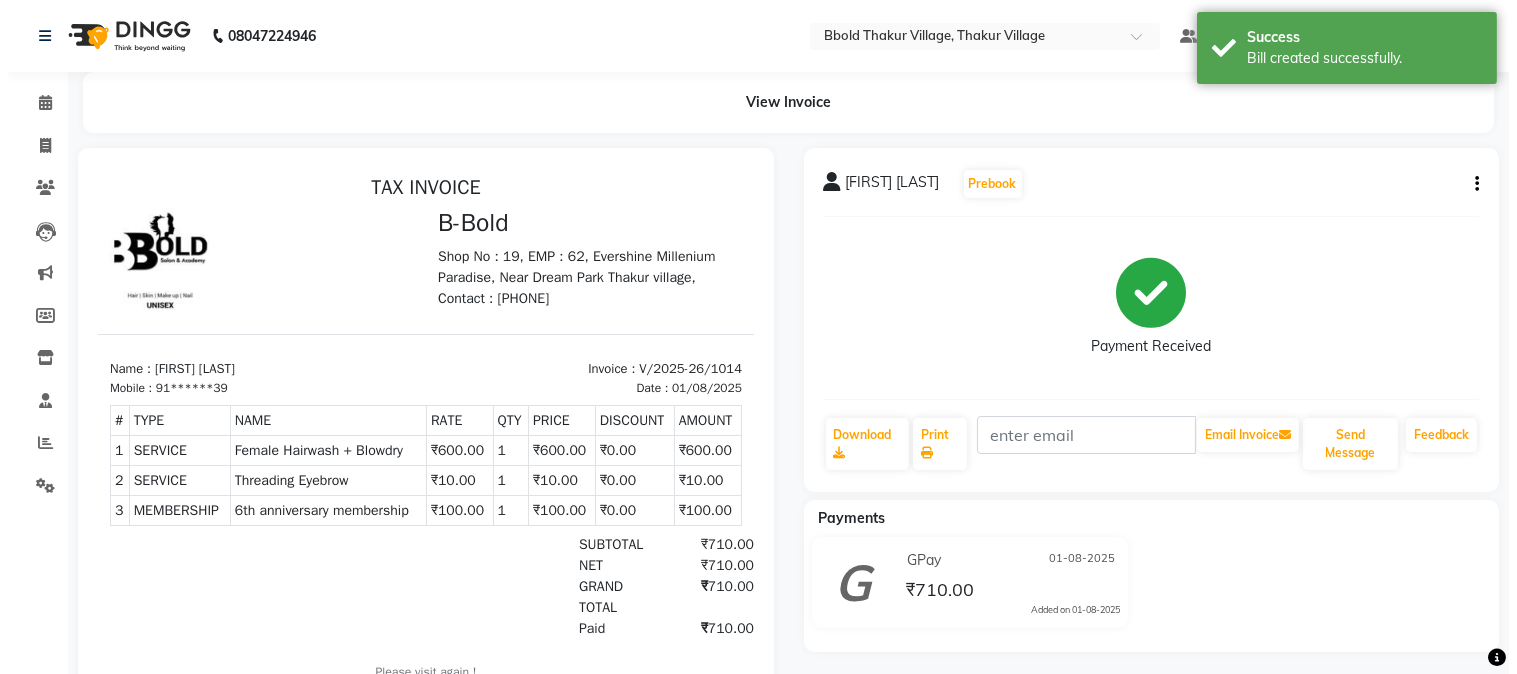 scroll, scrollTop: 0, scrollLeft: 0, axis: both 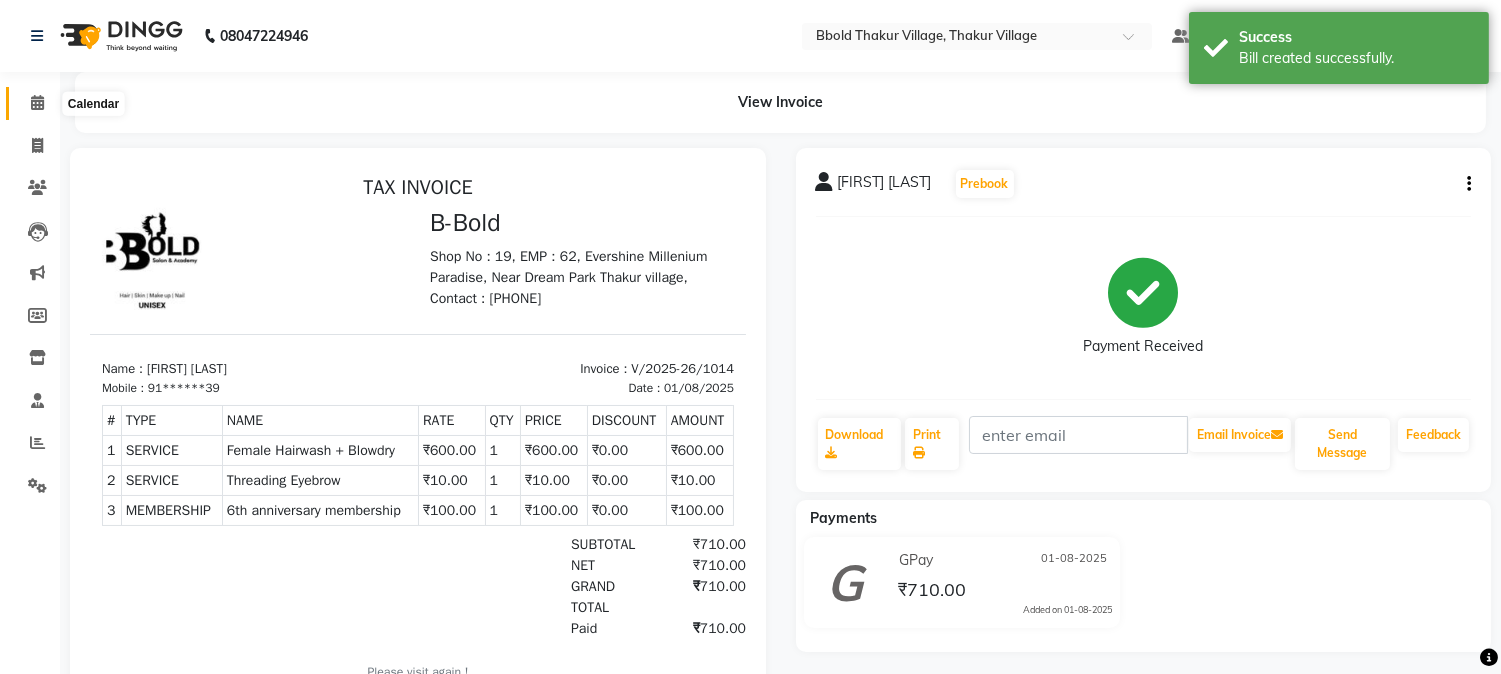 click 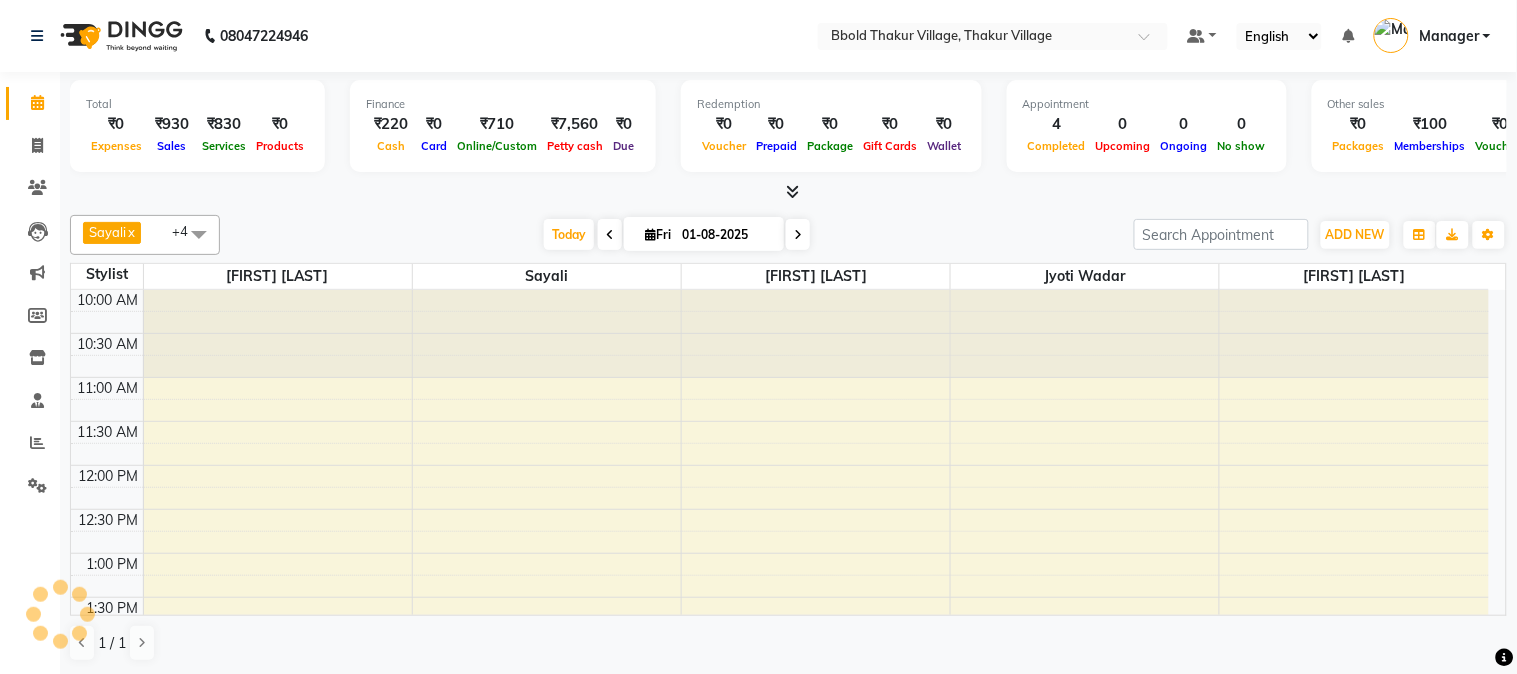 scroll, scrollTop: 0, scrollLeft: 0, axis: both 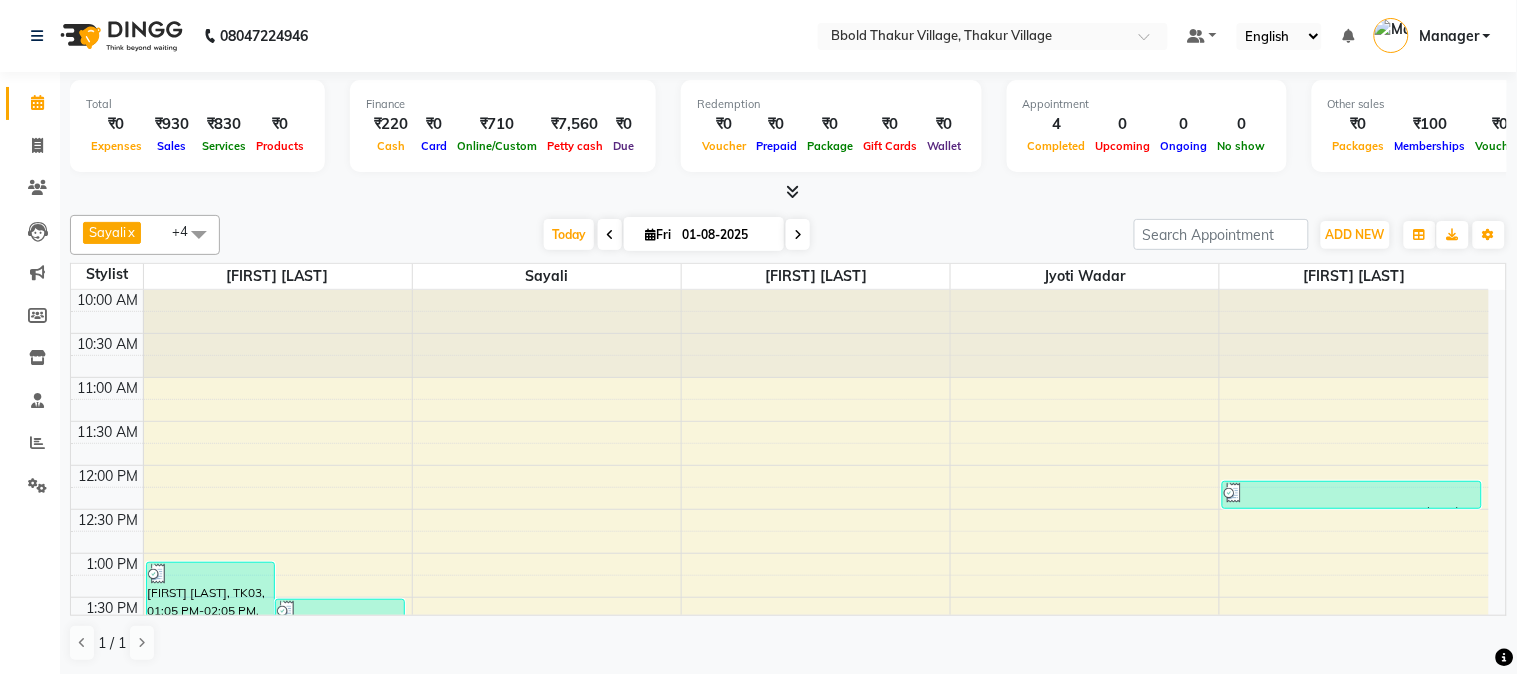 click on "Total  ₹0  Expenses ₹930  Sales ₹830  Services ₹0  Products Finance  ₹220  Cash ₹0  Card ₹710  Online/Custom ₹7,560 Petty cash ₹0 Due  Redemption  ₹0 Voucher ₹0 Prepaid ₹0 Package ₹0  Gift Cards ₹0  Wallet  Appointment  4 Completed 0 Upcoming 0 Ongoing 0 No show  Other sales  ₹0  Packages ₹100  Memberships ₹0  Vouchers ₹0  Prepaids ₹0  Gift Cards" at bounding box center [788, 137] 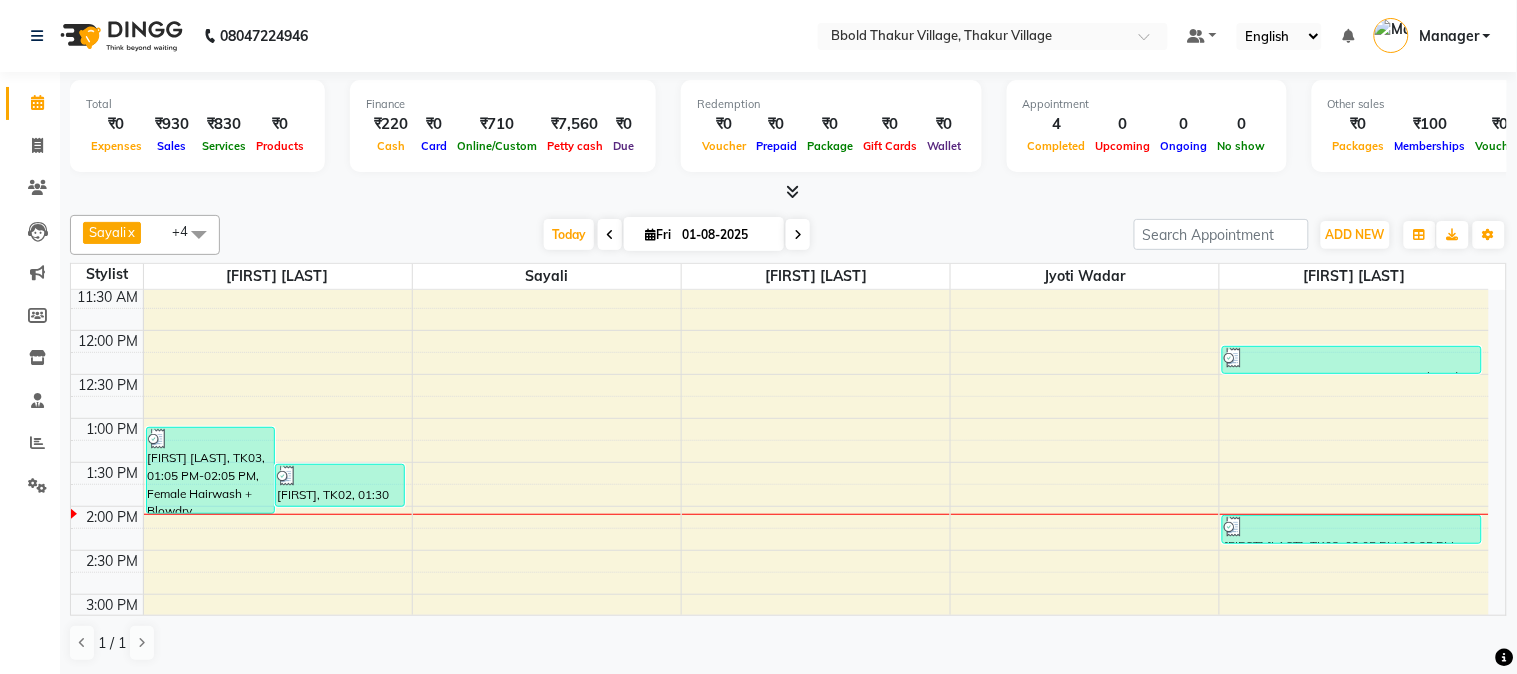 scroll, scrollTop: 125, scrollLeft: 0, axis: vertical 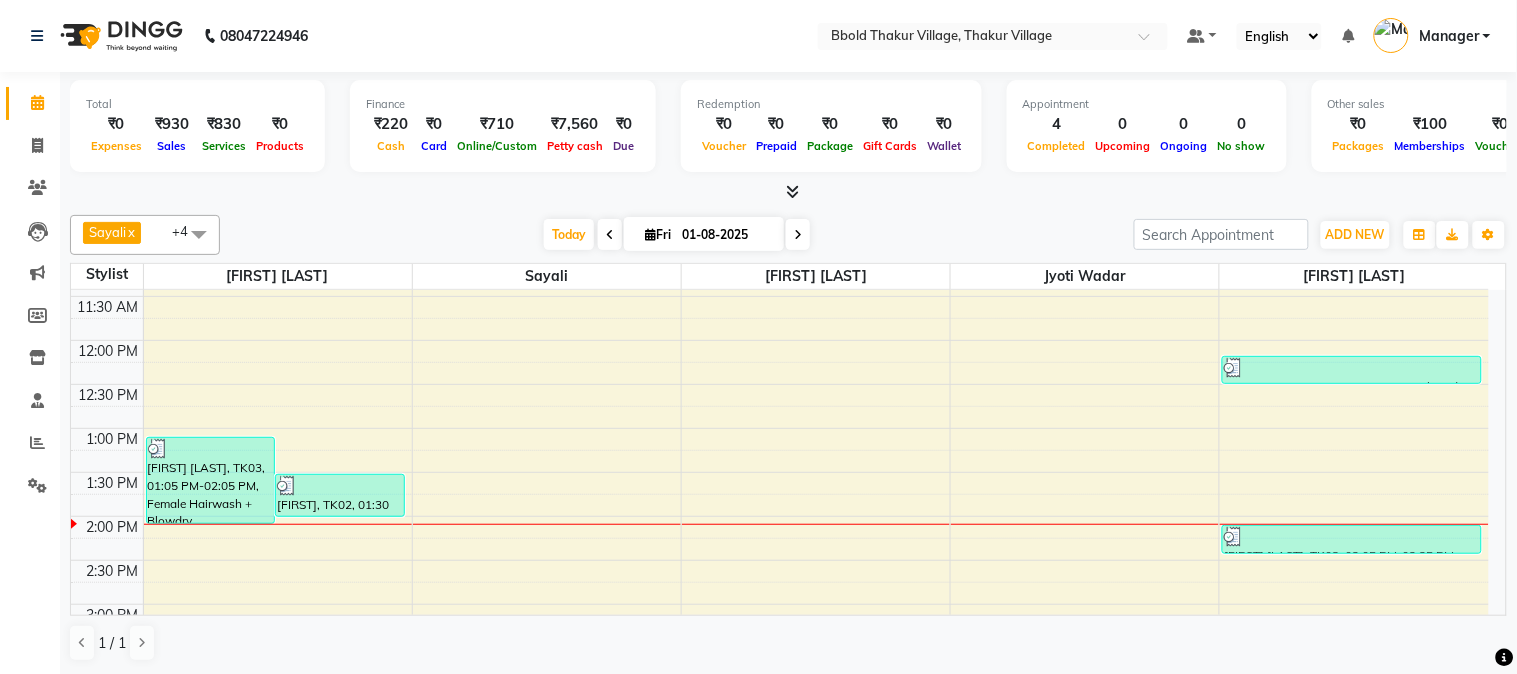 click on "[FIRST]  x [FIRST] [LAST]  x [FIRST] [LAST]  x [FIRST] [LAST]  x [FIRST] [LAST]  x +4 Select All [FIRST] [LAST] [FIRST] [LAST] Manager [FIRST] [LAST] [FIRST] [LAST]  [FIRST] [LAST] [FIRST] [LAST] [FIRST] [LAST] [FIRST] [LAST] [FIRST] [LAST] Today  Fri 01-08-2025 Toggle Dropdown Add Appointment Add Invoice Add Expense Add Attendance Add Client Add Transaction Toggle Dropdown Add Appointment Add Invoice Add Expense Add Attendance Add Client ADD NEW Toggle Dropdown Add Appointment Add Invoice Add Expense Add Attendance Add Client Add Transaction [FIRST]  x [FIRST] [LAST]  x [FIRST] [LAST]  x [FIRST] [LAST]  x [FIRST] [LAST]  x +4 Select All [FIRST] [LAST] [FIRST] [LAST] Manager [FIRST] [LAST] [FIRST] [LAST]  [FIRST] [LAST] [FIRST] [LAST] [FIRST] [LAST] [FIRST] [LAST] [FIRST] [LAST] Group By  Staff View   Room View  View as Vertical  Vertical - Week View  Horizontal  Horizontal - Week View  List  Toggle Dropdown Calendar Settings Manage Tags   Arrange Stylists   Reset Stylists  Full Screen  Show Available Stylist  Appointment Form Zoom 100% Staff/Room Display Count 9" at bounding box center [788, 235] 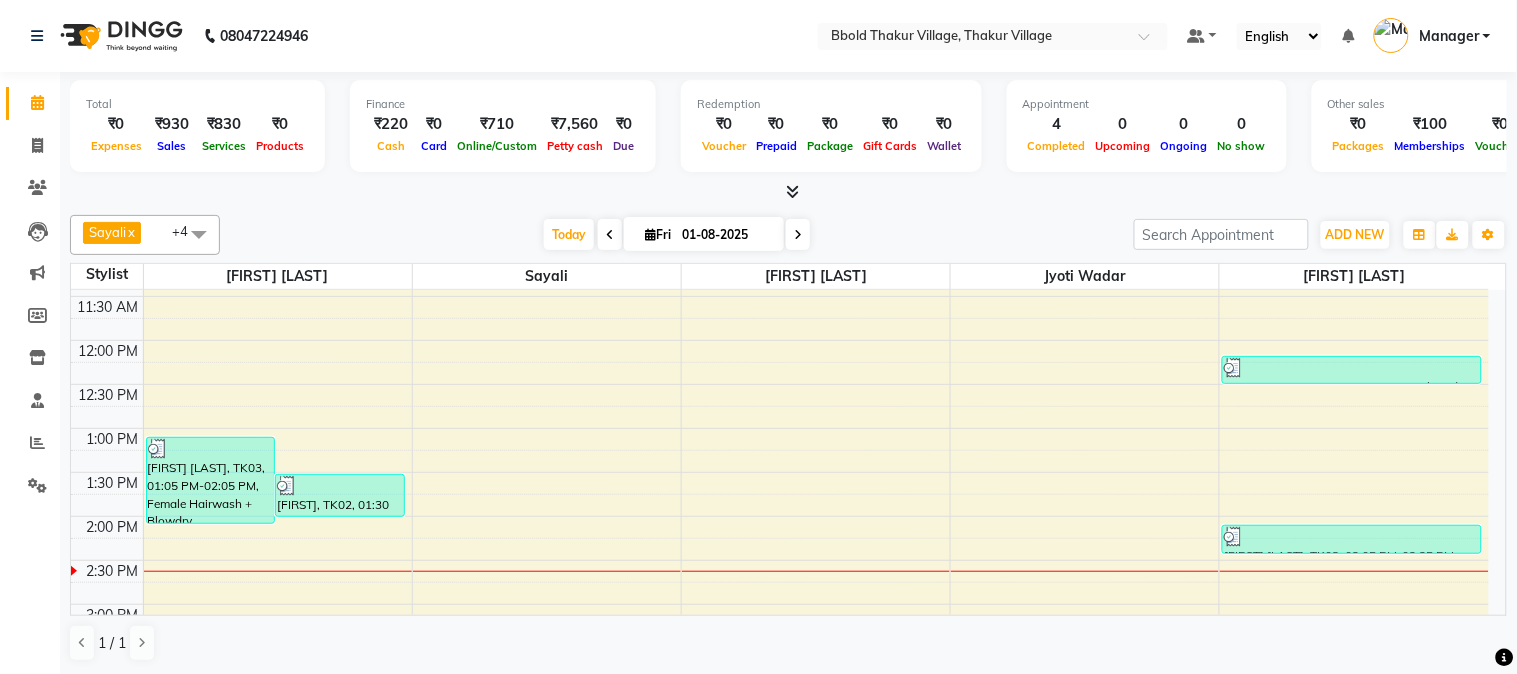 click on "Today  Fri 01-08-2025" at bounding box center [677, 235] 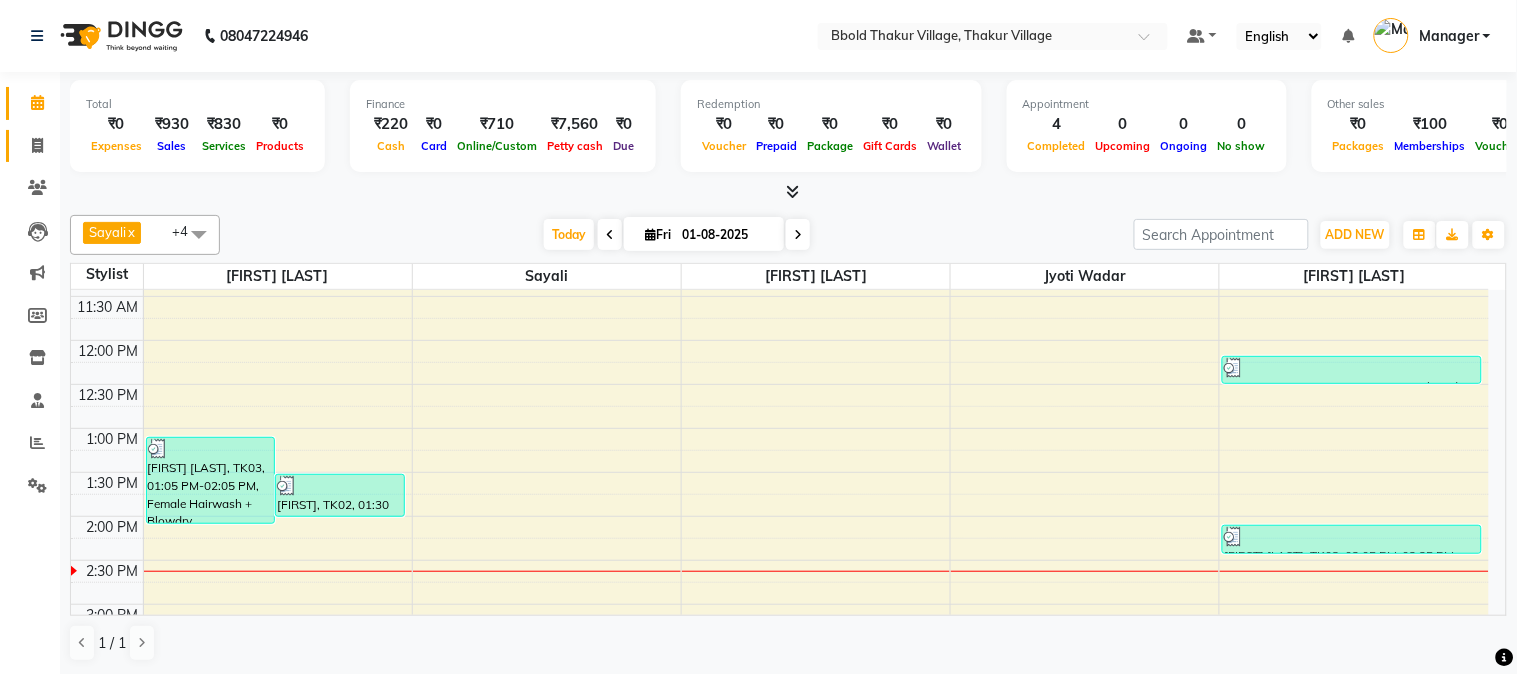 click on "Invoice" 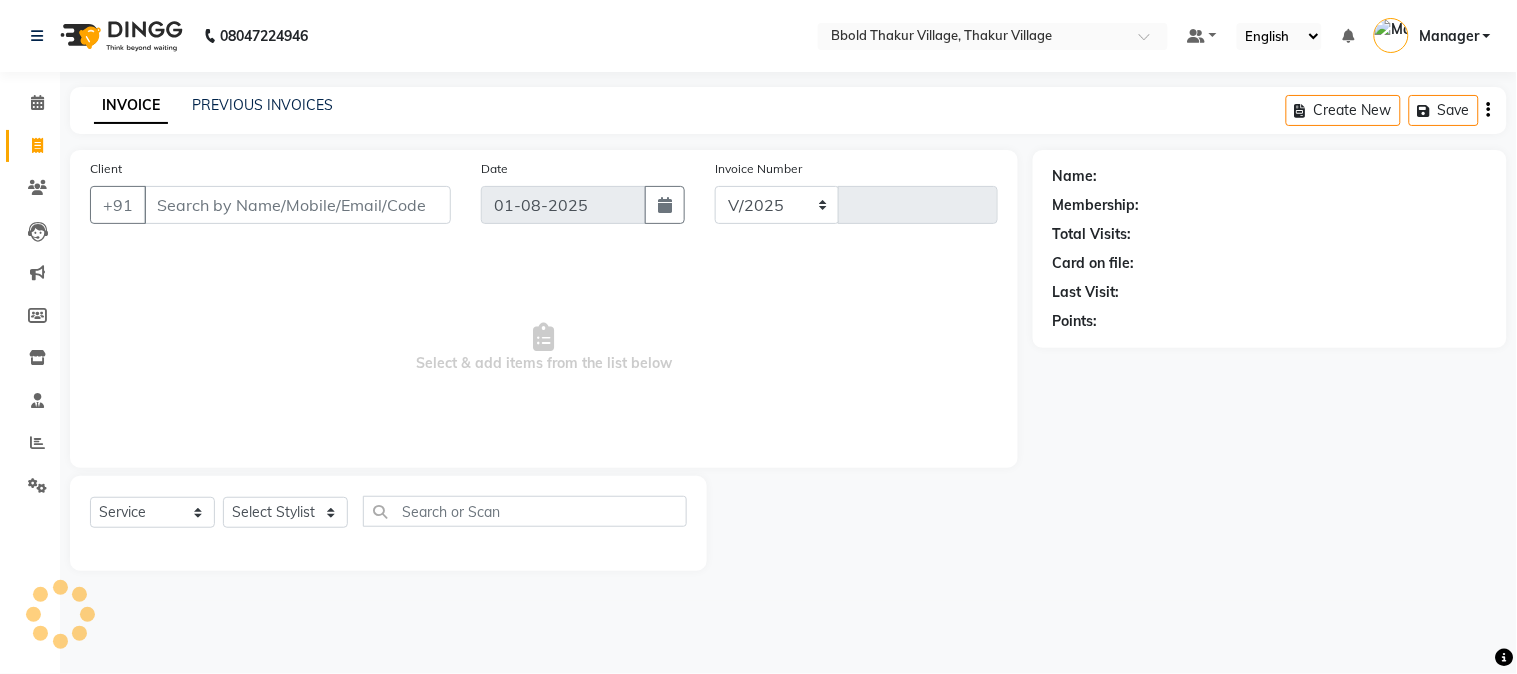 select on "7742" 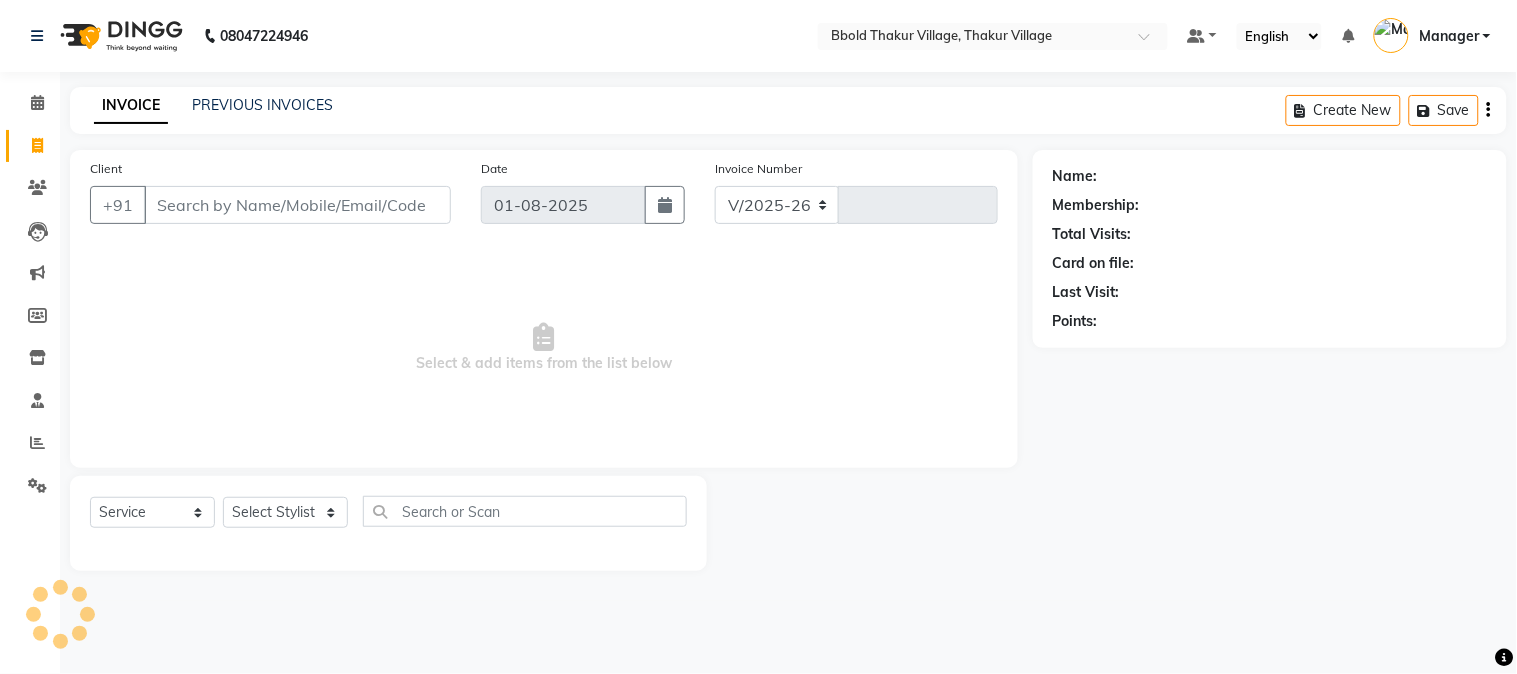 type on "1015" 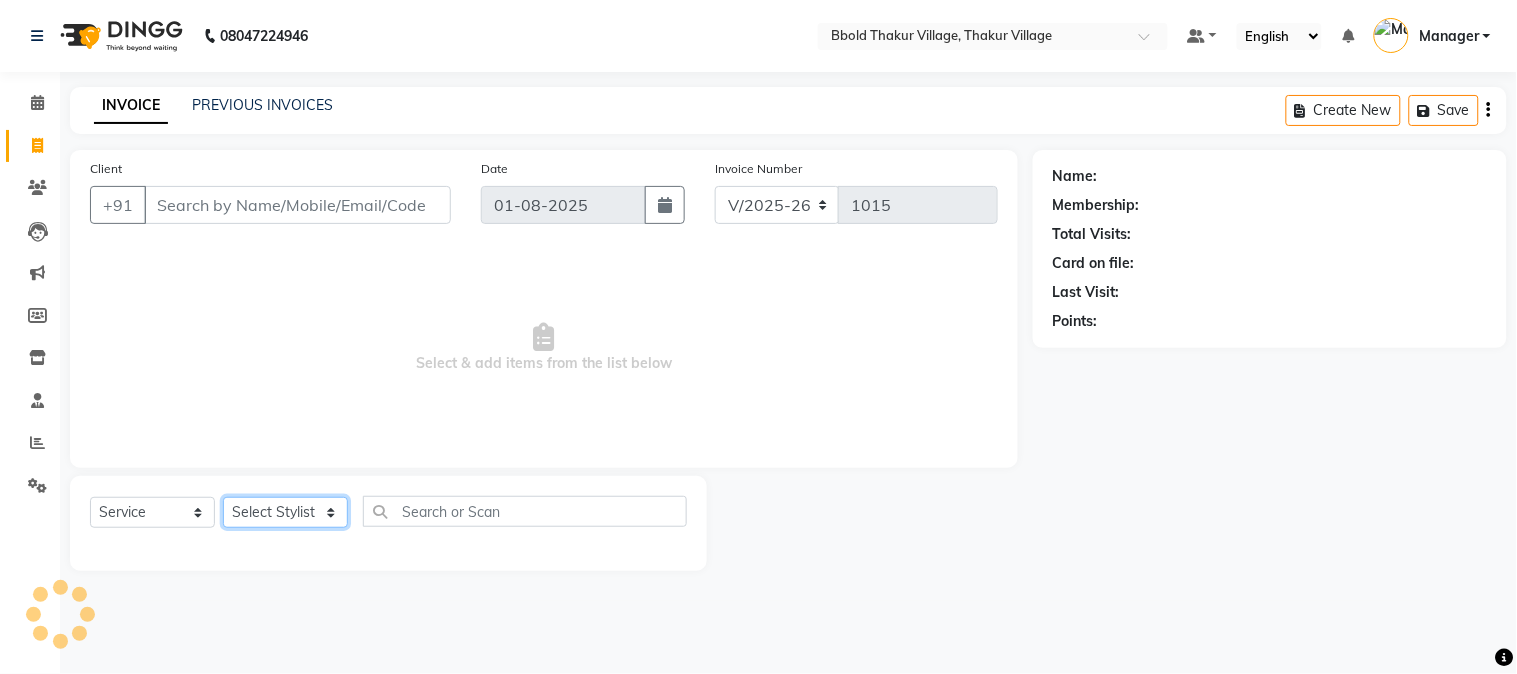 click on "Select Stylist" 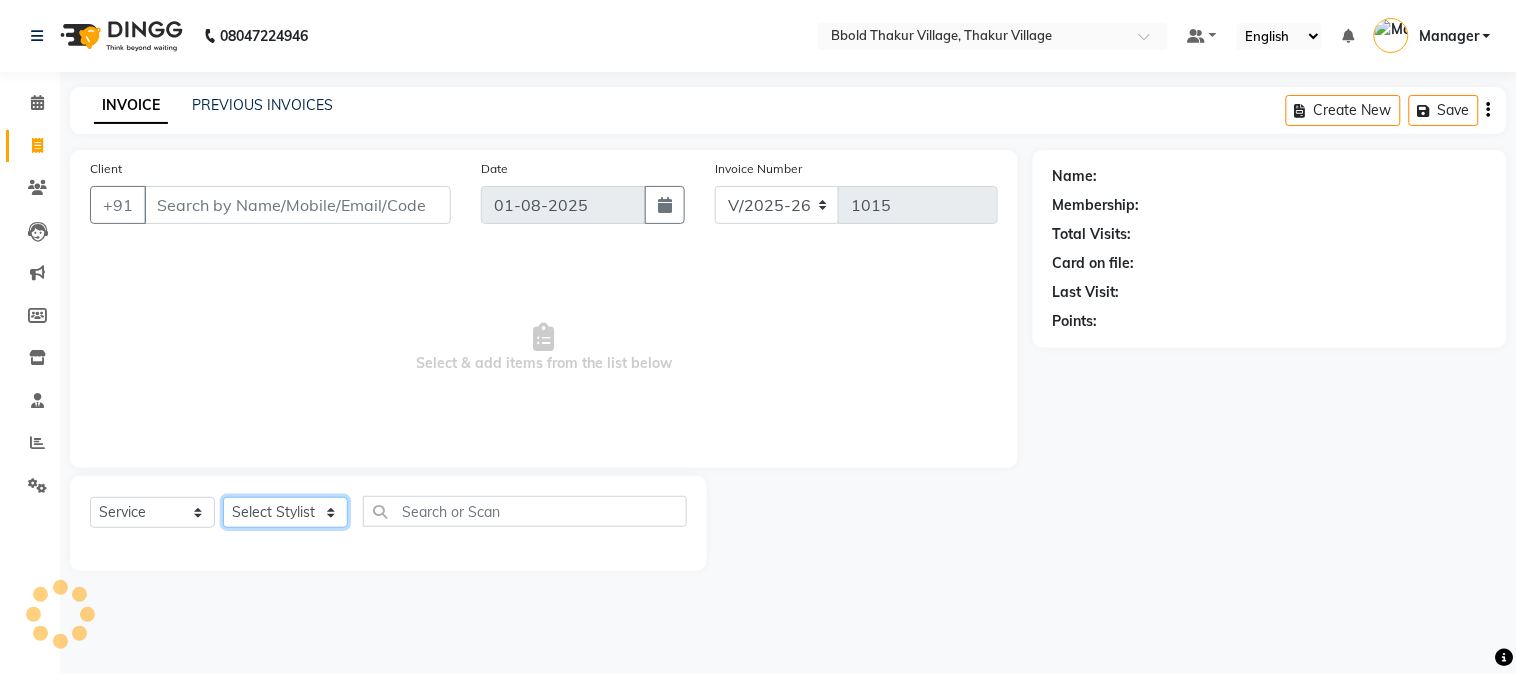 select on "membership" 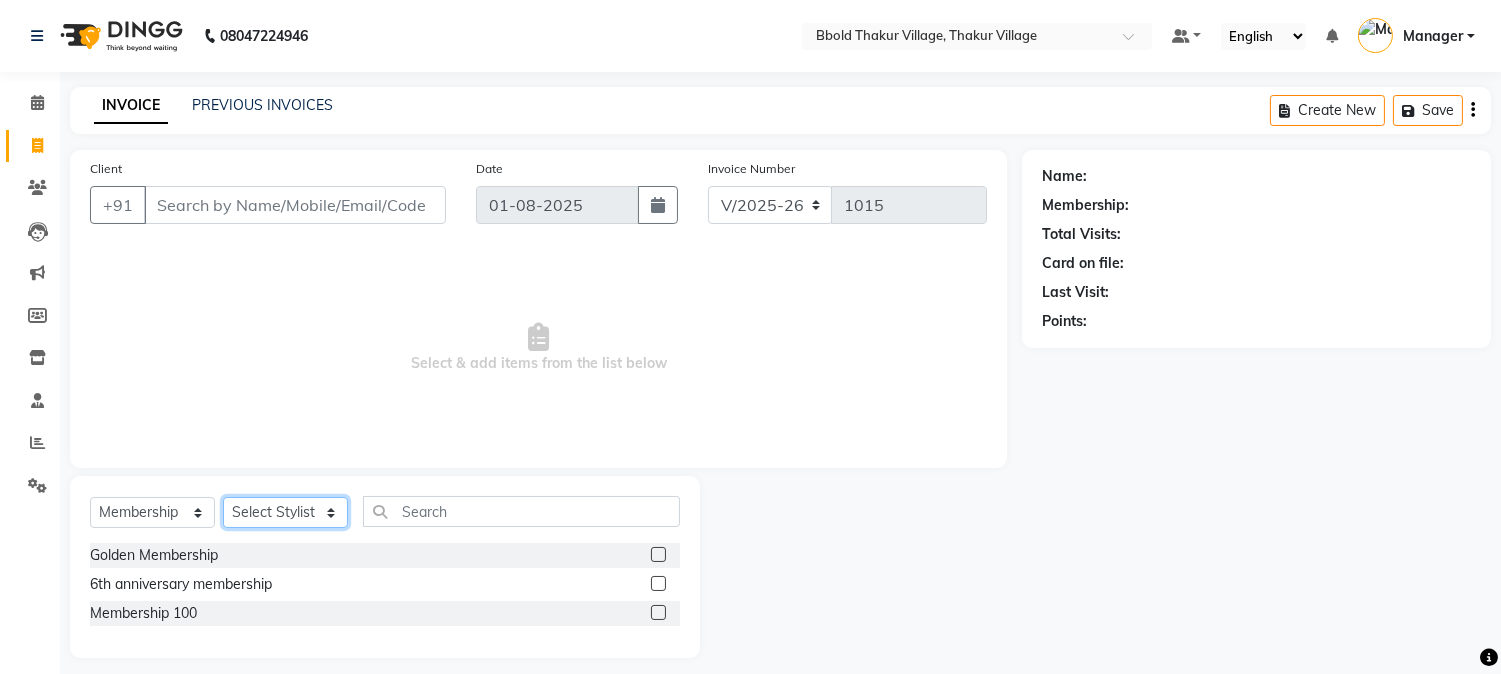select on "68995" 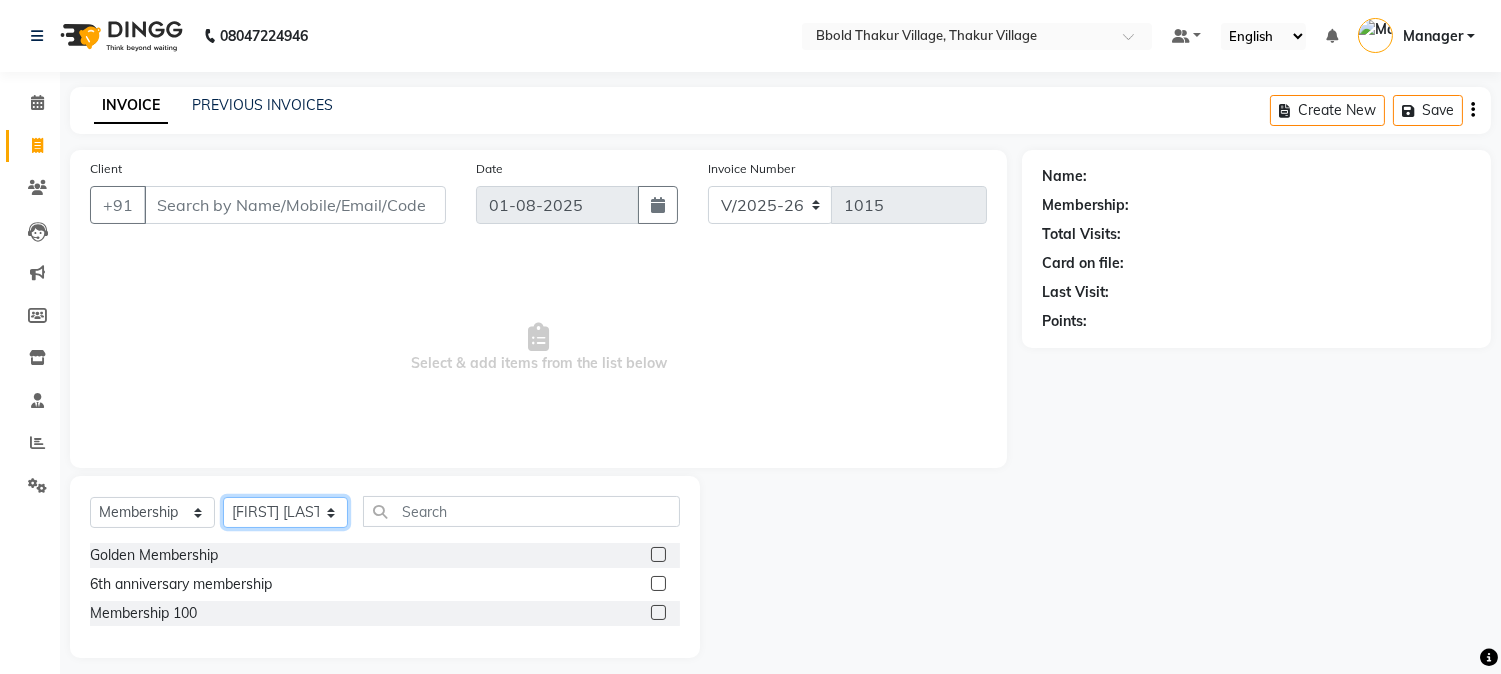 click on "Select Stylist [FIRST] [LAST] [FIRST] [LAST] Manager [FIRST] [LAST] [FIRST] [LAST]  [FIRST] [LAST] [FIRST] [LAST] [FIRST] [LAST] [FIRST] [LAST] [FIRST] [LAST]" 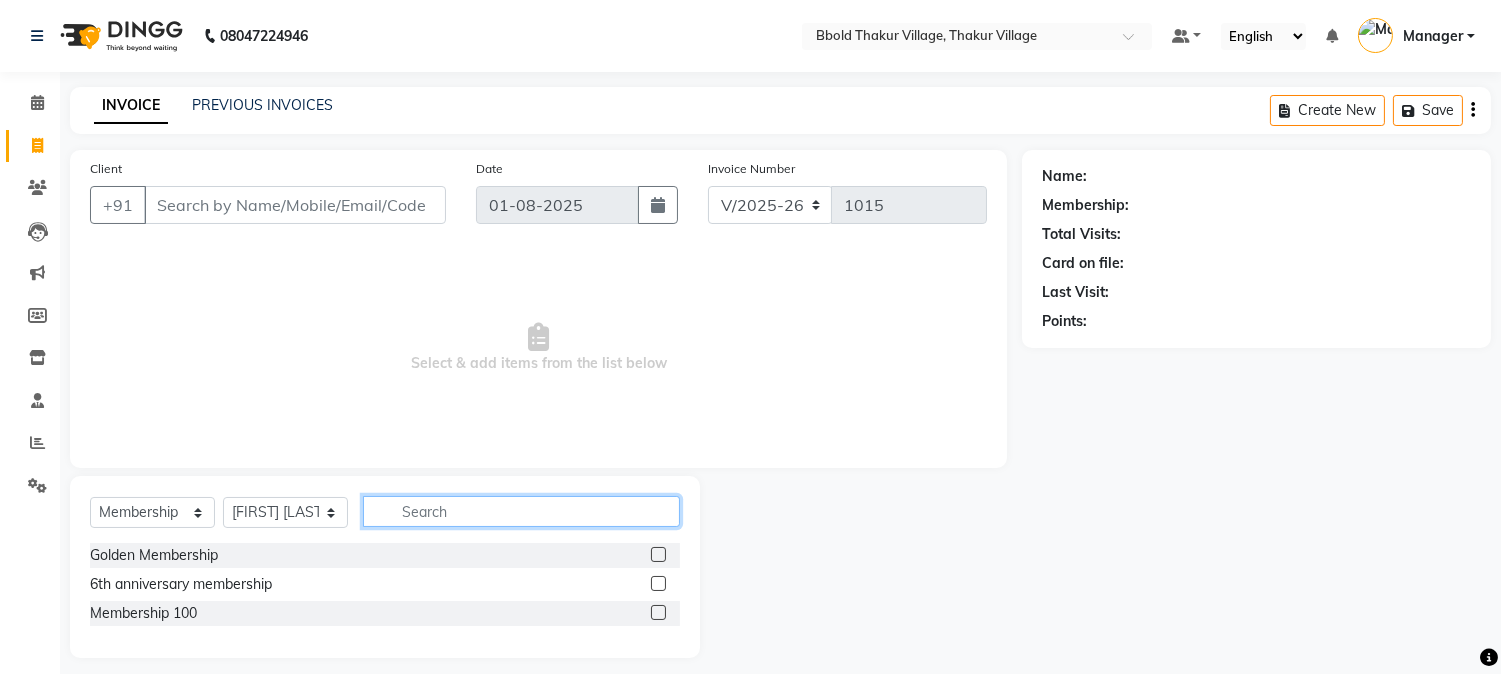 click 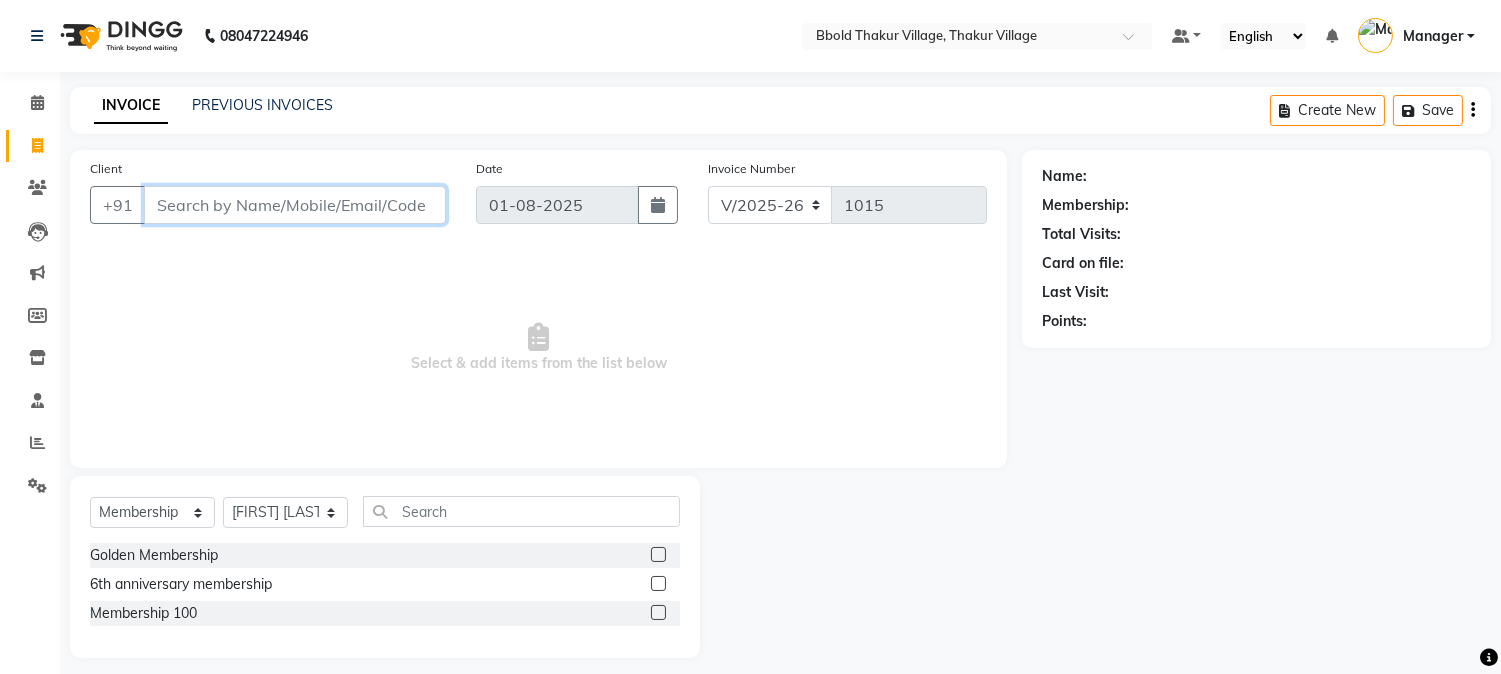 click on "Client" at bounding box center [295, 205] 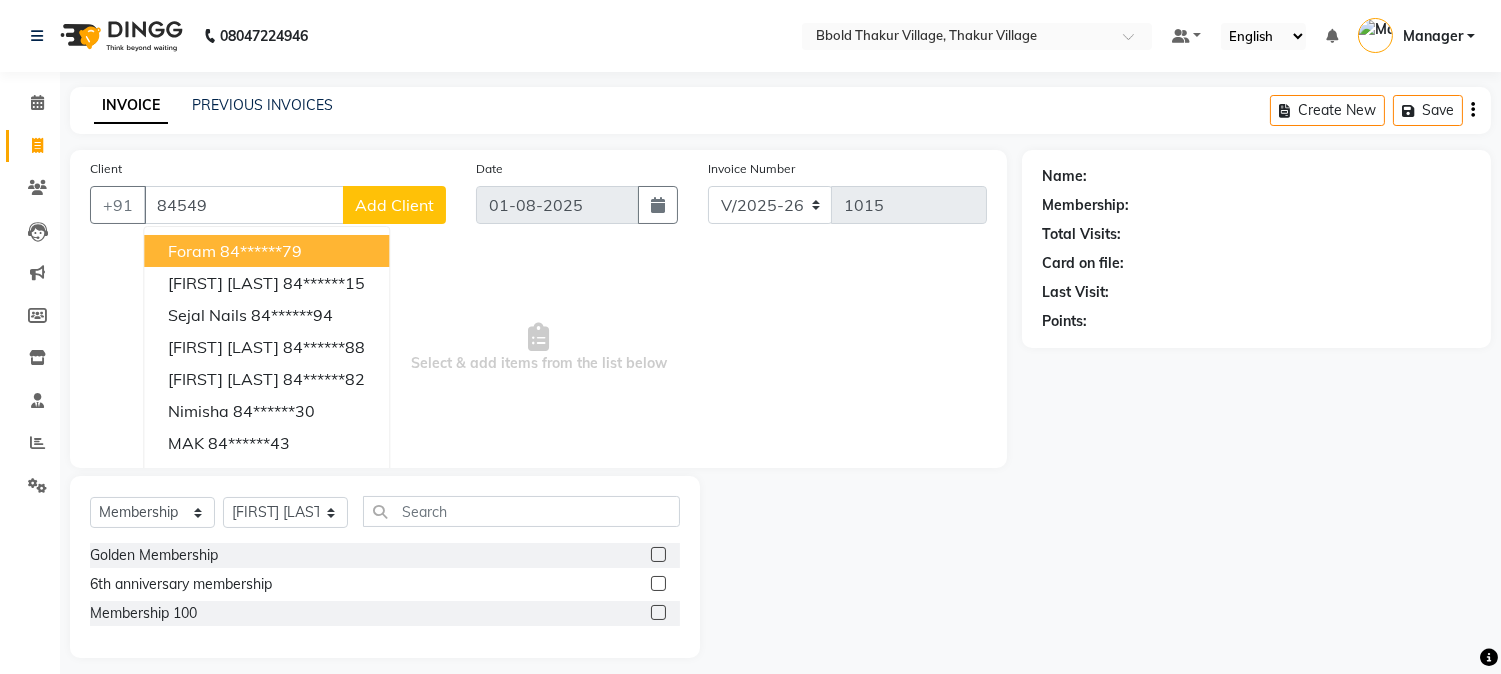 click on "Client +91 [PHONE] Foram  [PHONE] [FIRST] [LAST]  [PHONE] [FIRST] [LAST]  [PHONE] [FIRST] [LAST]  [PHONE] [FIRST] [LAST]  [PHONE] [FIRST] [LAST]  [PHONE] [FIRST] [LAST]  [PHONE] [FIRST] [LAST]  [PHONE] Add Client Date 01-08-2025 Invoice Number V/2025 V/2025-26 1015  Select & add items from the list below  Select  Service  Product  Membership  Package Voucher Prepaid Gift Card  Select Stylist [FIRST] [LAST] [FIRST] [LAST] Manager [FIRST] [LAST] [FIRST] [LAST]  [FIRST] [LAST] [FIRST] [LAST] [FIRST] [LAST] [FIRST] [LAST] [FIRST] [LAST] Golden Membership  6th anniversary membership  Membership 100" 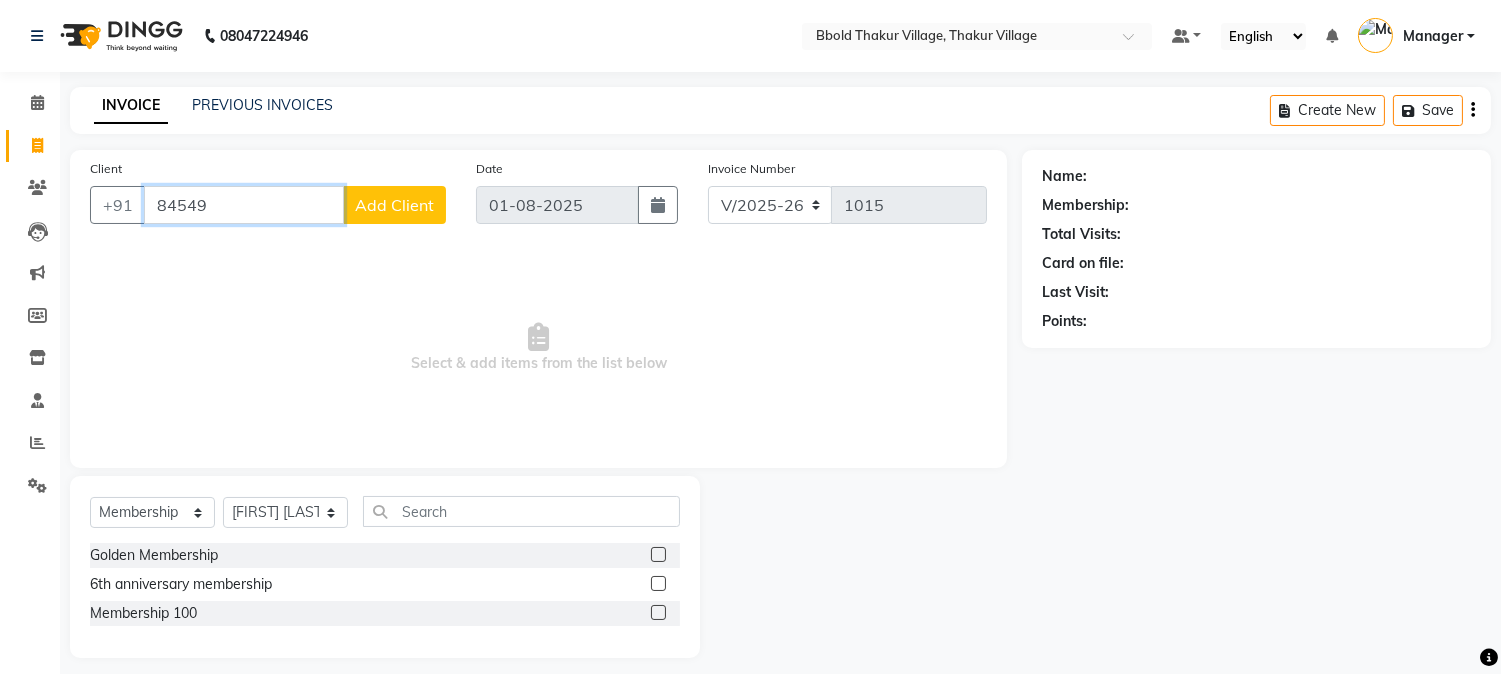 click on "84549" at bounding box center (244, 205) 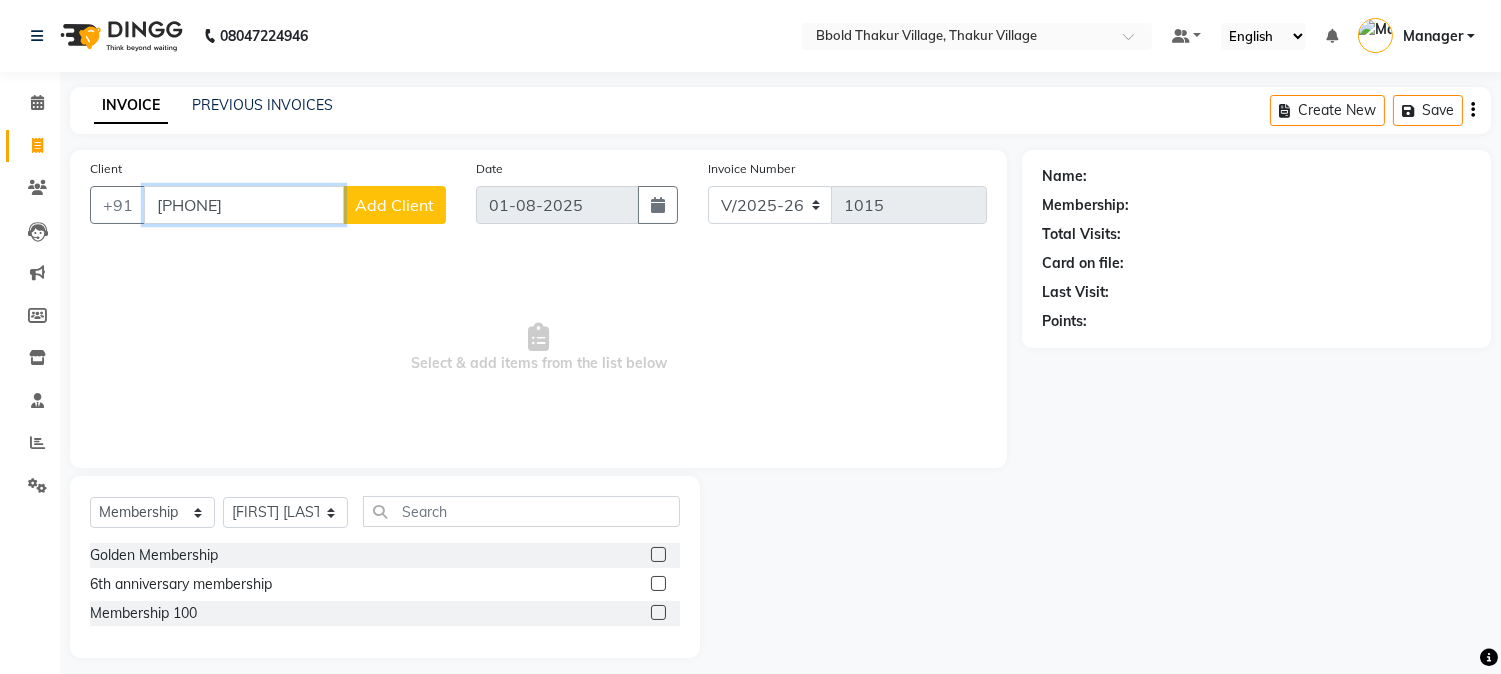 type on "[PHONE]" 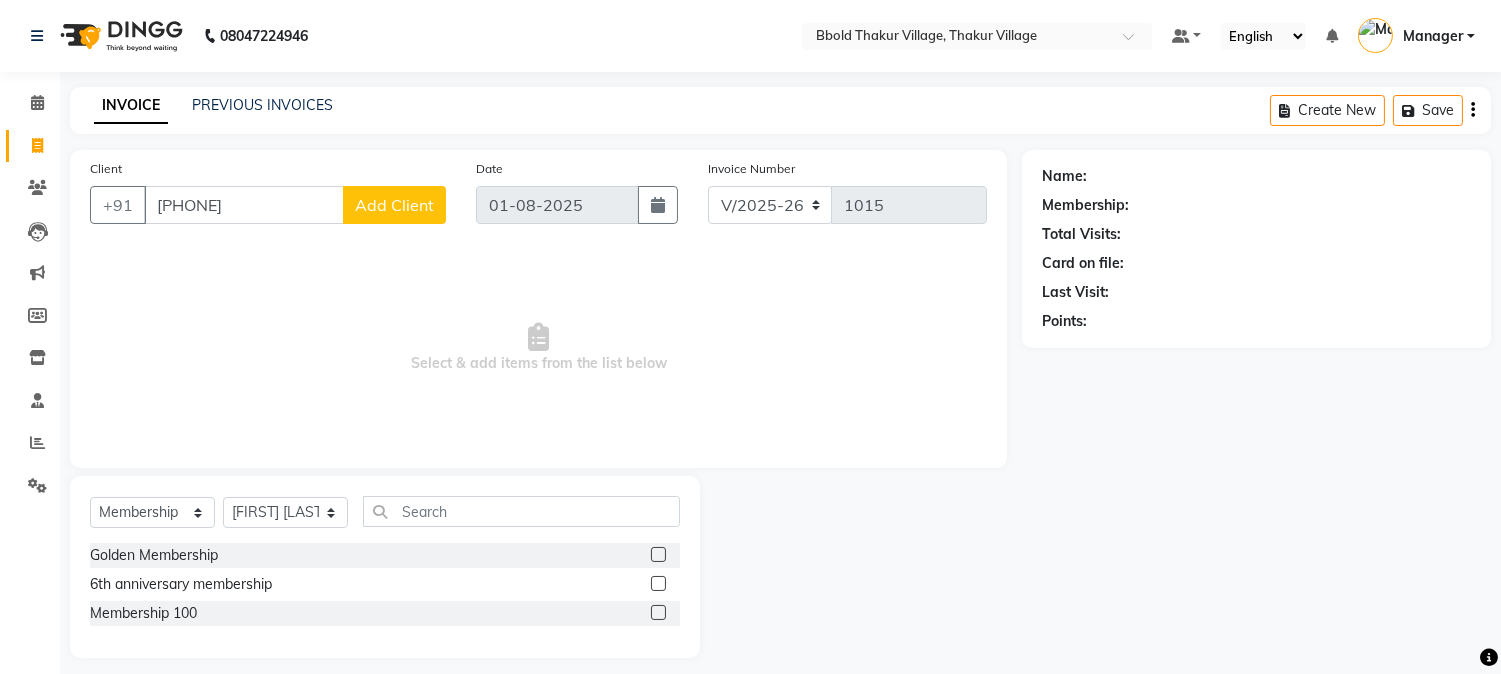 click on "Add Client" 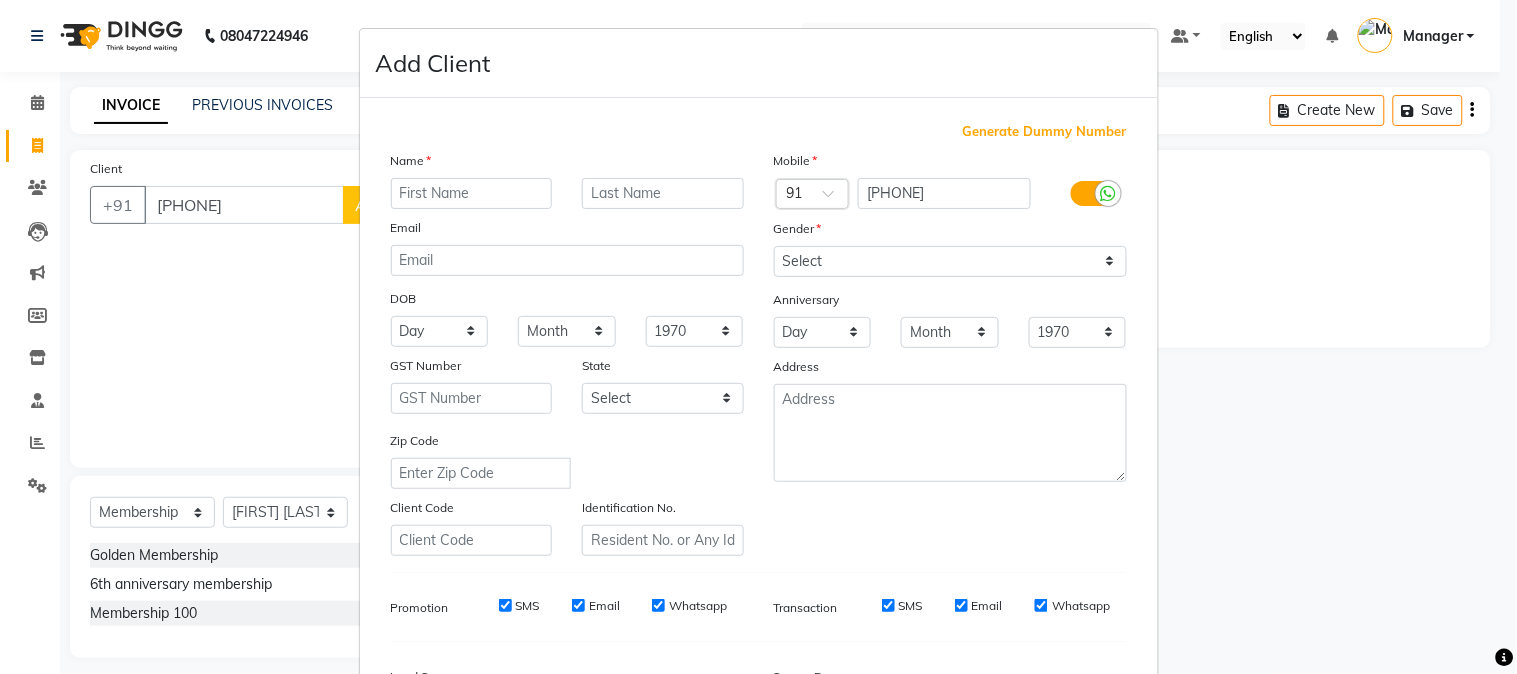 type on "Y" 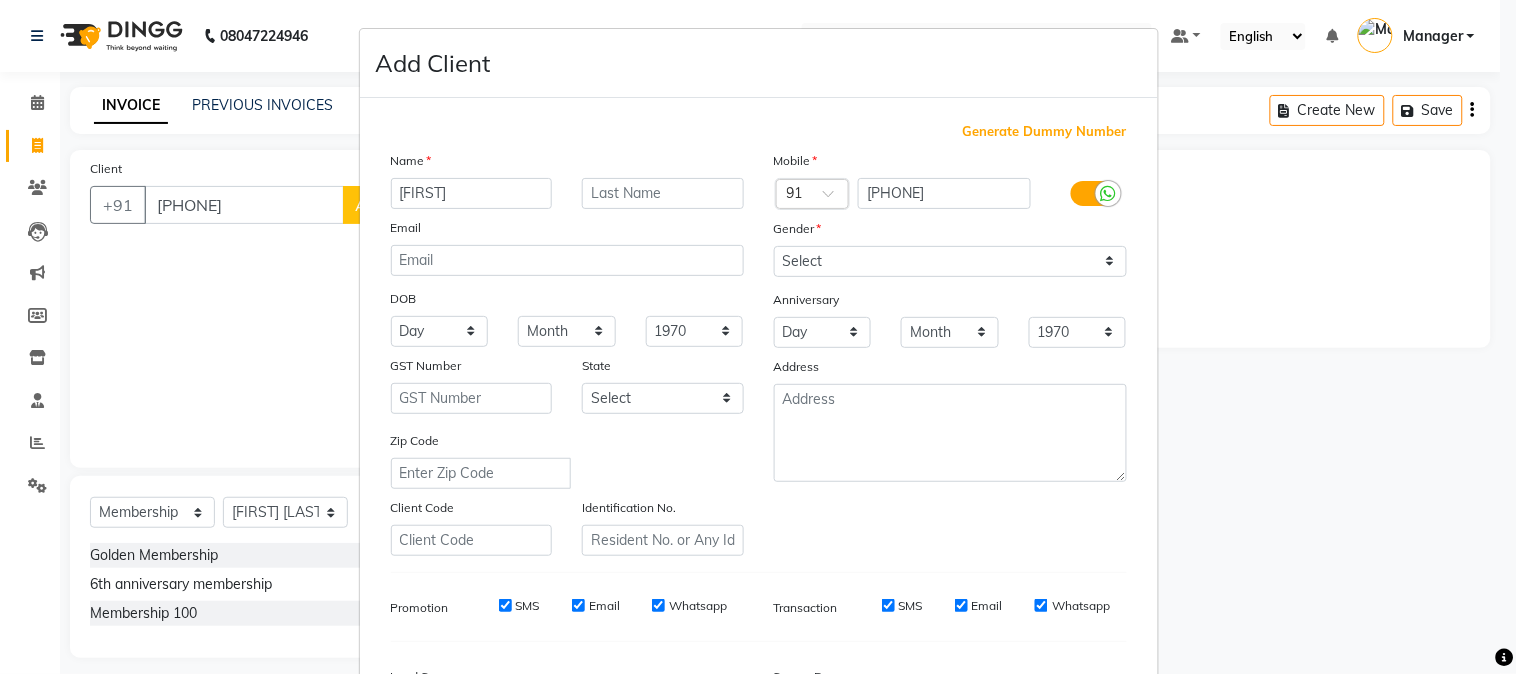 type on "[FIRST]" 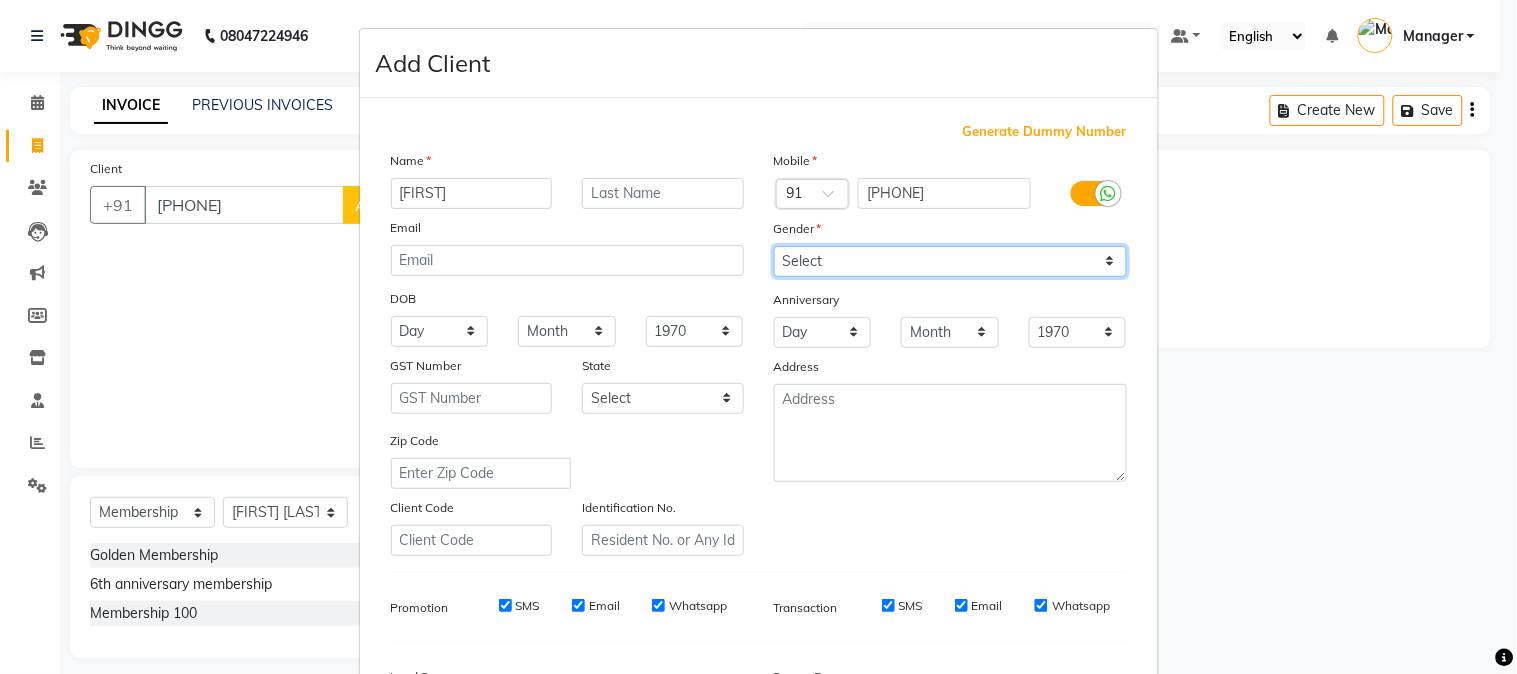 click on "Select Male Female Other Prefer Not To Say" at bounding box center [950, 261] 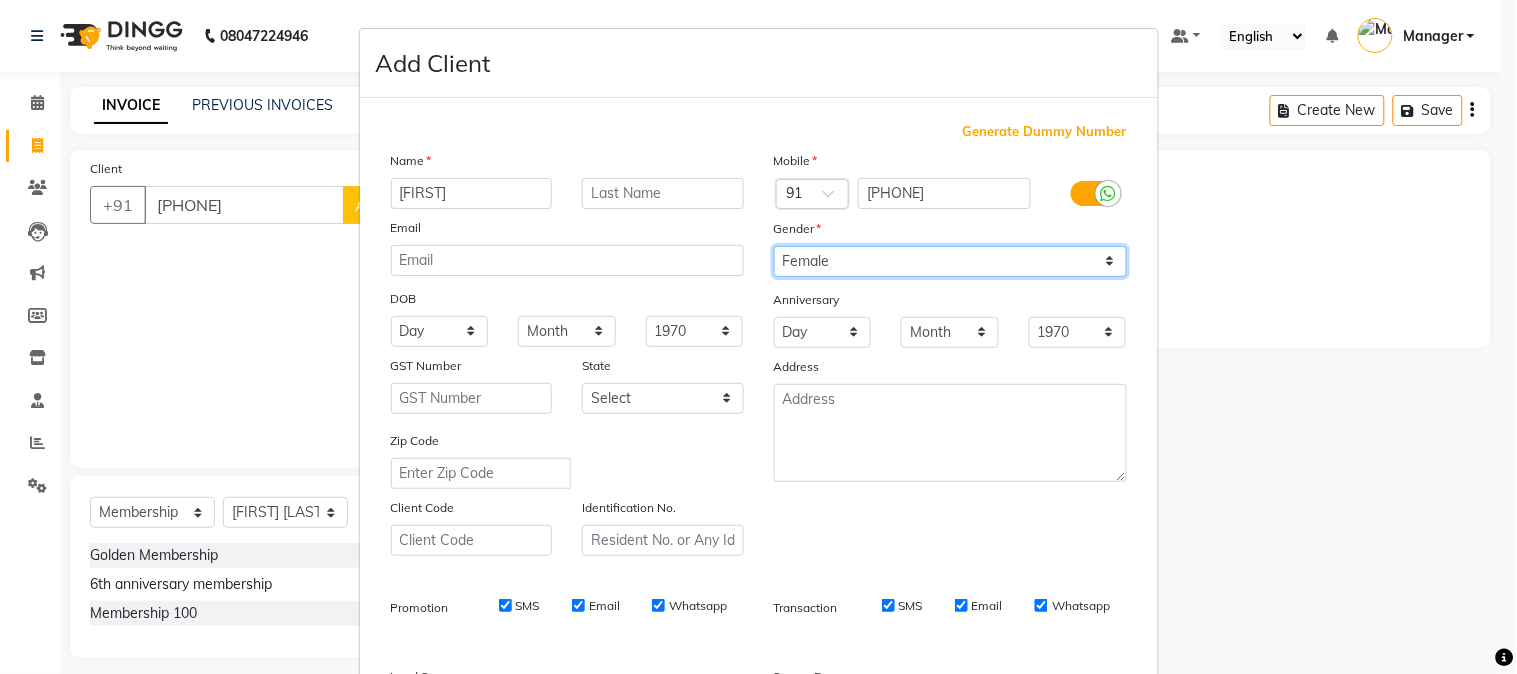 click on "Select Male Female Other Prefer Not To Say" at bounding box center (950, 261) 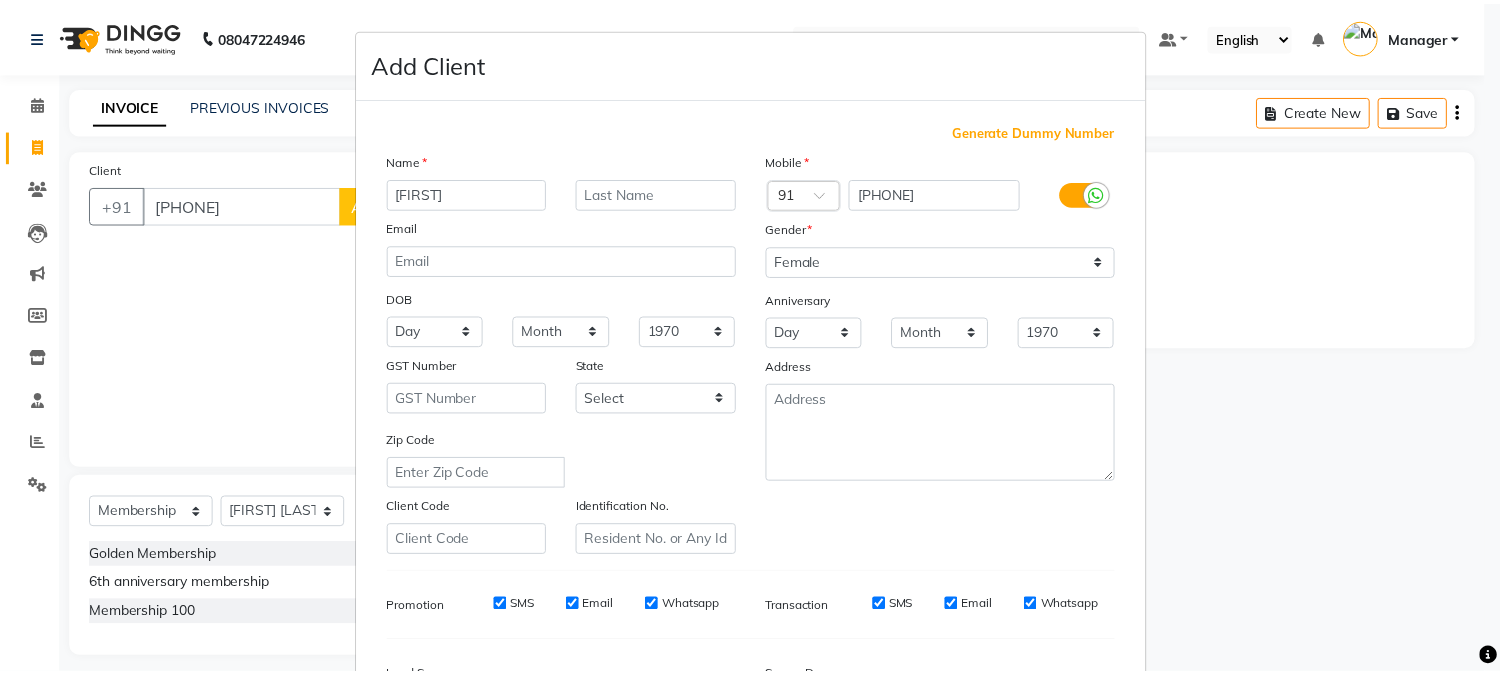 scroll, scrollTop: 250, scrollLeft: 0, axis: vertical 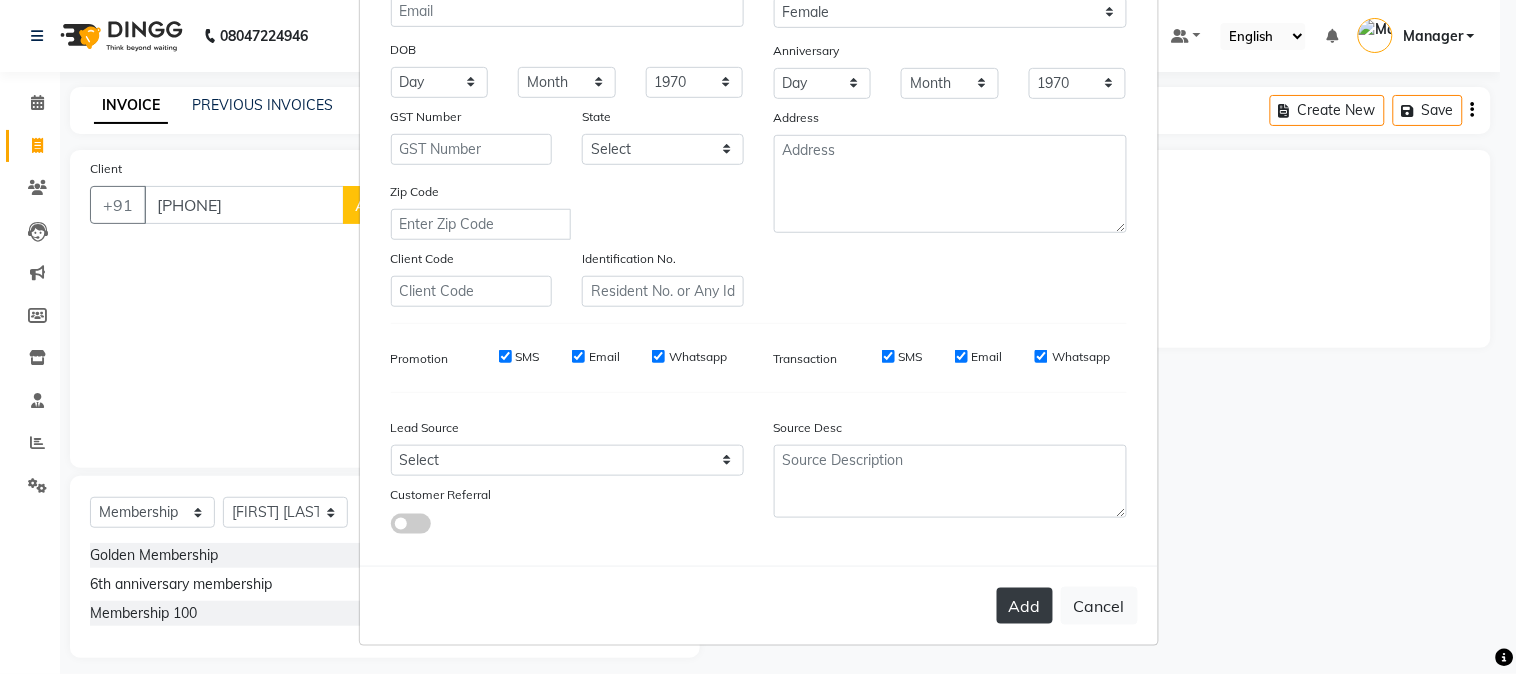 click on "Add" at bounding box center (1025, 606) 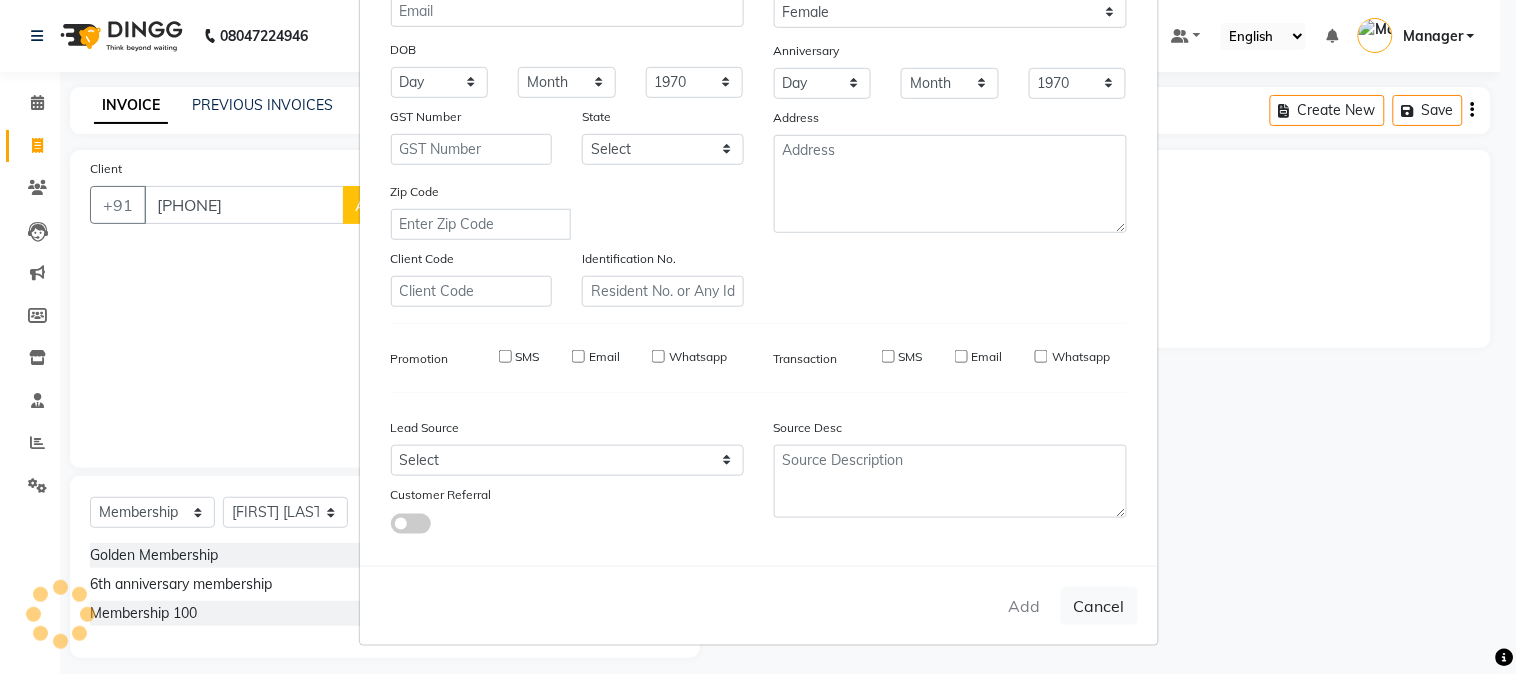 type on "84******69" 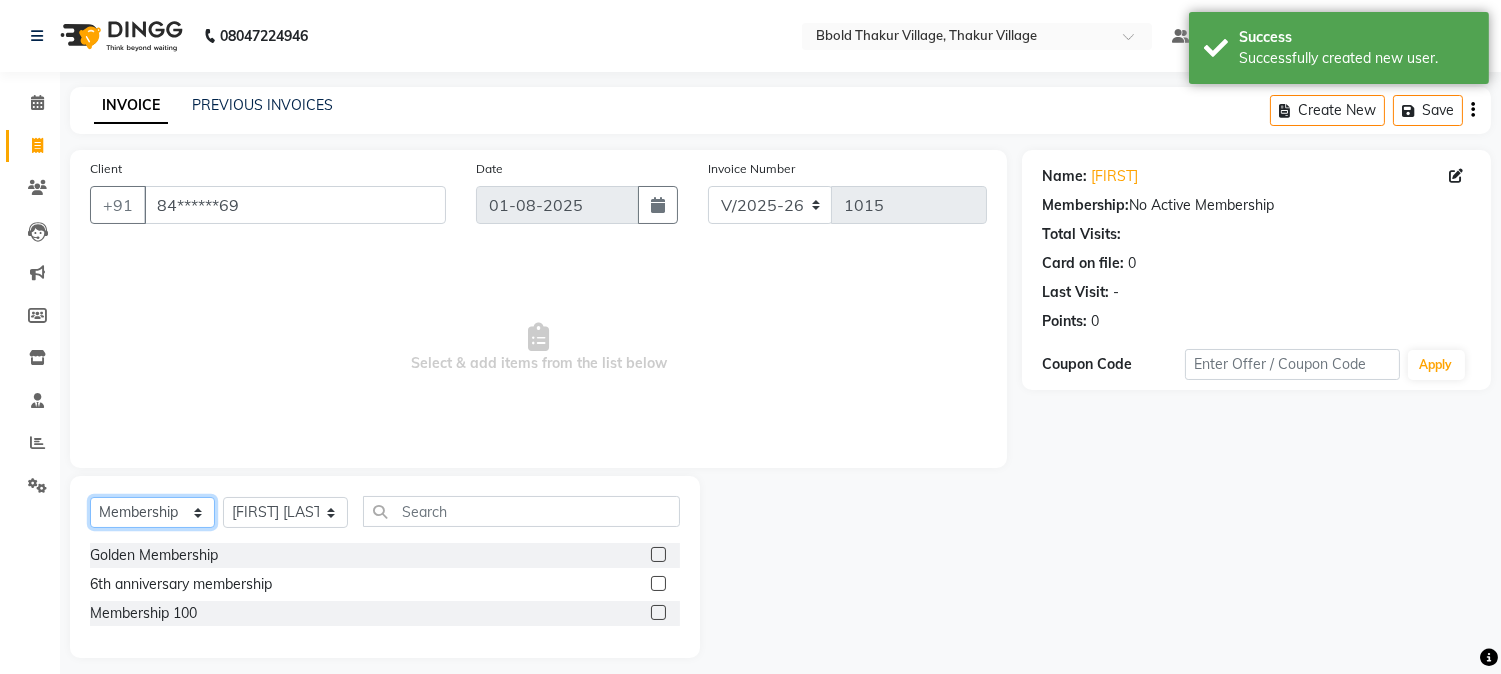 click on "Select  Service  Product  Membership  Package Voucher Prepaid Gift Card" 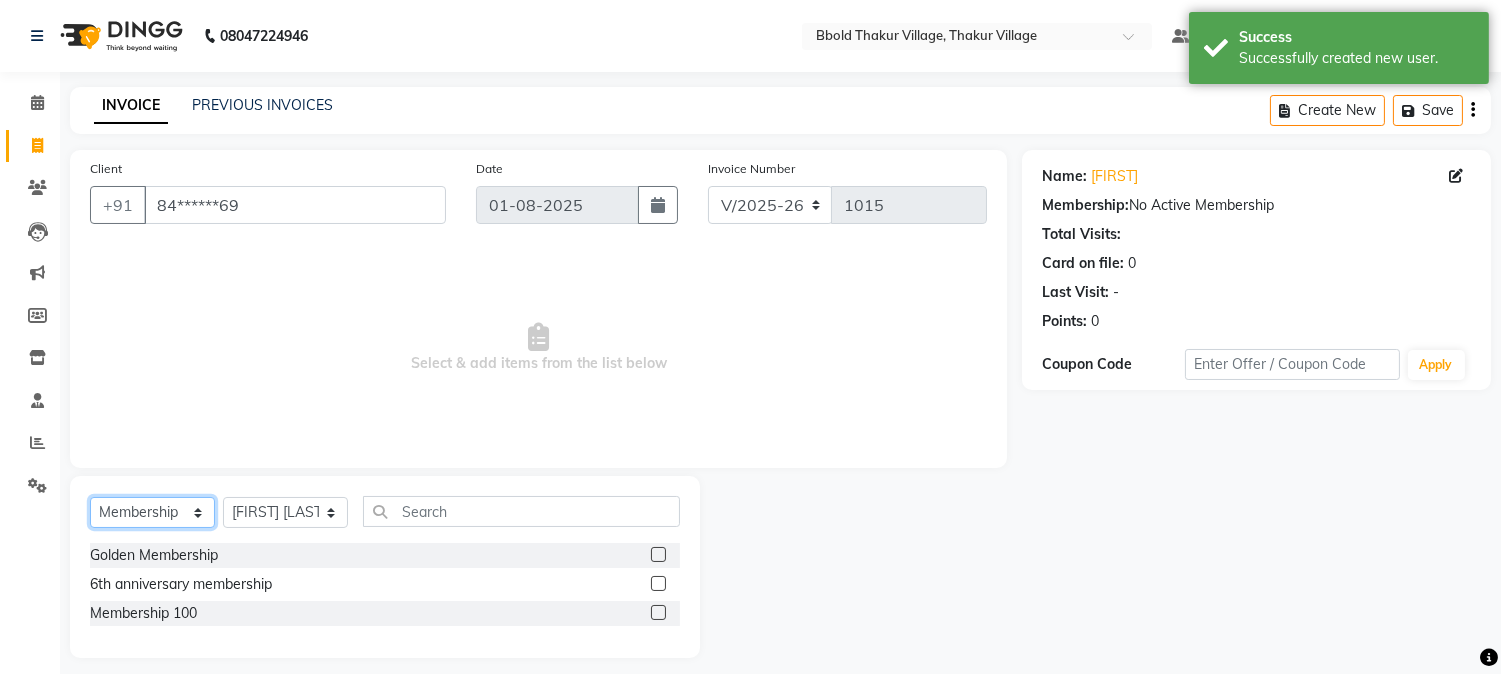 select on "service" 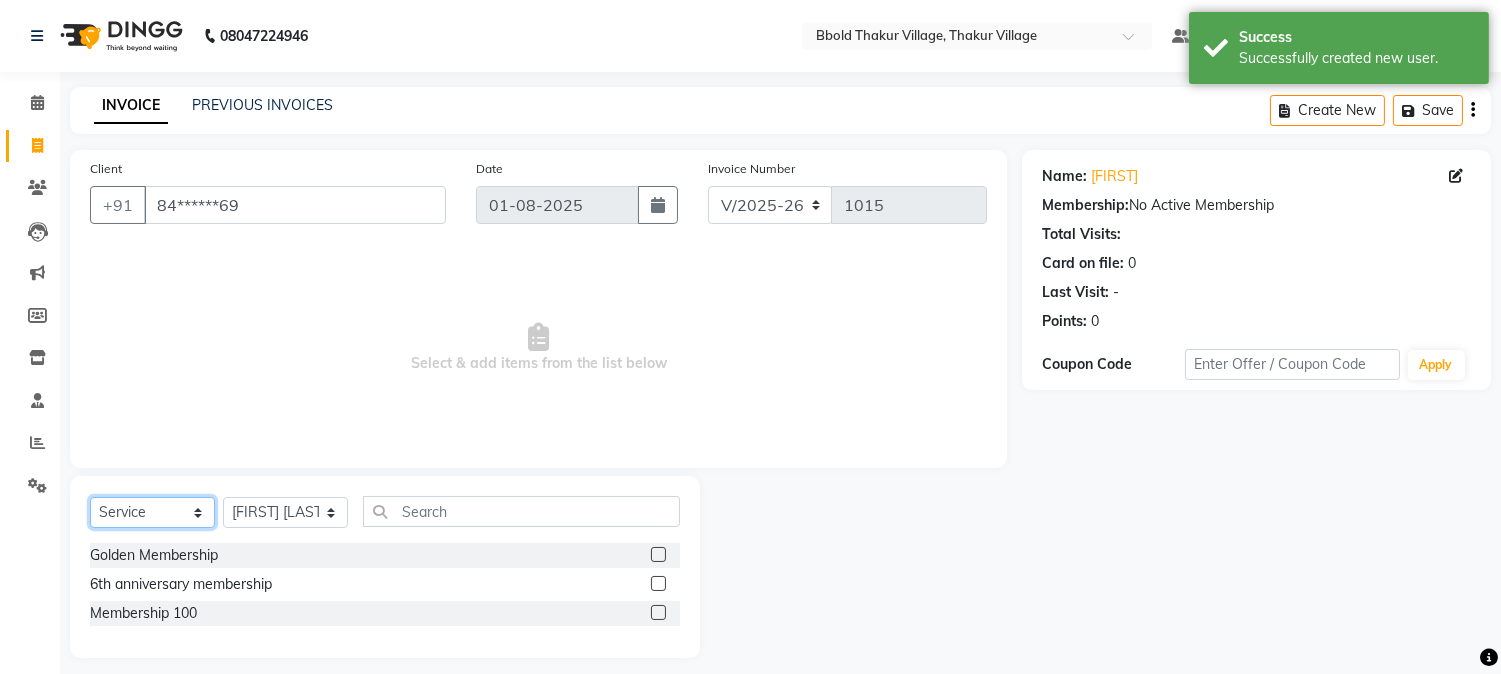 click on "Select  Service  Product  Membership  Package Voucher Prepaid Gift Card" 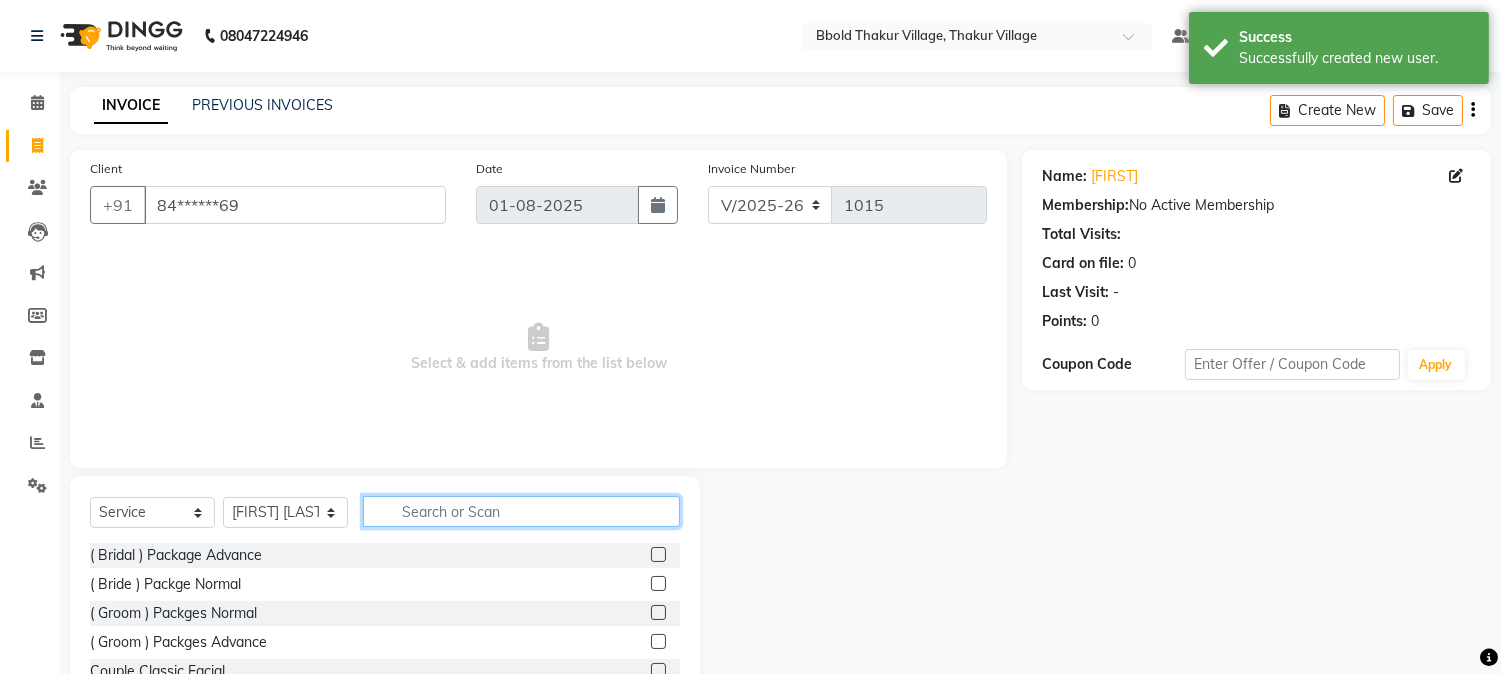 click 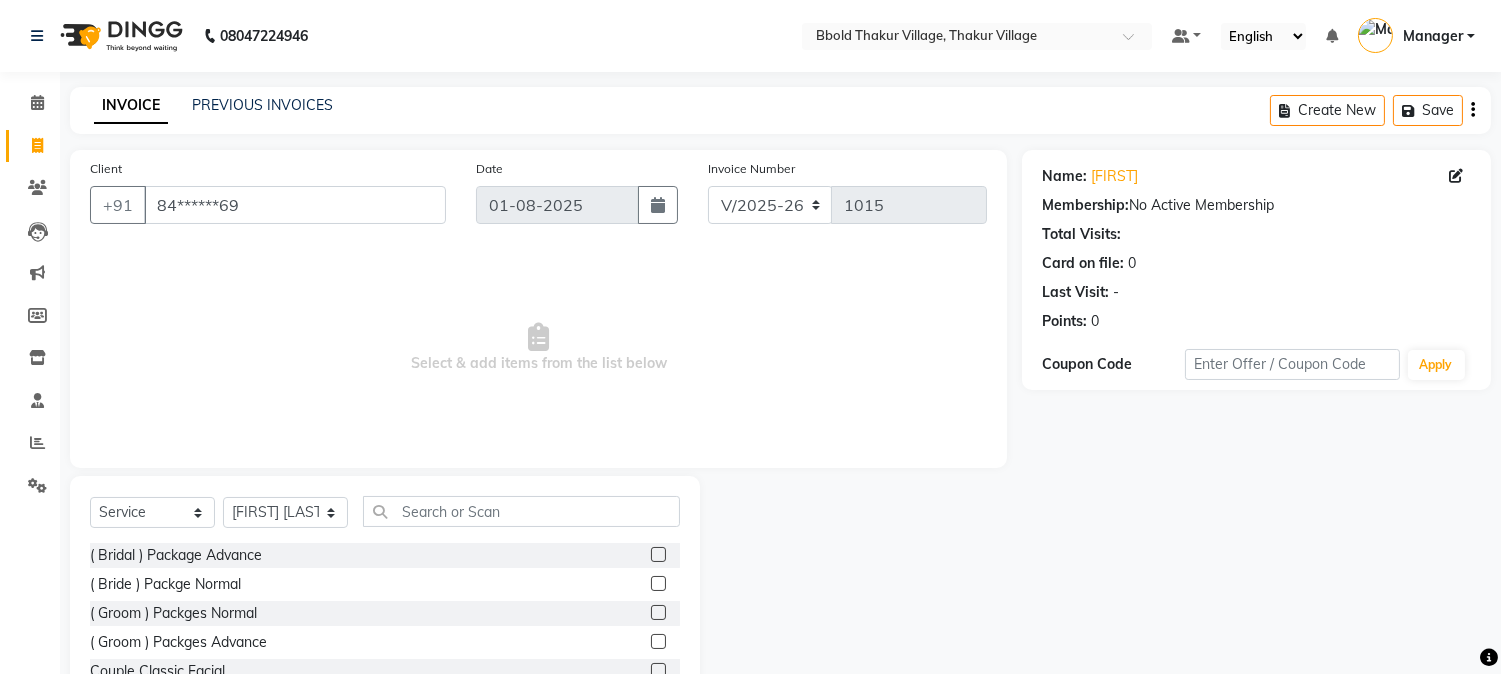 click on "Select  Service  Product  Membership  Package Voucher Prepaid Gift Card  Select Stylist [FIRST] [LAST] [FIRST] [LAST] Manager [FIRST] [LAST] [FIRST] [LAST]  [FIRST] [LAST] [FIRST] [LAST] [FIRST] [LAST] [FIRST] [LAST] [FIRST] [LAST] ( Bridal ) Package Advance  ( Bride ) Packge Normal  ( Groom )  Packges Normal  ( Groom ) Packges Advance  Couple Classic Facial  Bluetox   03 Advance Facial  03+ Facial  + Hydra Facial  03+ signature  03+ signature hydra  Advance Dtan  Argan  Underamrs  Argan  Upperlips  Aroma Essential Manicure  Aroma Essential Pedicure  Aroma Essentials Manicure + Pedicure  Back  Bleach  Back & Chest  Back Flover ( Male )  Back massage  Back Polish  Back wax  Basic Makeup  Bikini  Wax Argan  Bikini Wax Floverd  Bikini Wax honey  Body Bleach  Body massage  Body polishing +body bleach  Body Polishning  Chest Flover ( Male )  Chest Lips Wax  Chest wax  Chin Argan  wax  Chin threading  Classic Coffee Manicure  Classic Coffee Manicure + Pedicure  Classic Coffee Pedicure  Classic facial  Classic Faical + Waxing + Classic Pedicure" 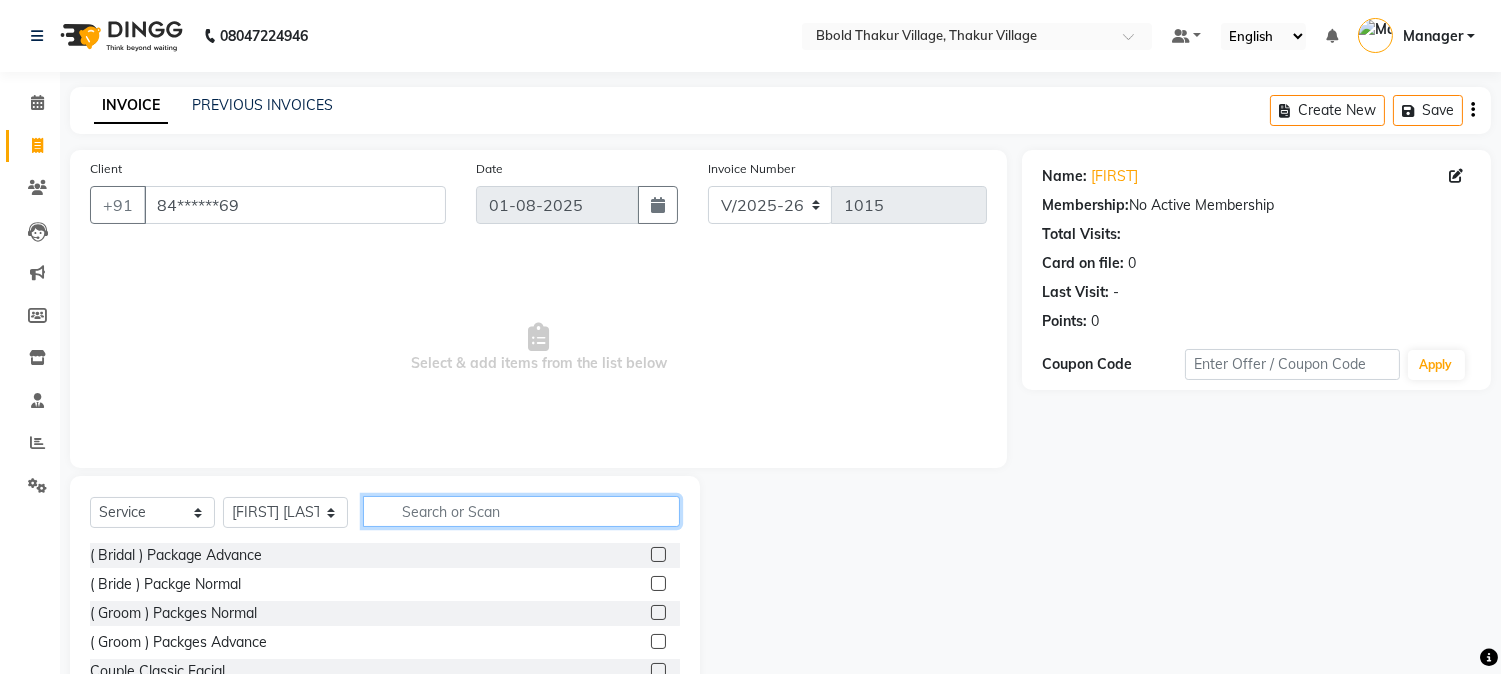 click 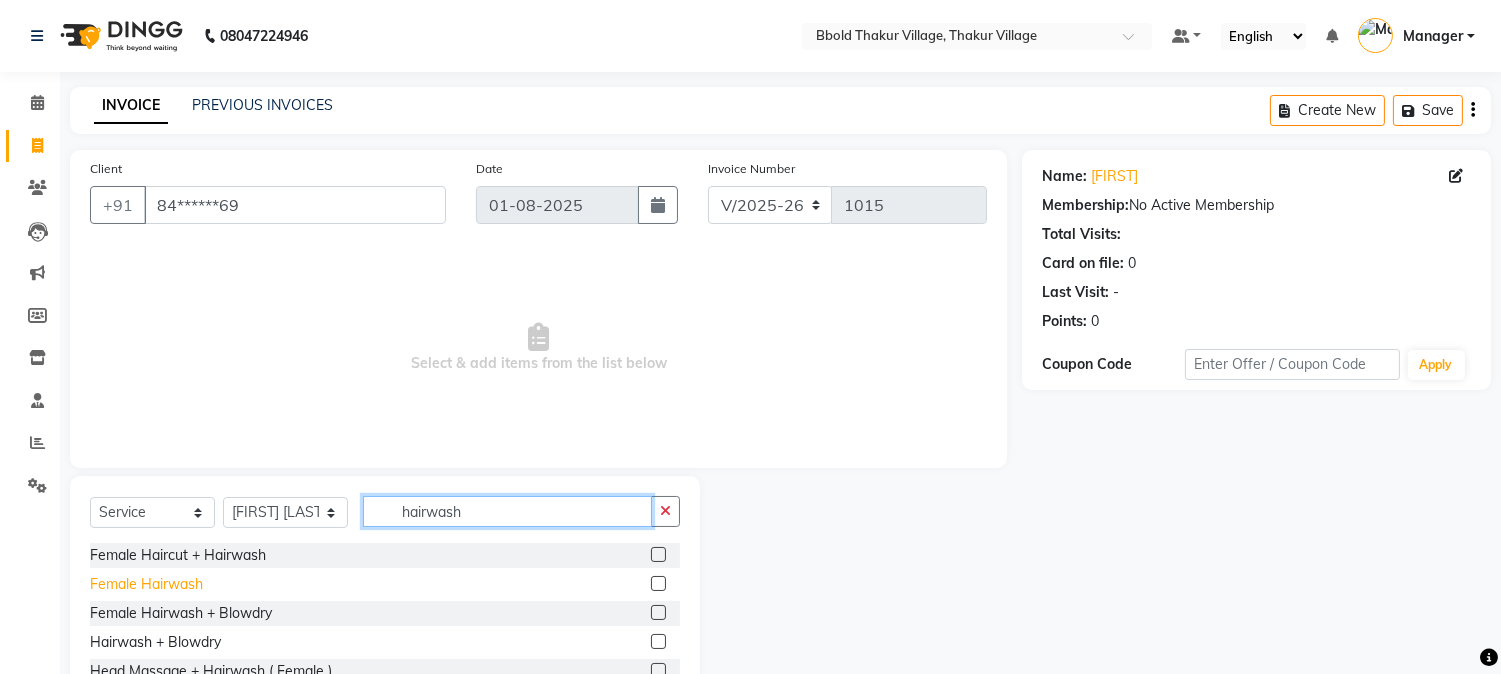 type on "hairwash" 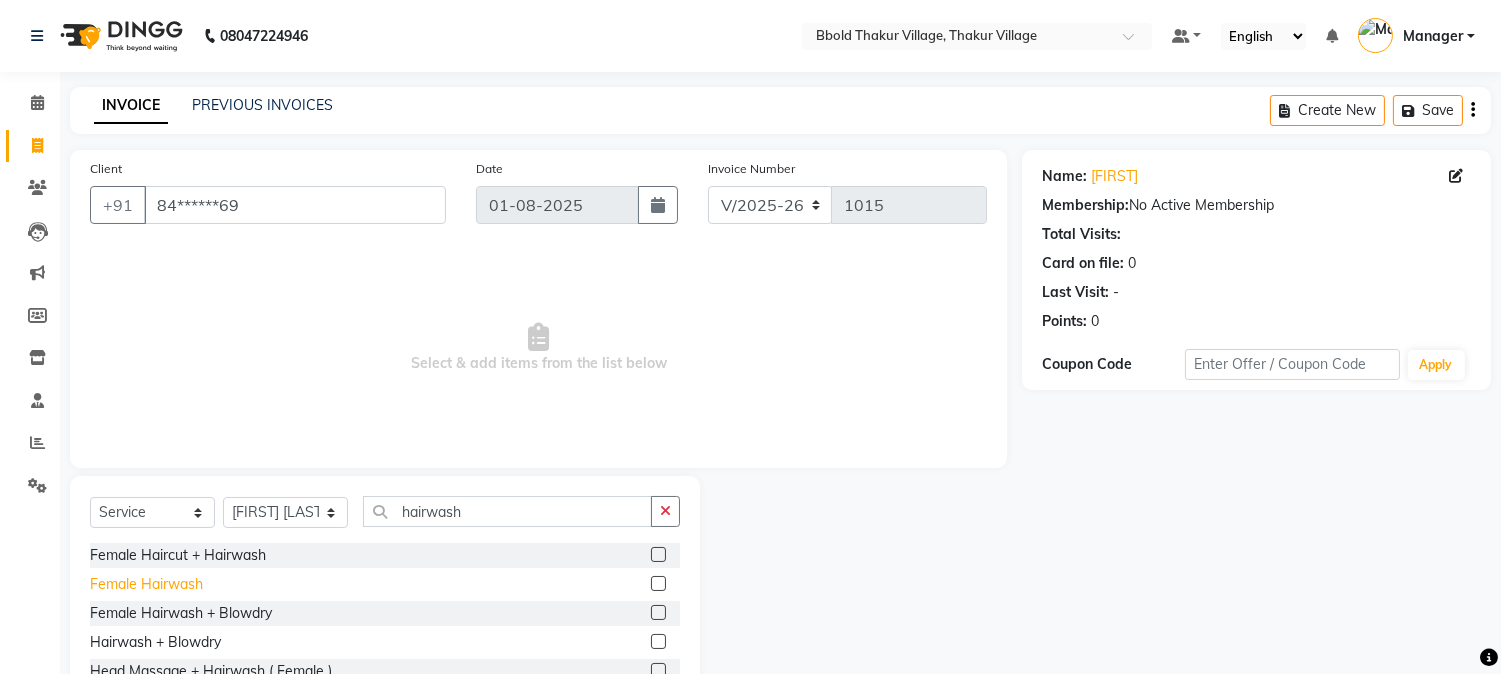click on "Female Hairwash" 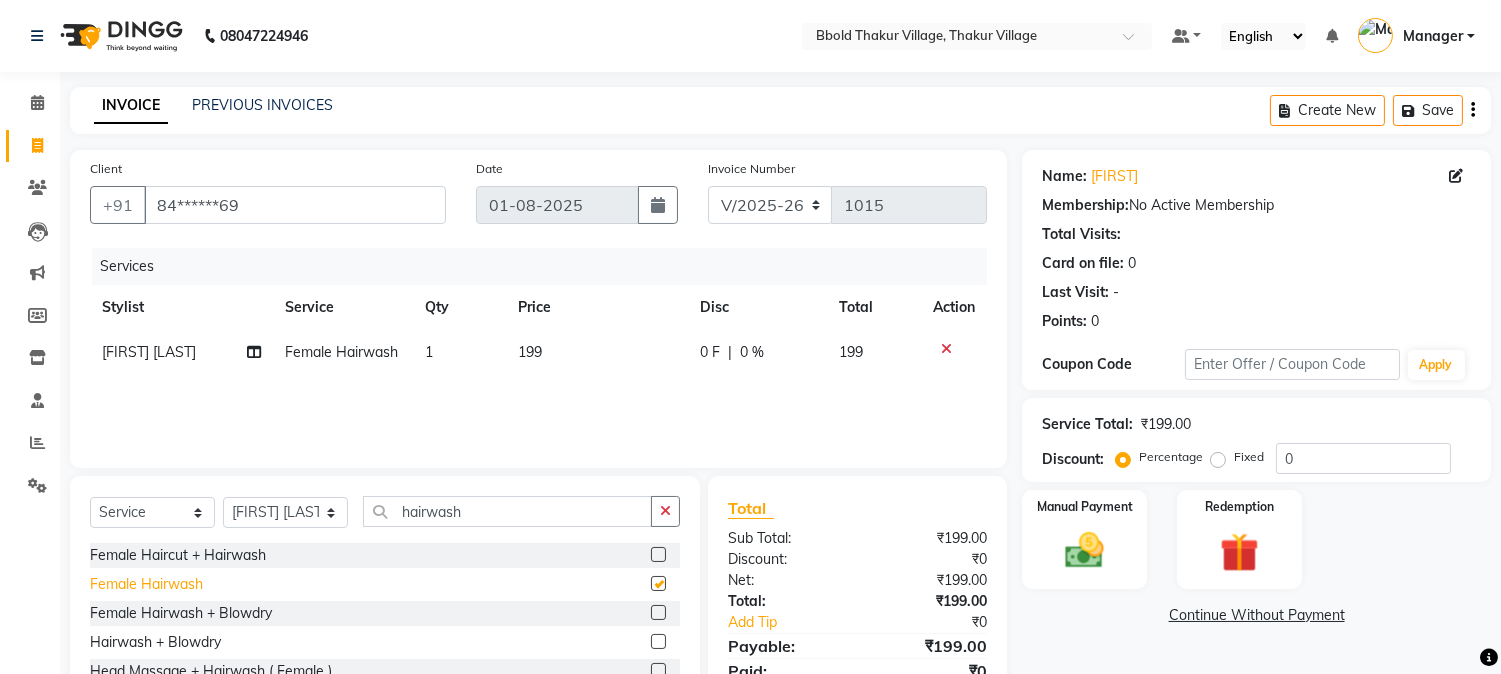checkbox on "false" 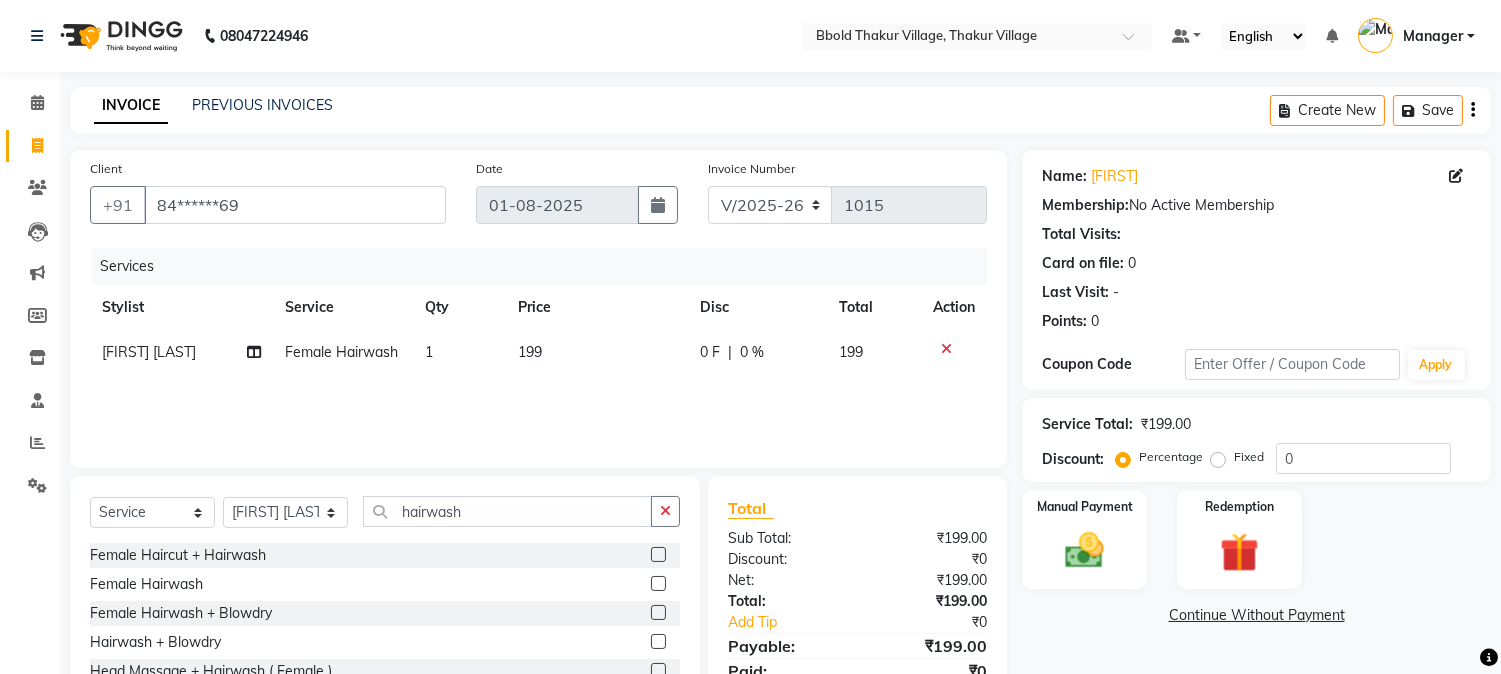 click on "199" 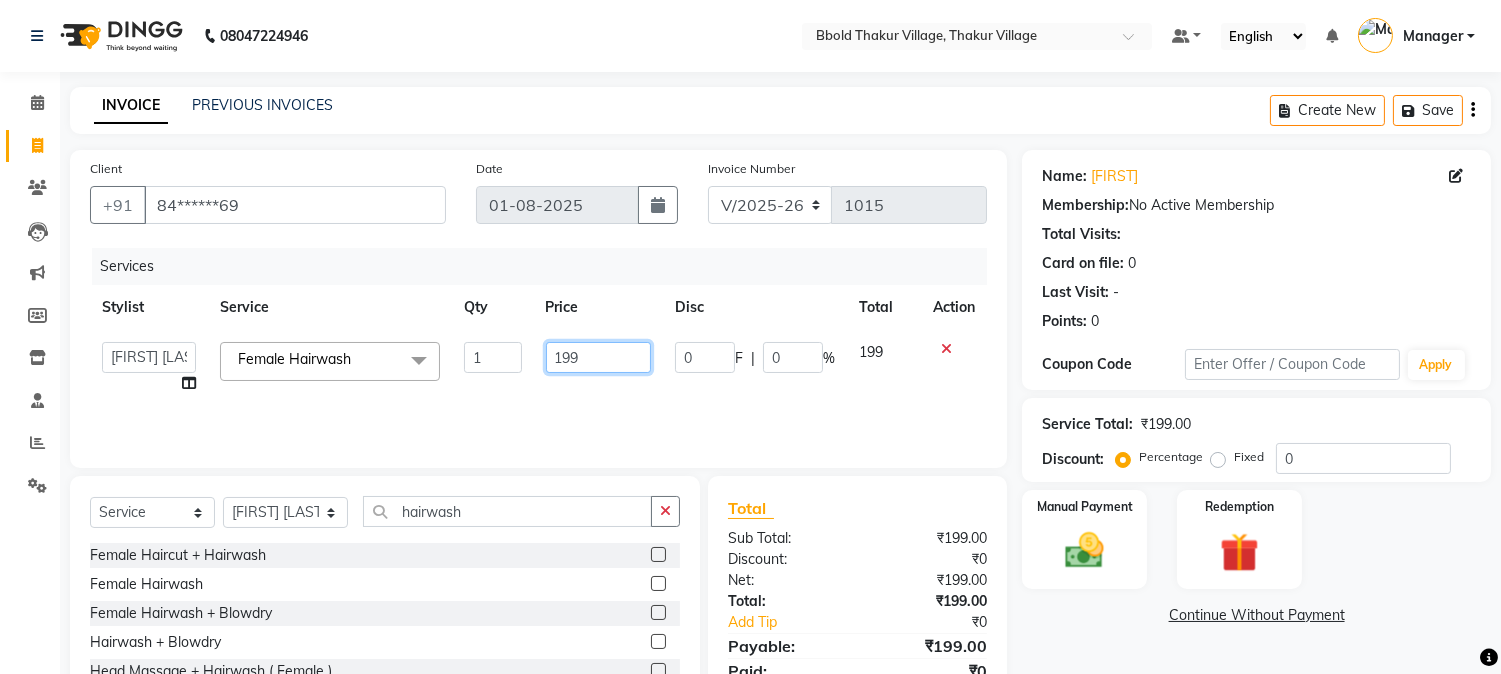 click on "199" 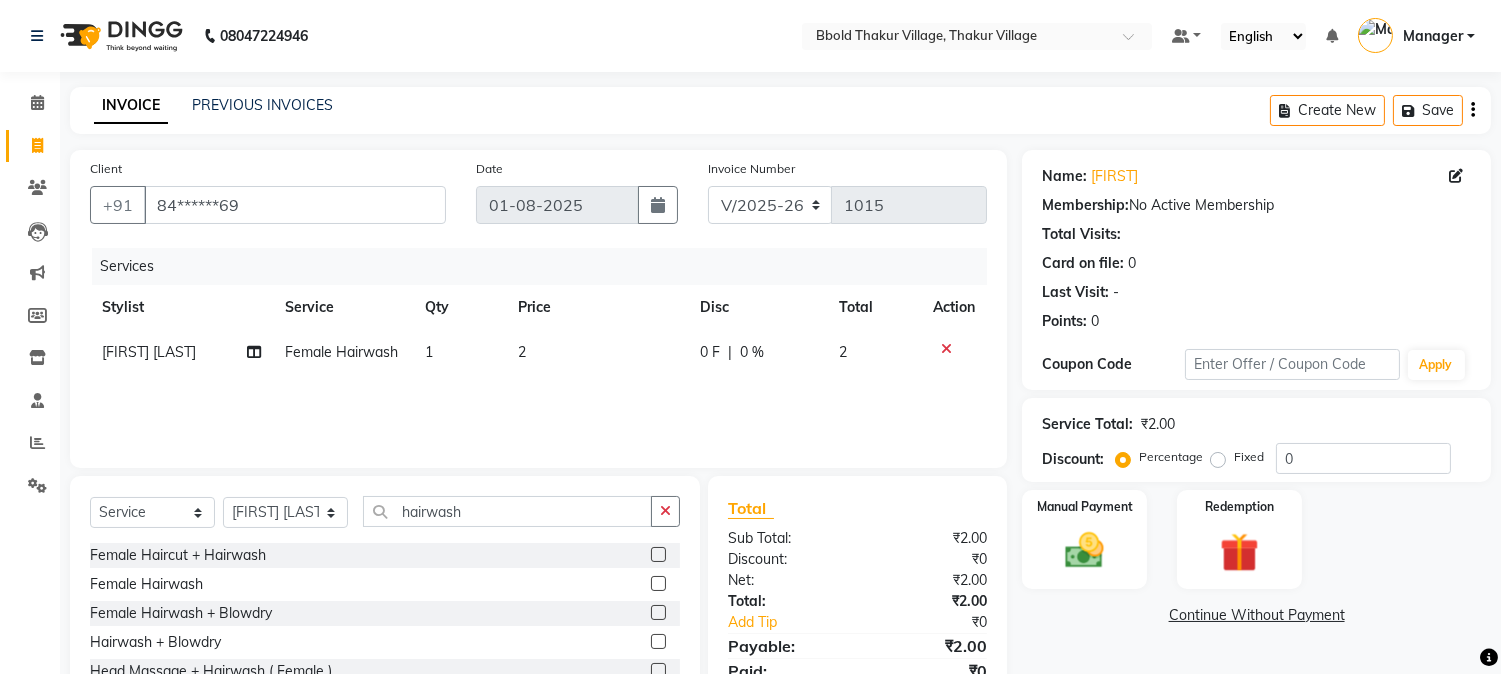 click on "Name  : [FIRST]" 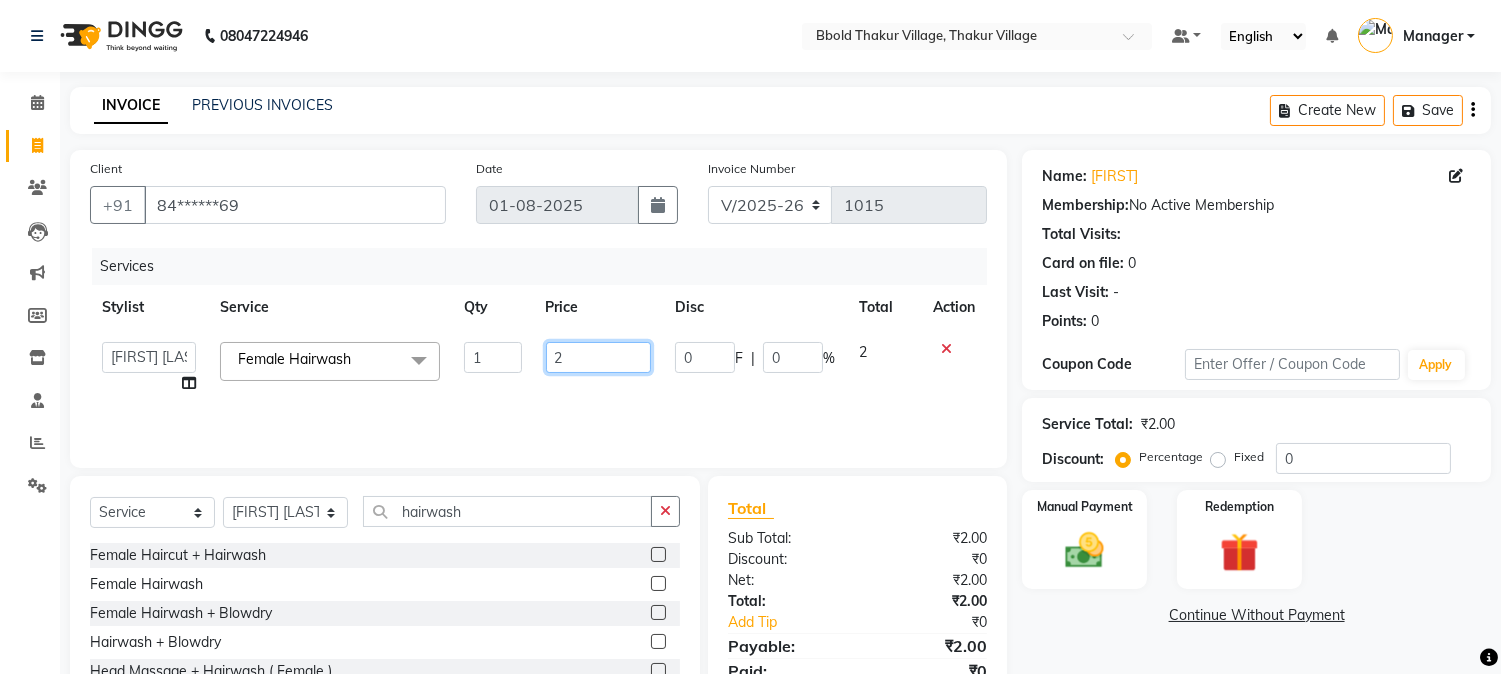 click on "2" 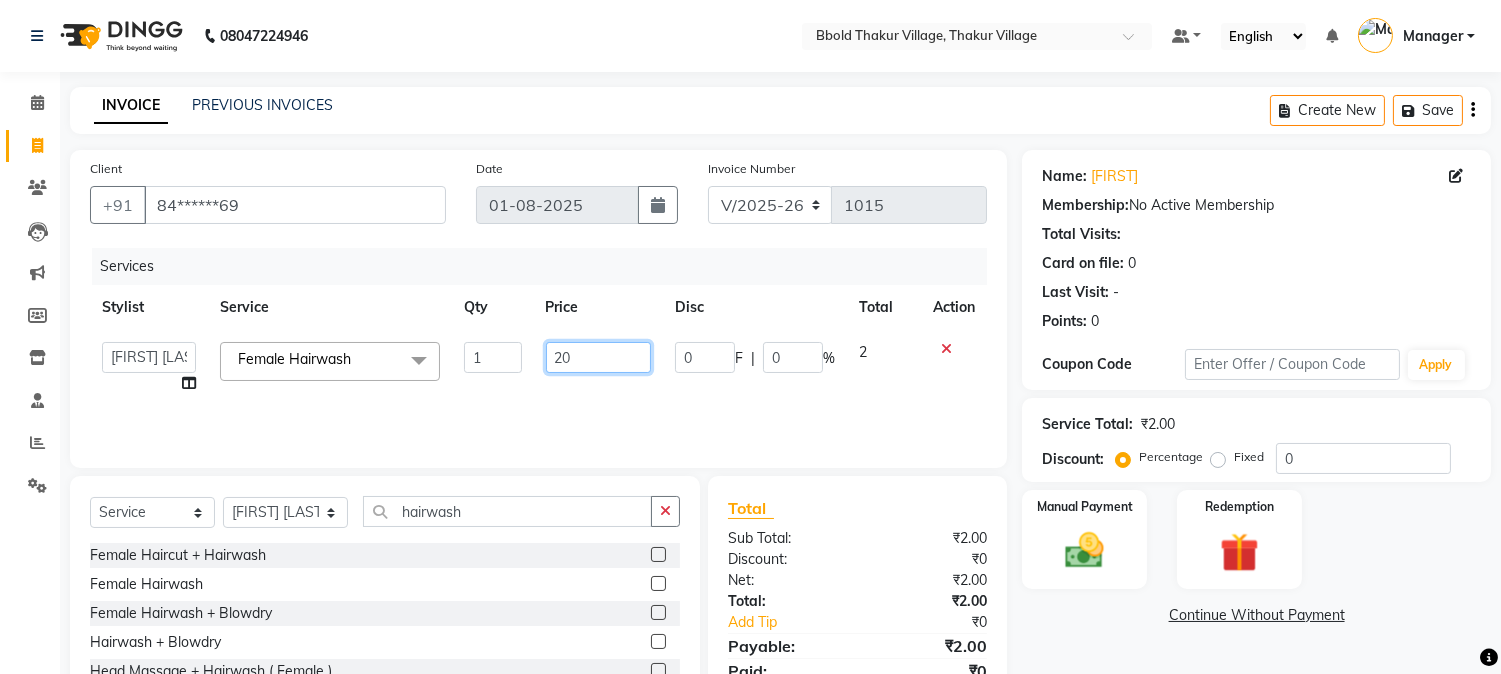 type on "200" 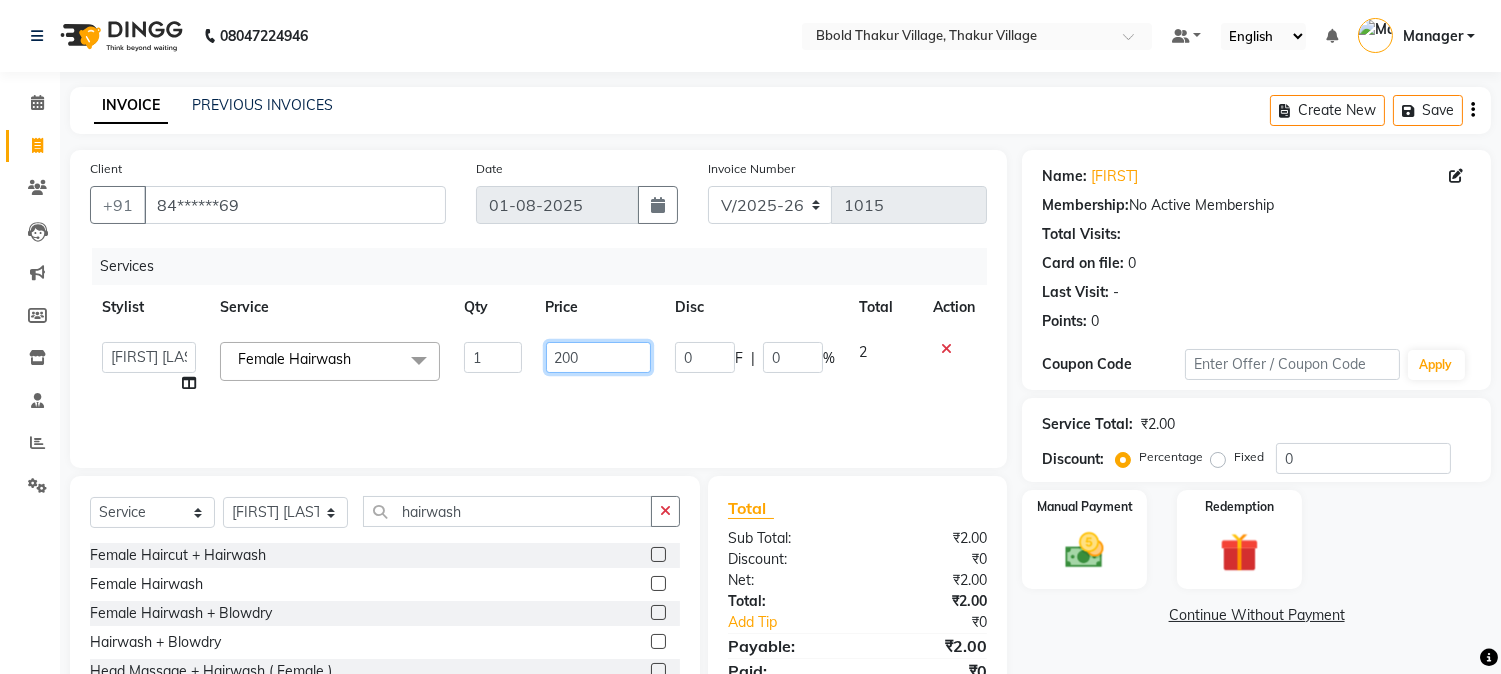 scroll, scrollTop: 126, scrollLeft: 0, axis: vertical 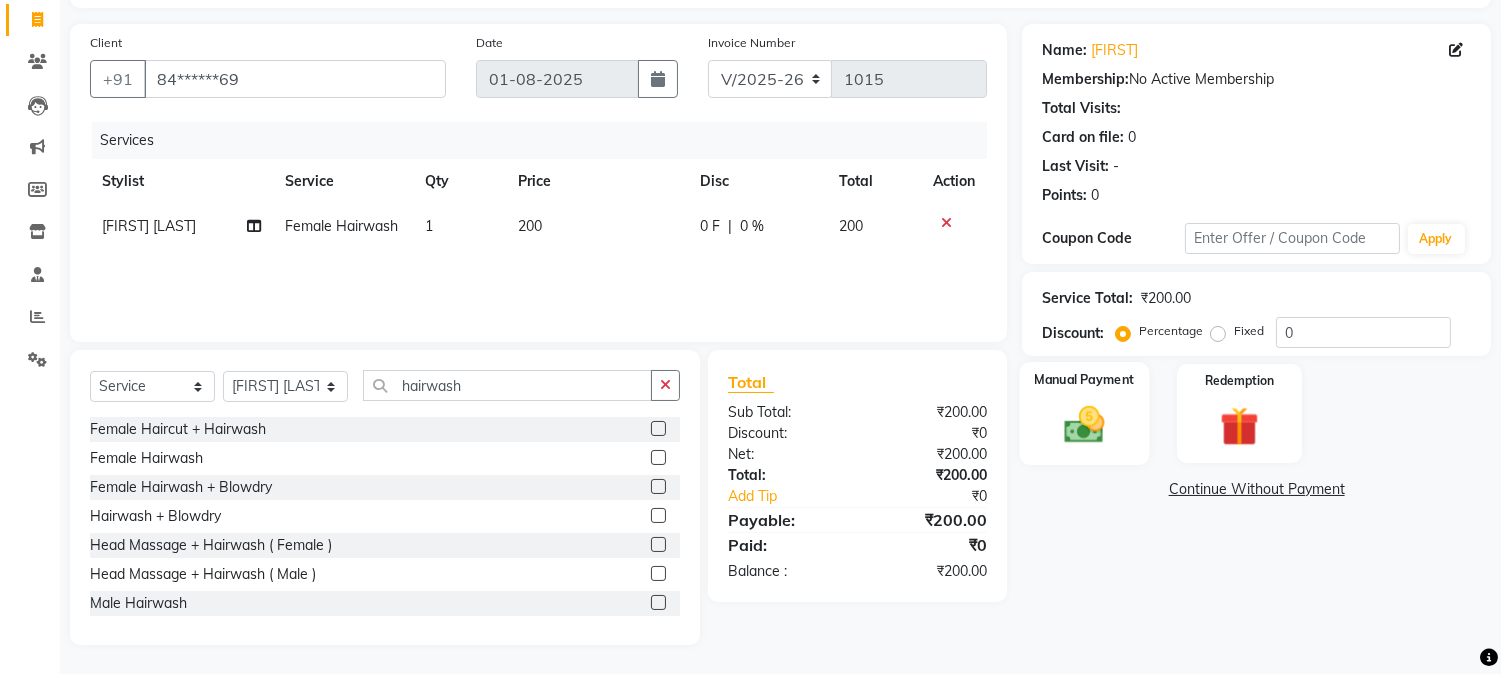 click on "Manual Payment" 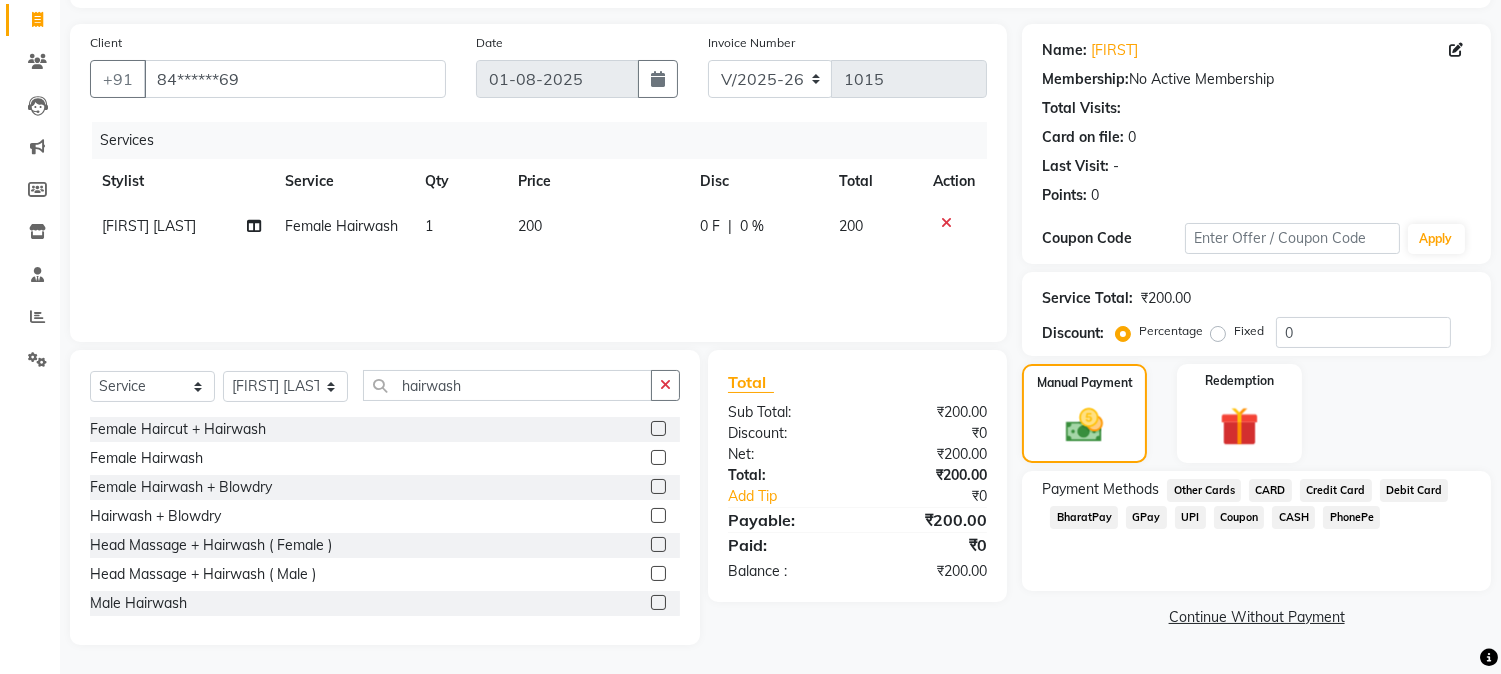 click on "CASH" 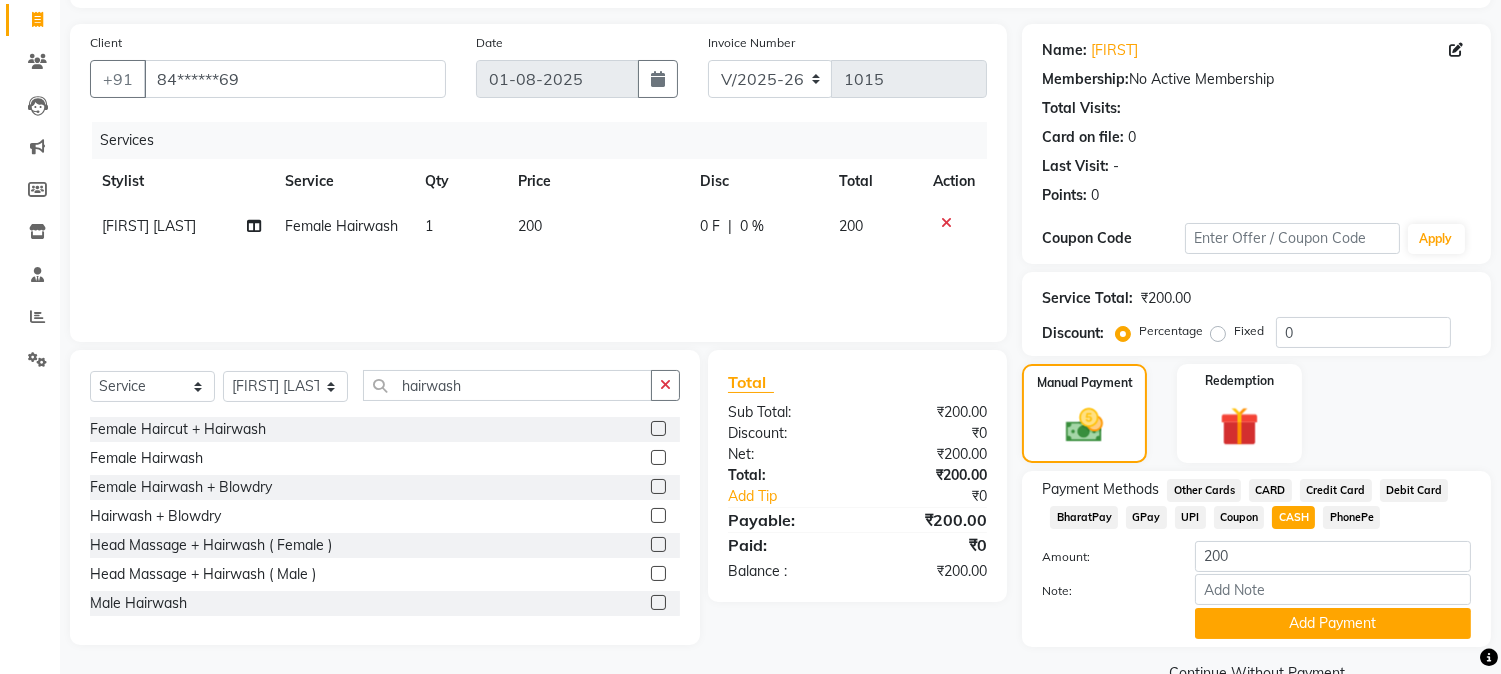 scroll, scrollTop: 170, scrollLeft: 0, axis: vertical 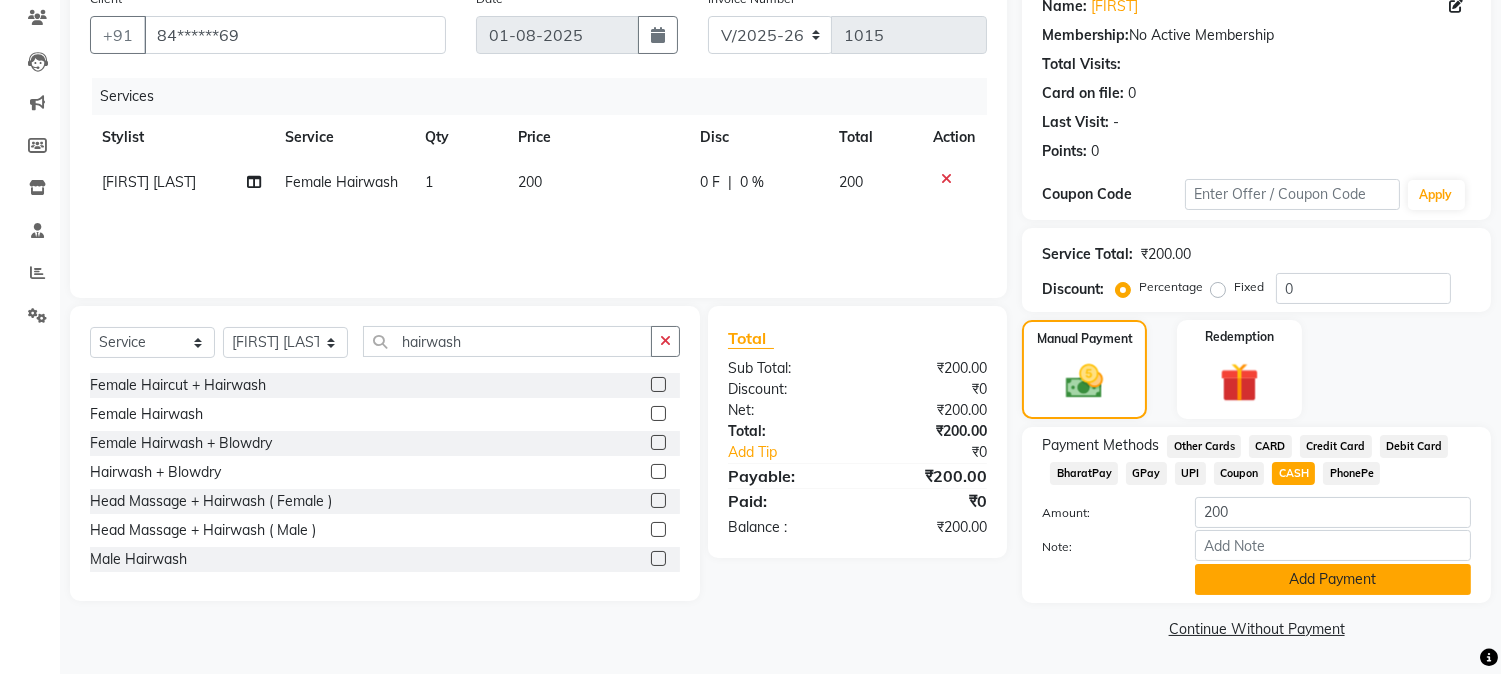 click on "Add Payment" 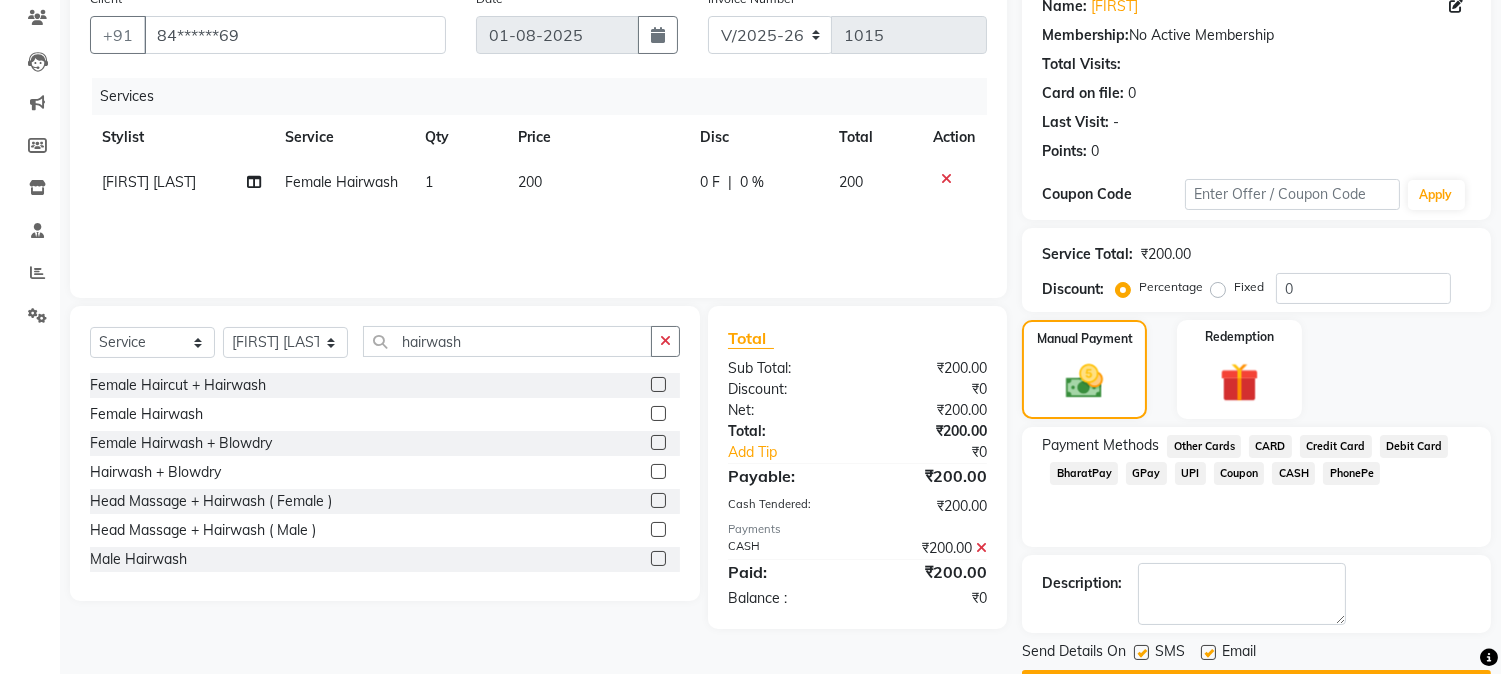 scroll, scrollTop: 225, scrollLeft: 0, axis: vertical 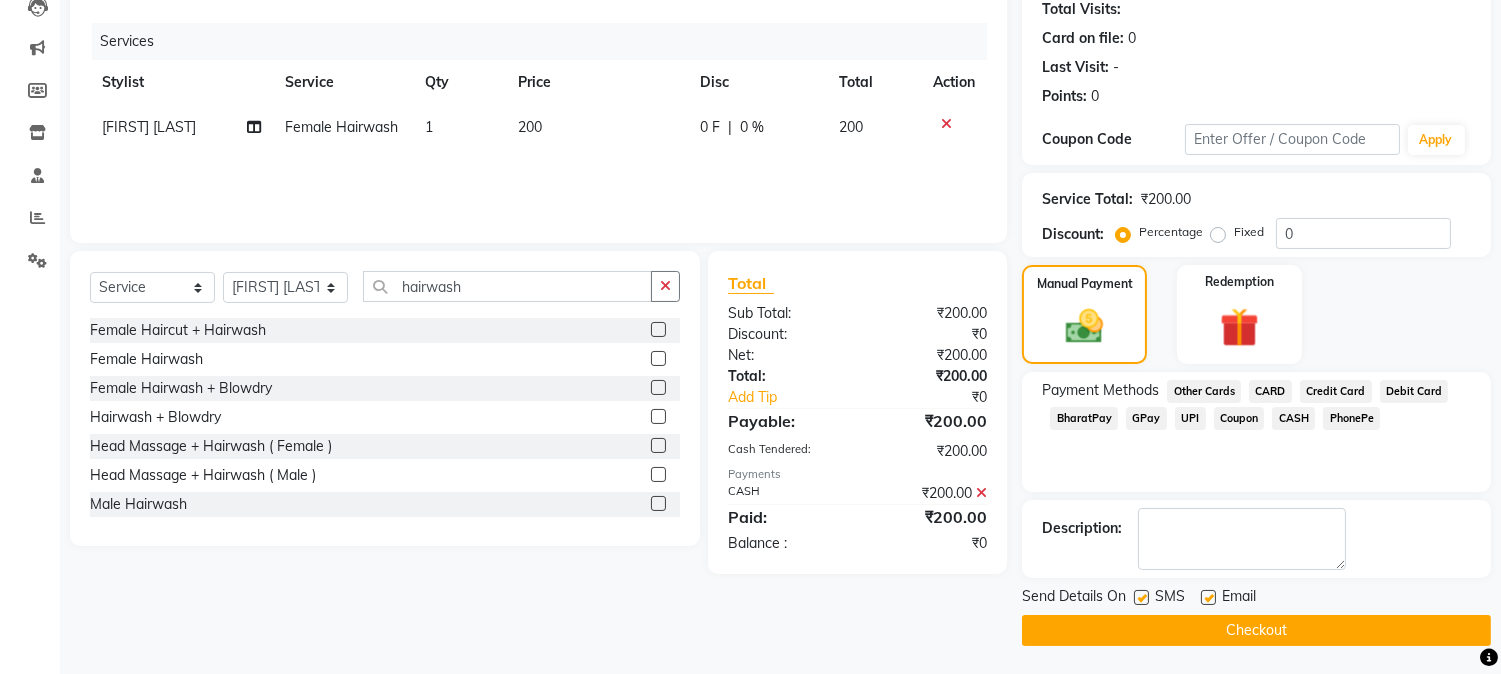 click on "Checkout" 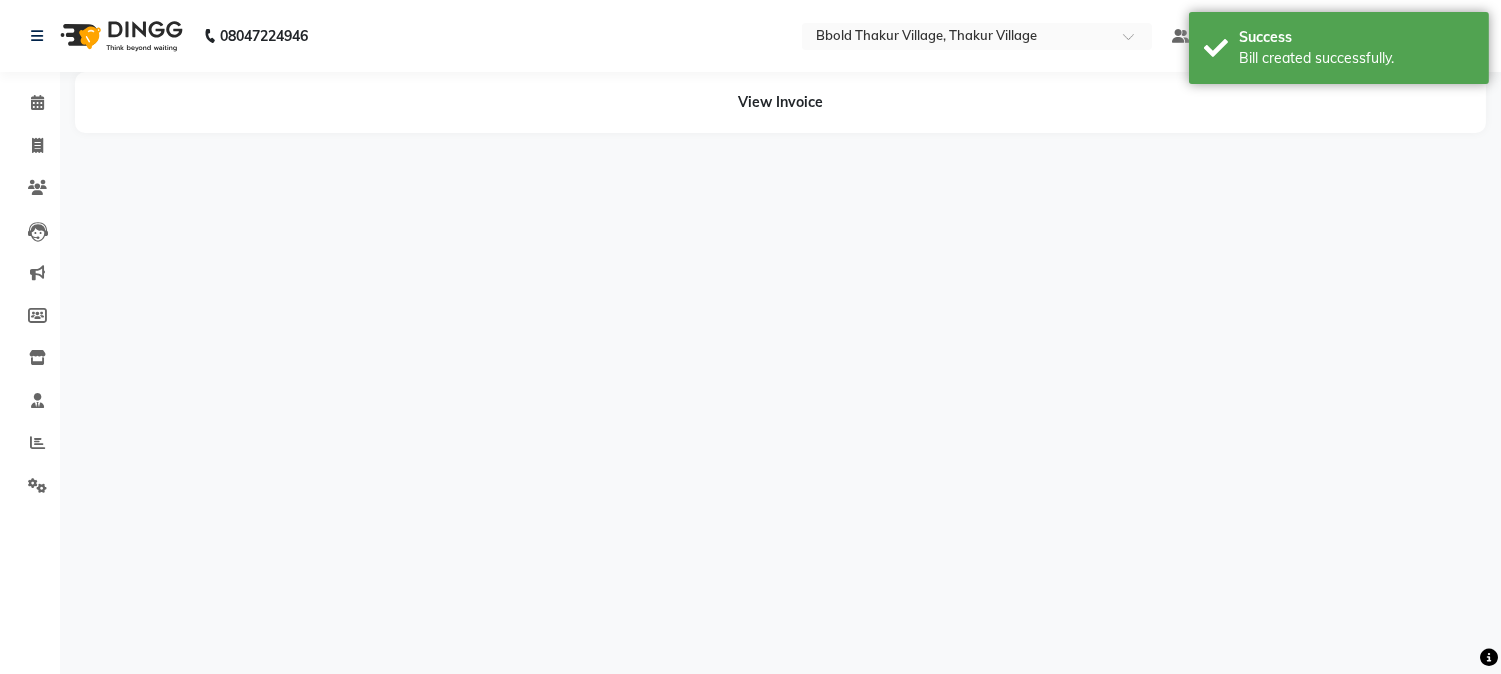 scroll, scrollTop: 0, scrollLeft: 0, axis: both 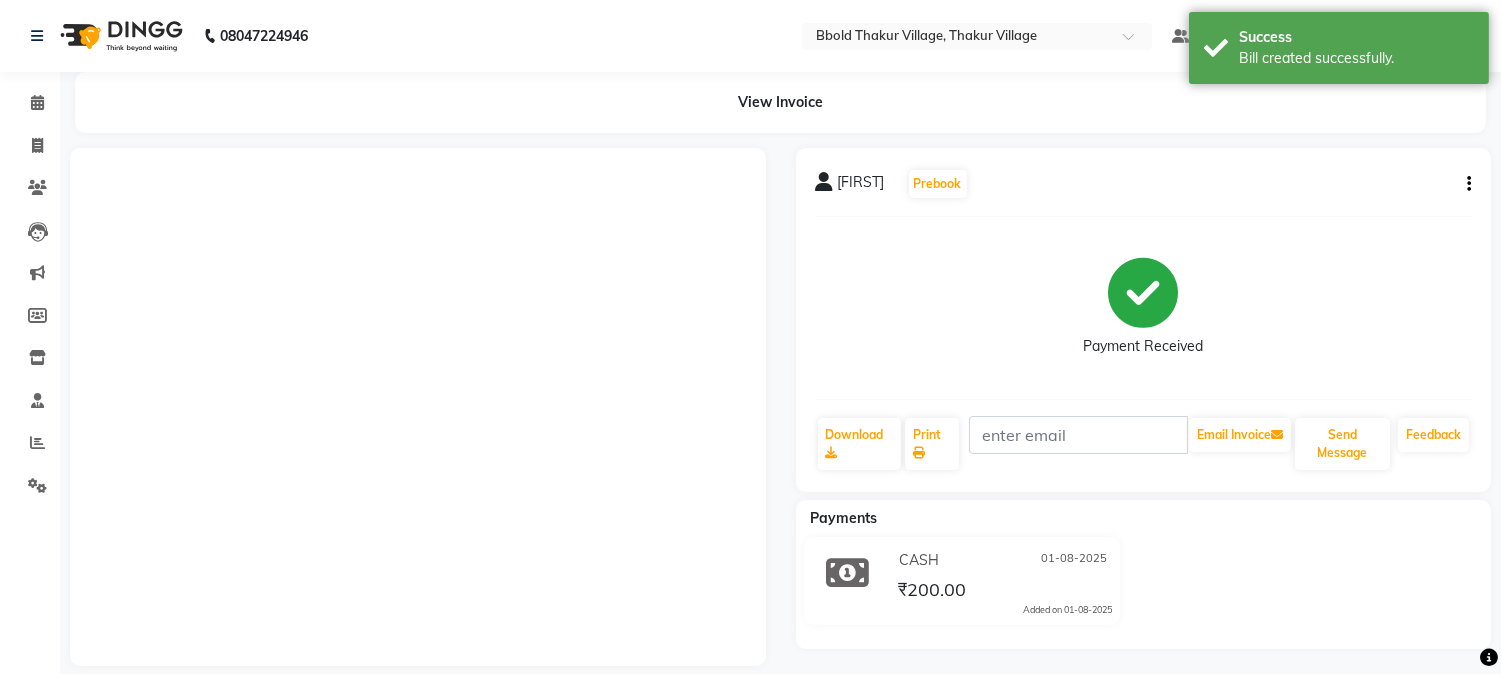 click on "Calendar" 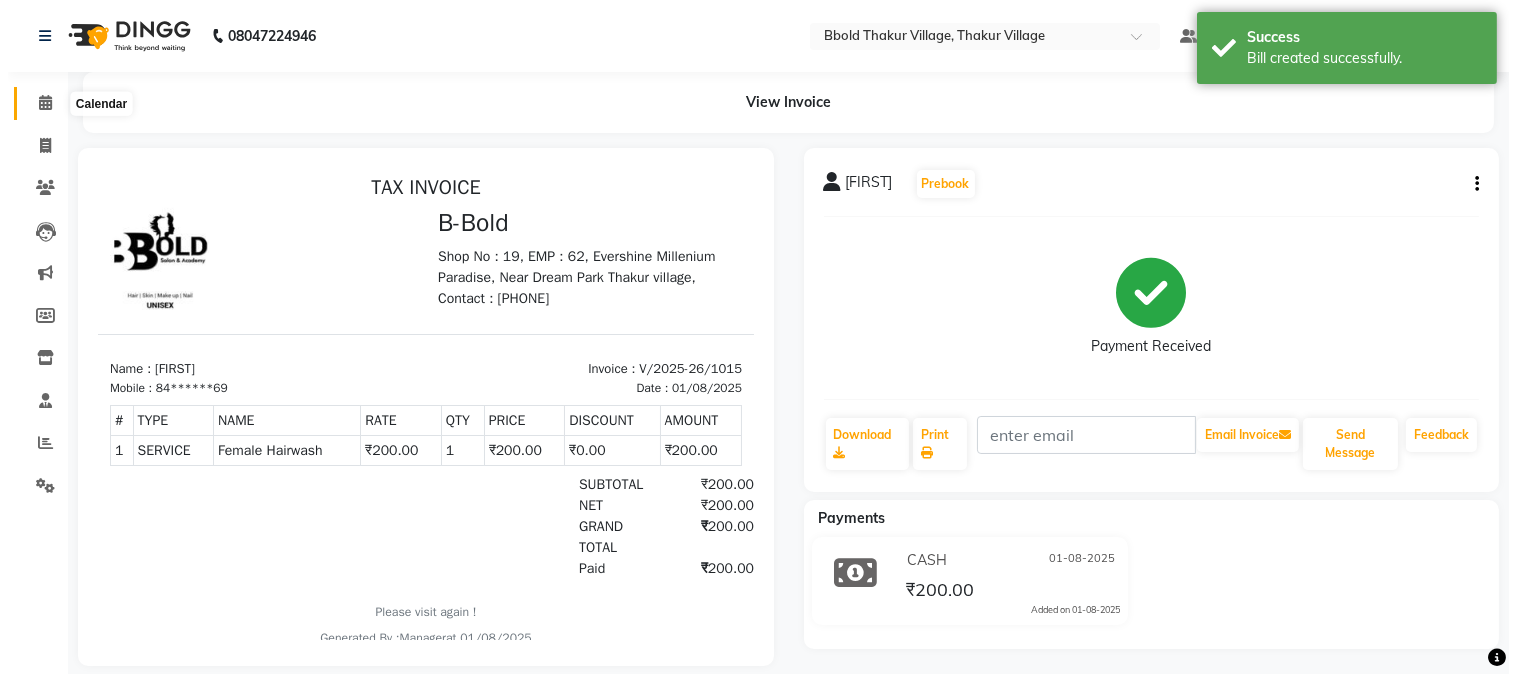 scroll, scrollTop: 0, scrollLeft: 0, axis: both 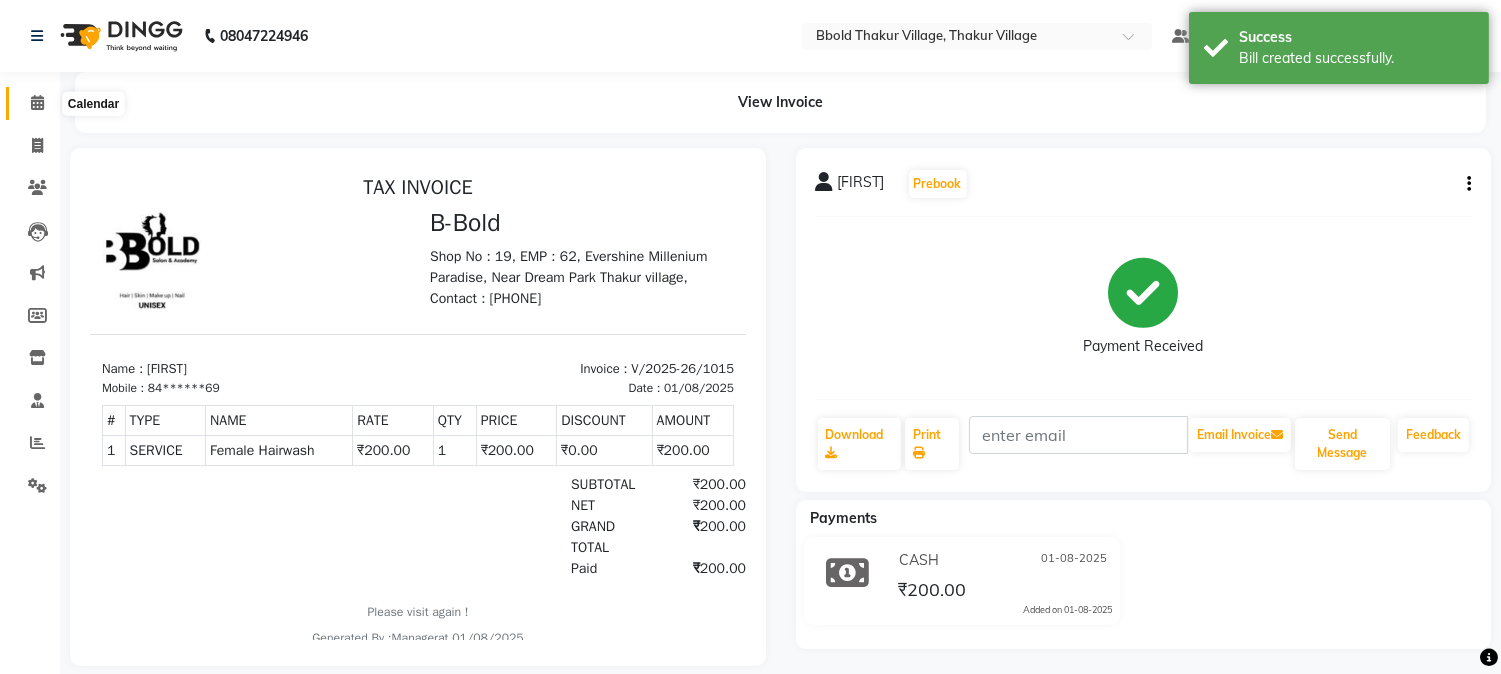 click 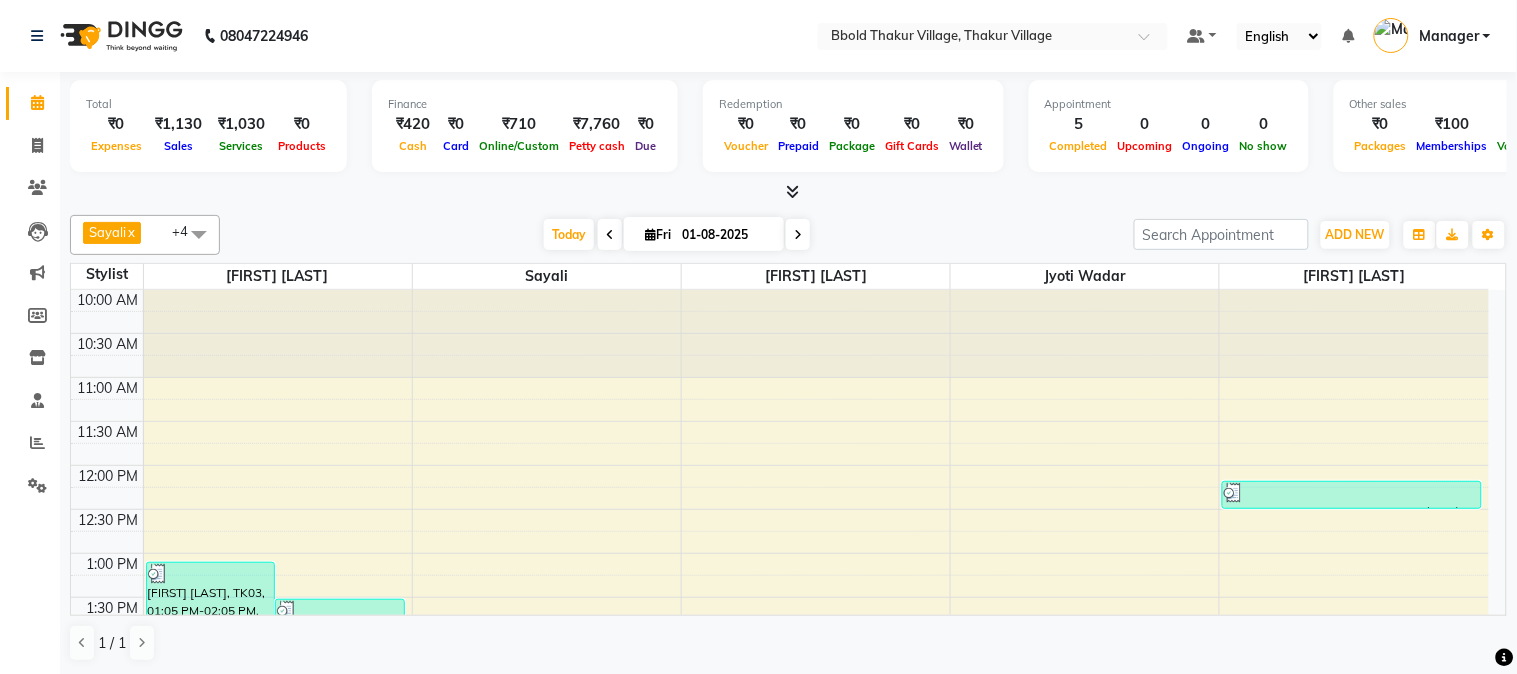 click at bounding box center [788, 192] 